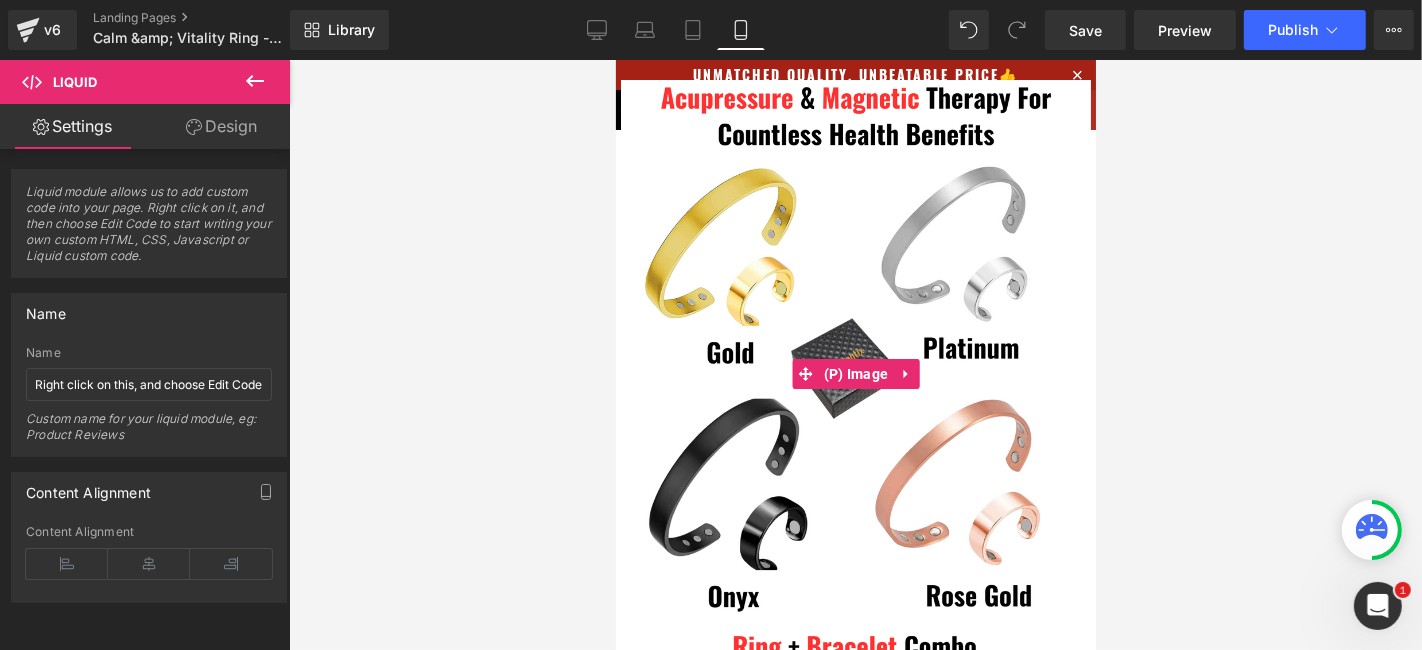 scroll, scrollTop: 685, scrollLeft: 0, axis: vertical 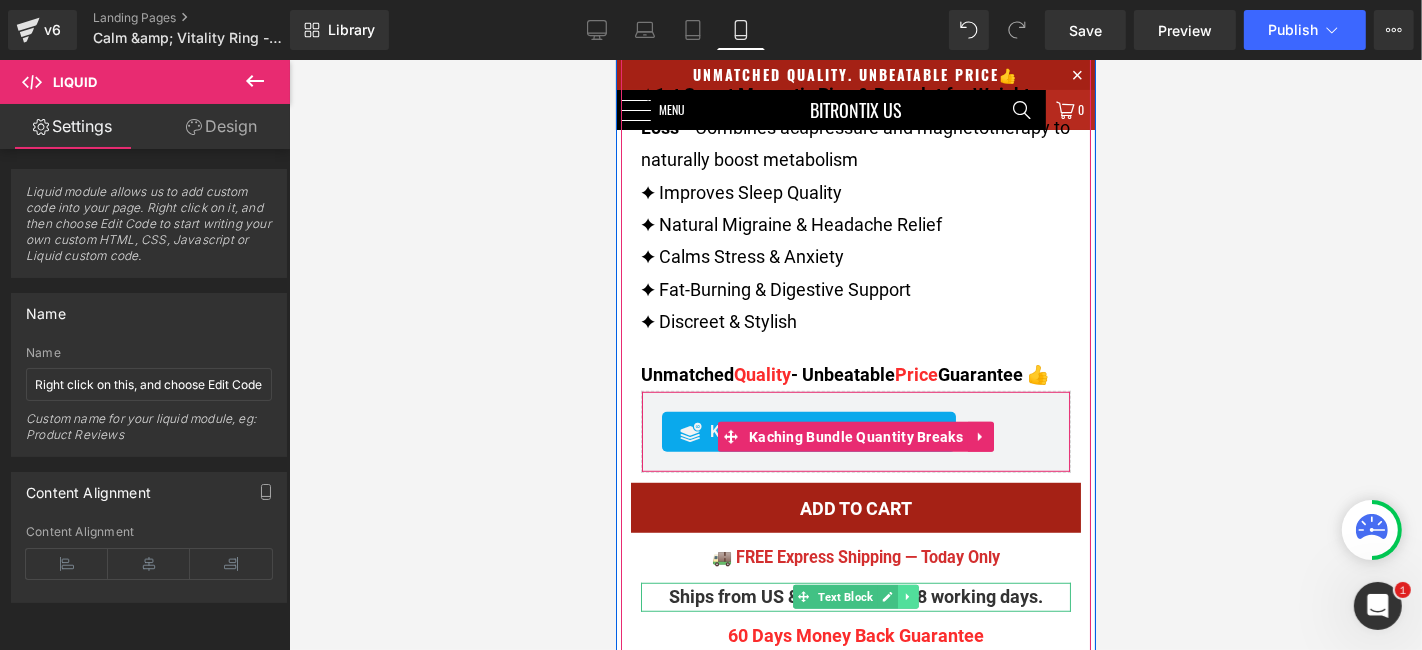 click 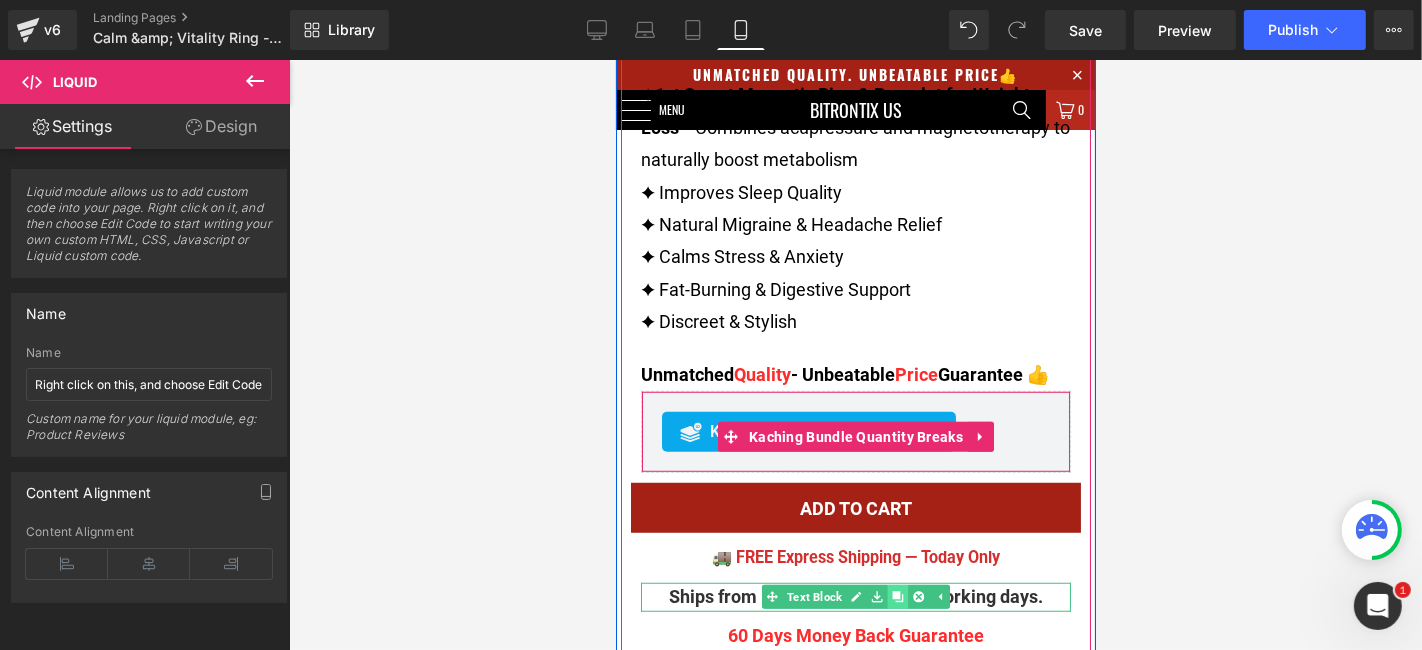 click 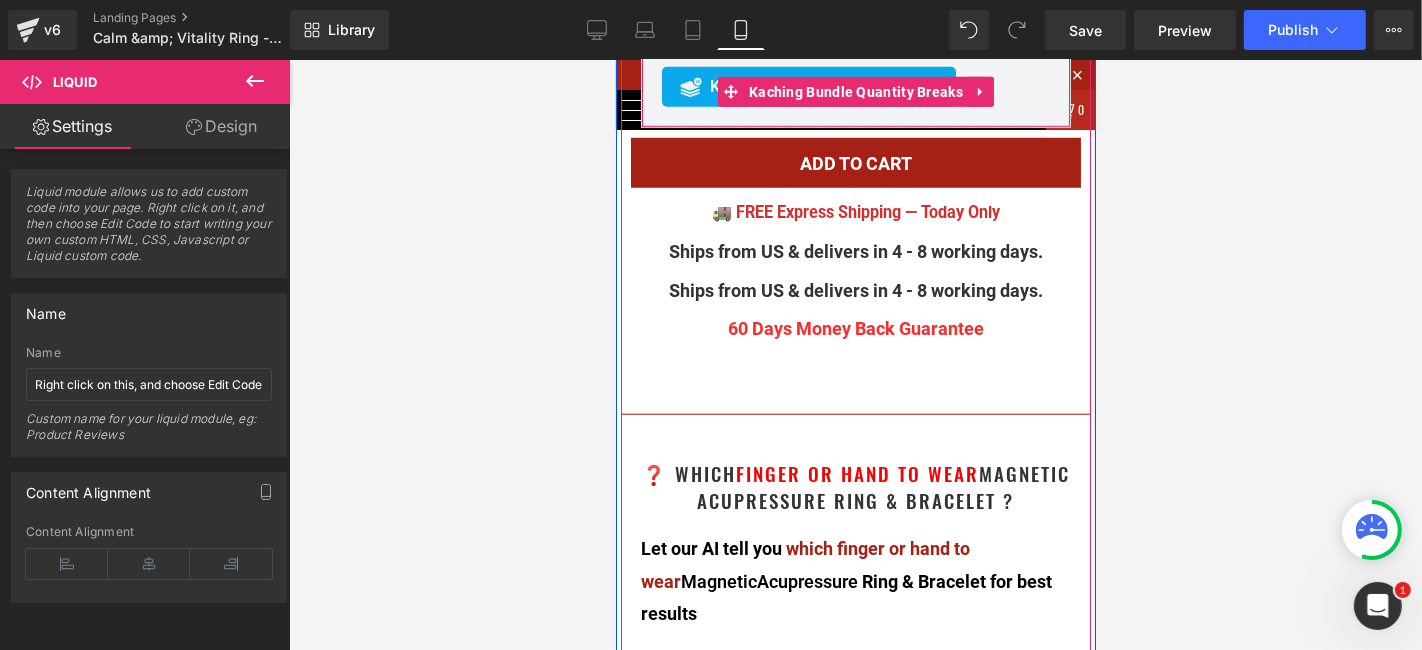 scroll, scrollTop: 1196, scrollLeft: 0, axis: vertical 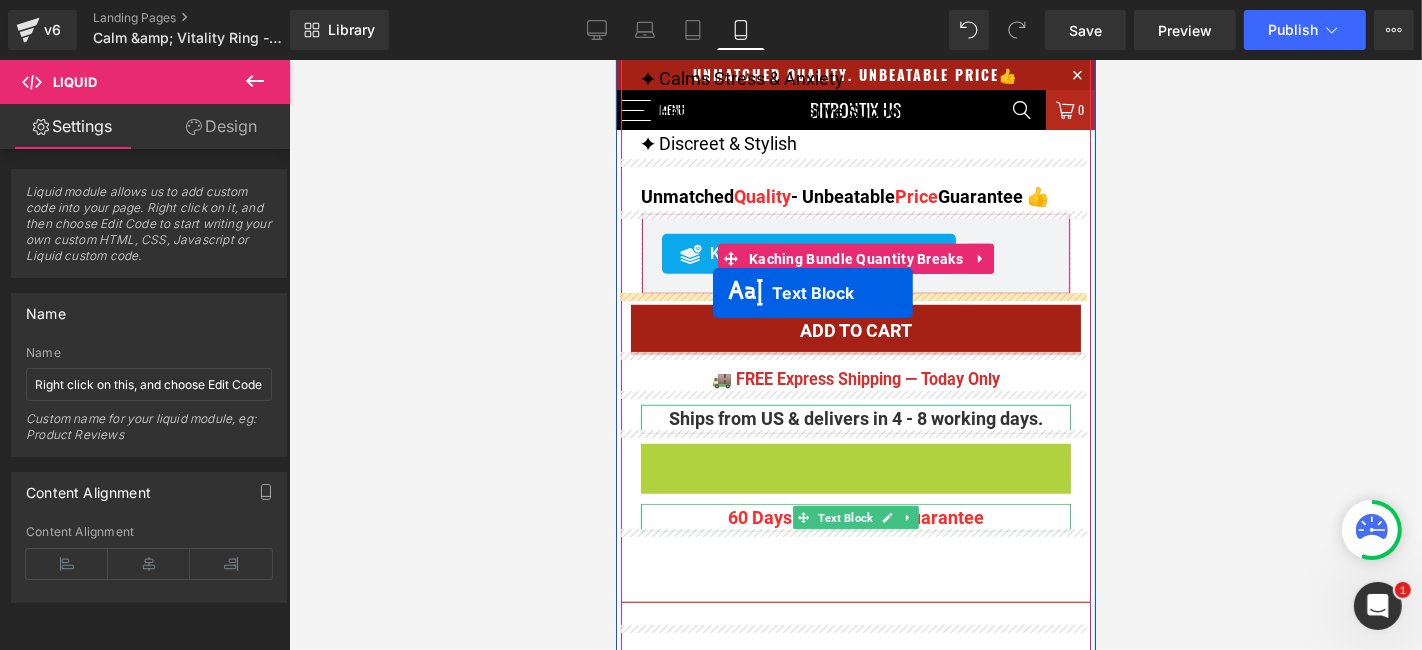 drag, startPoint x: 809, startPoint y: 454, endPoint x: 712, endPoint y: 291, distance: 189.67868 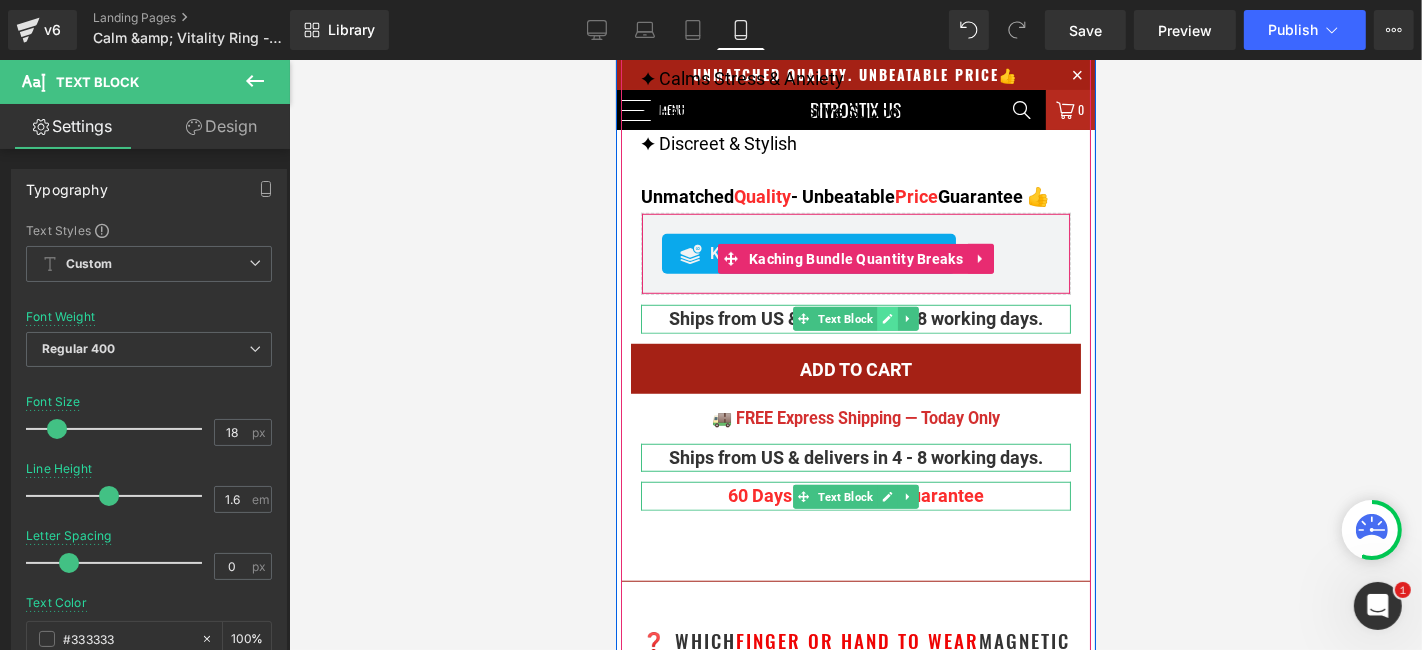 click 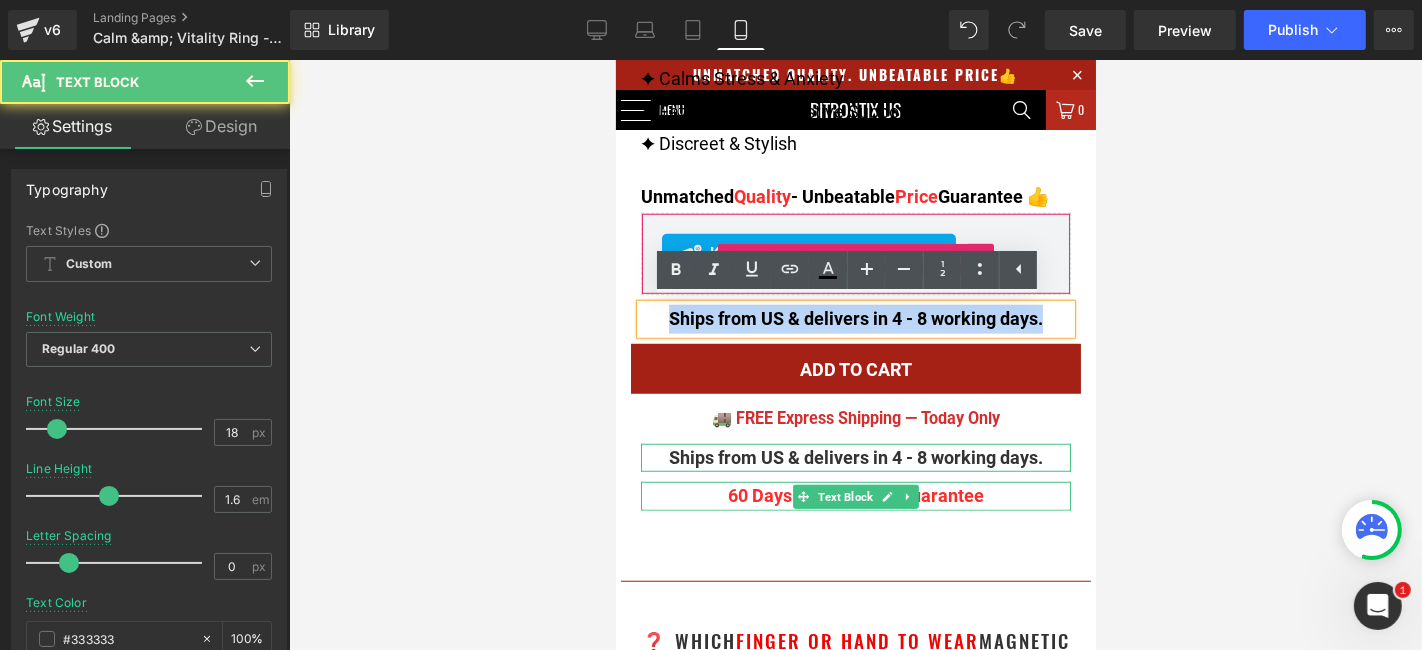 drag, startPoint x: 1037, startPoint y: 311, endPoint x: 639, endPoint y: 329, distance: 398.40683 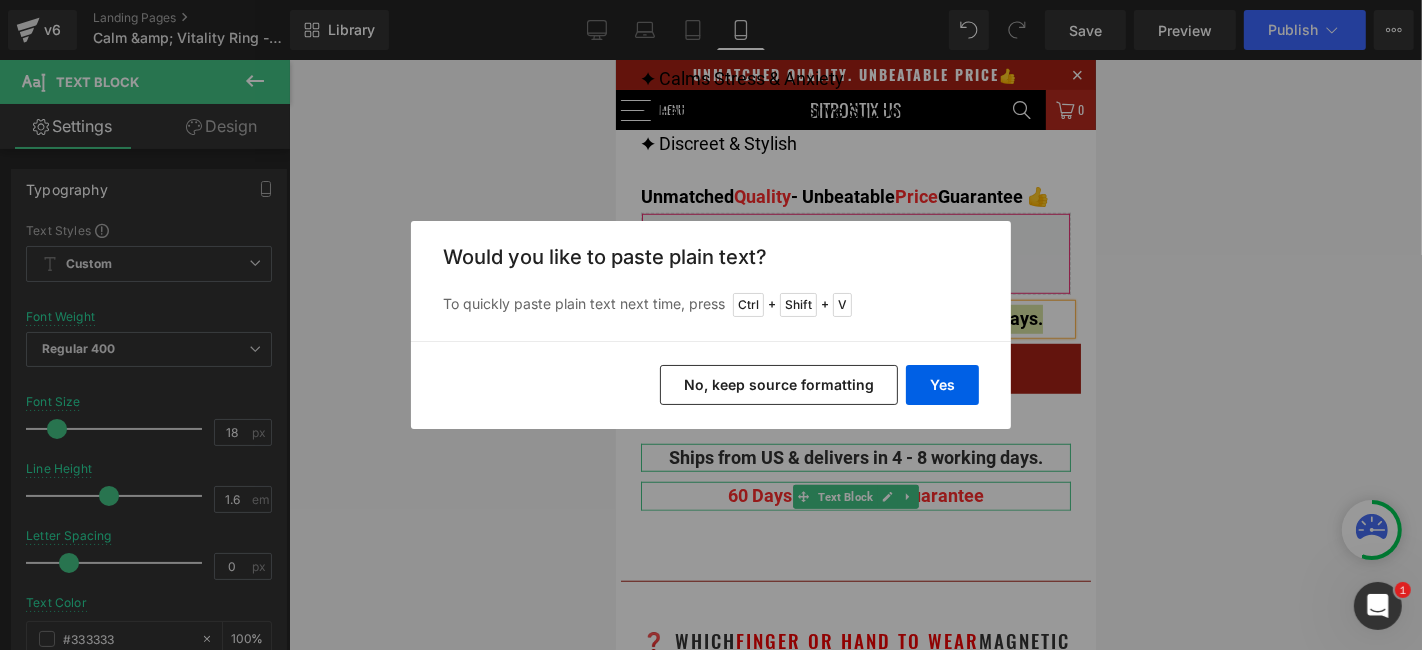 drag, startPoint x: 746, startPoint y: 381, endPoint x: 227, endPoint y: 323, distance: 522.2308 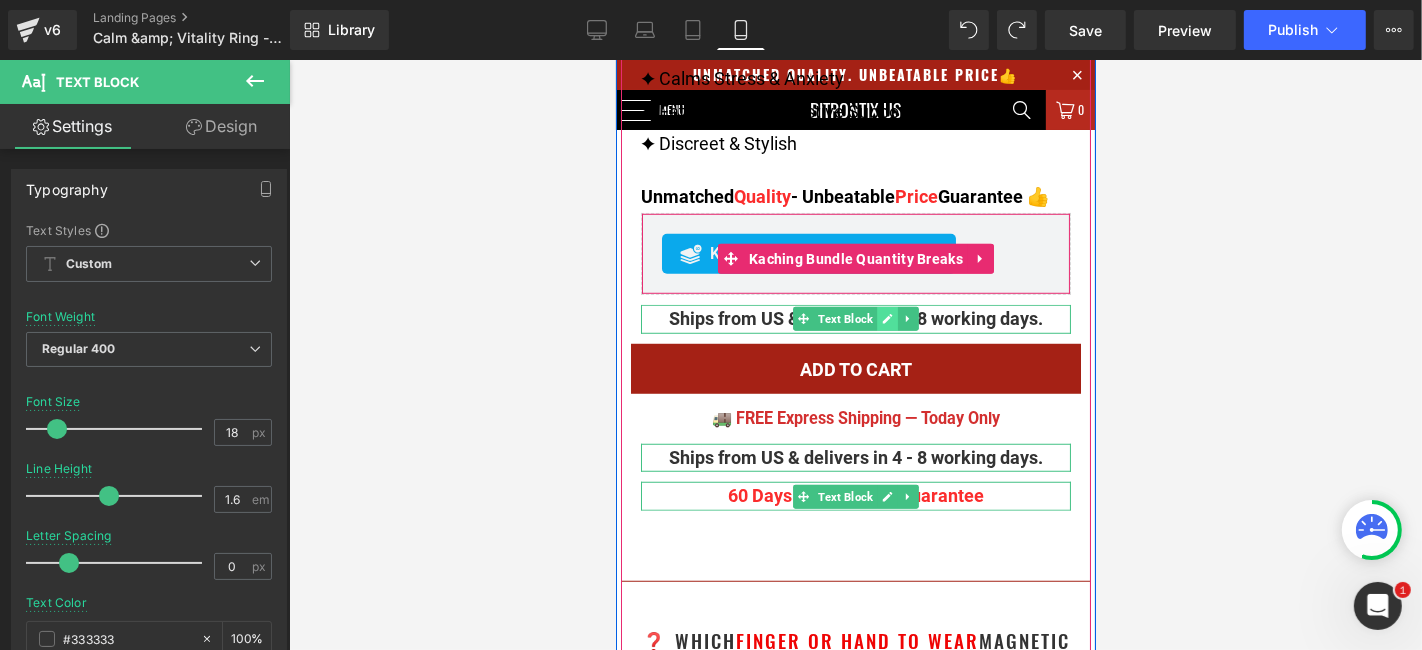 click 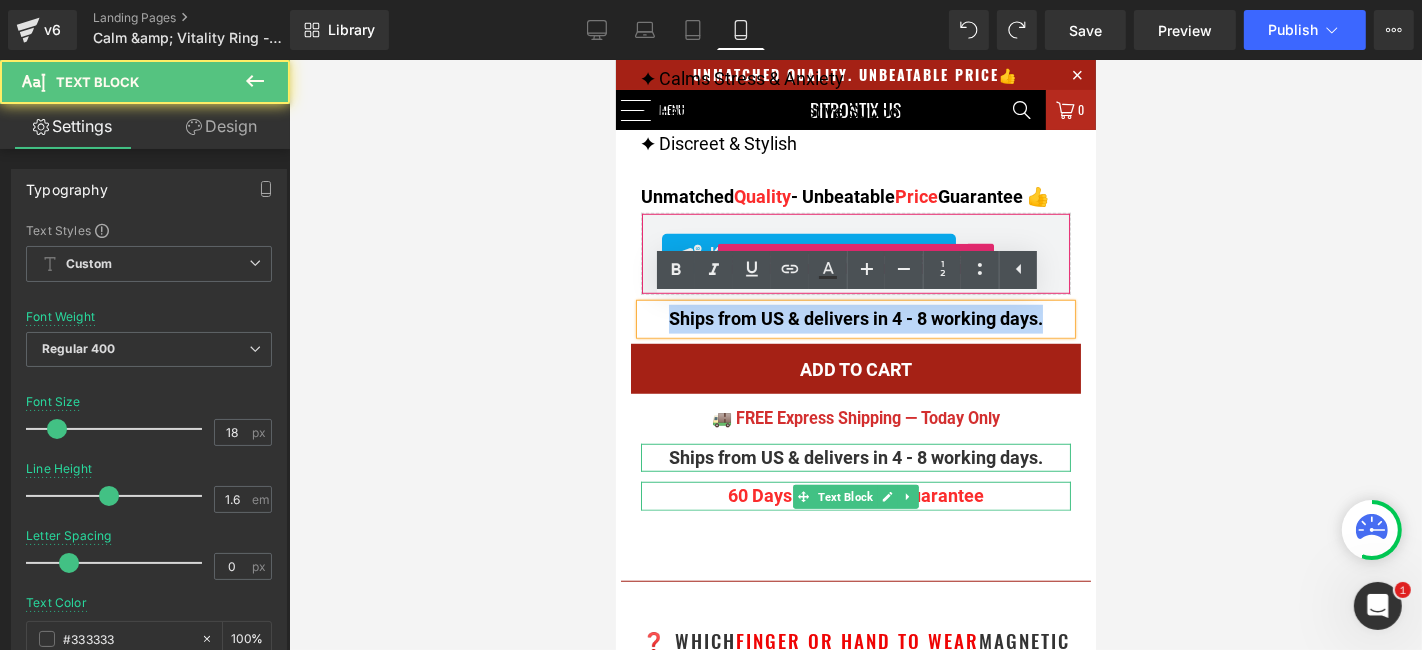 drag, startPoint x: 1034, startPoint y: 313, endPoint x: 1210, endPoint y: 380, distance: 188.32153 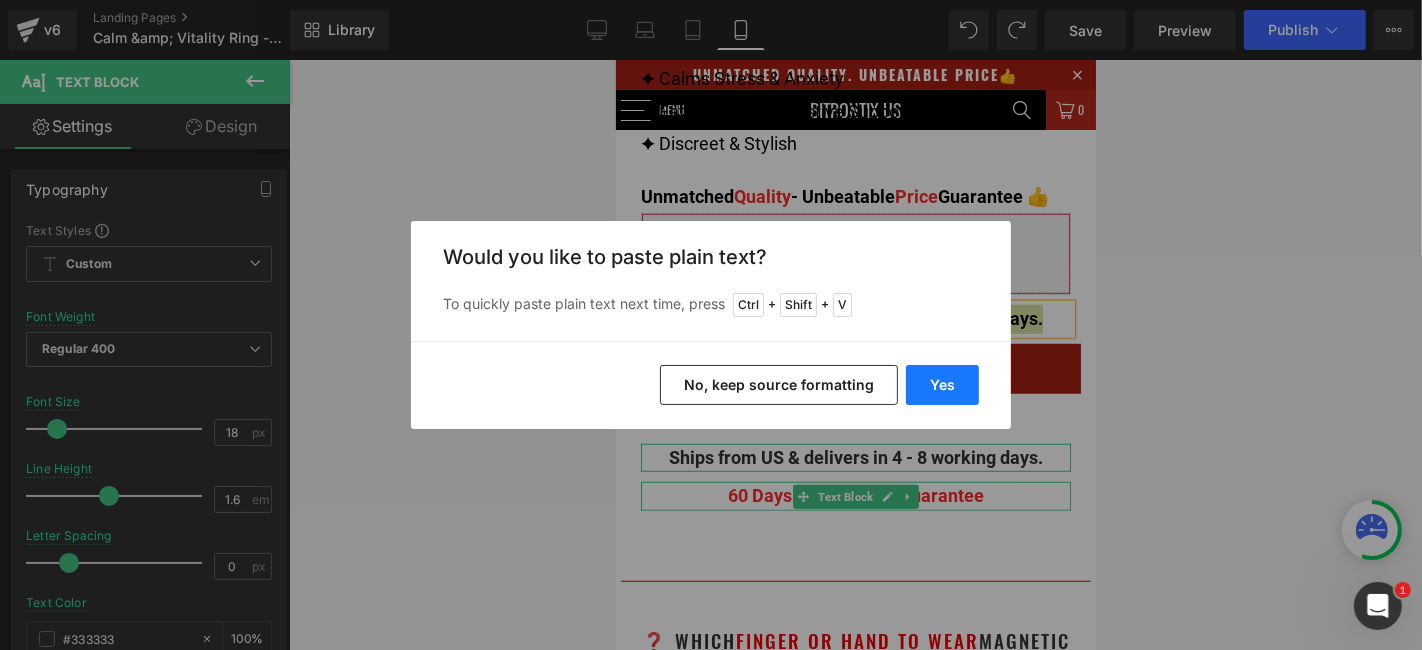 click on "Yes" at bounding box center [942, 385] 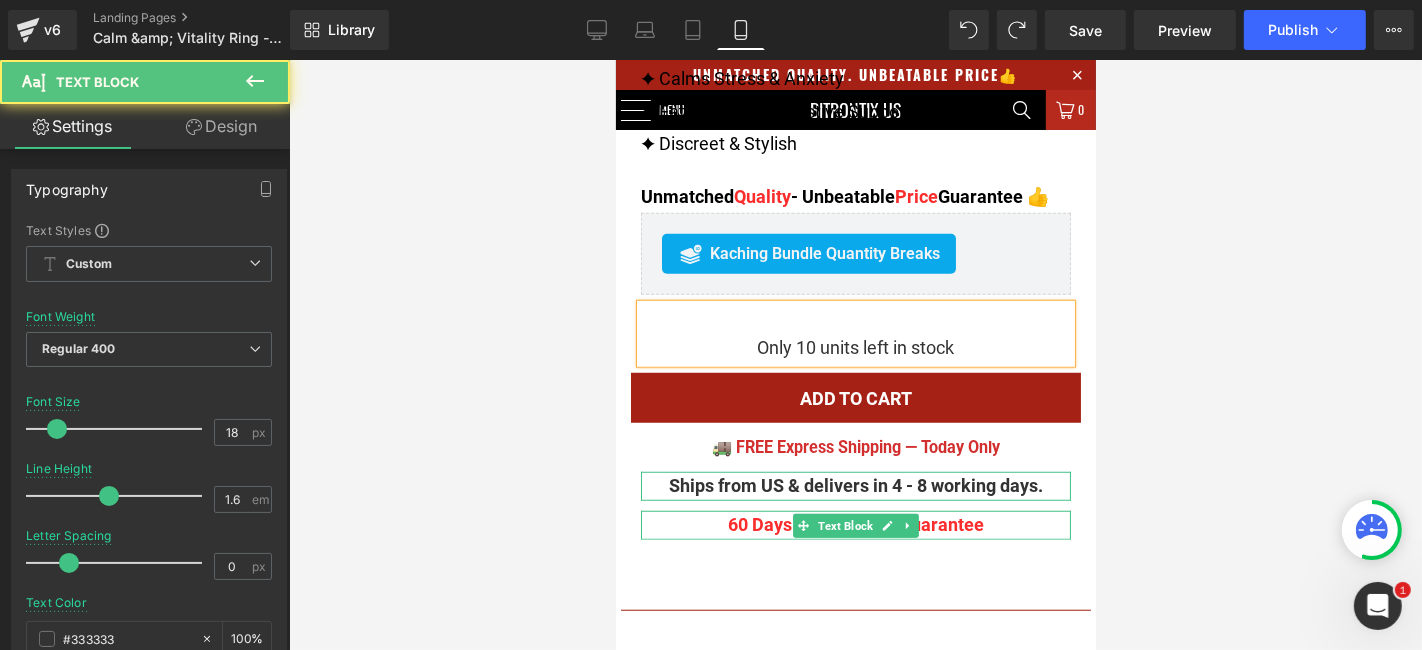 click on "Only 10 units left in stock" at bounding box center (855, 347) 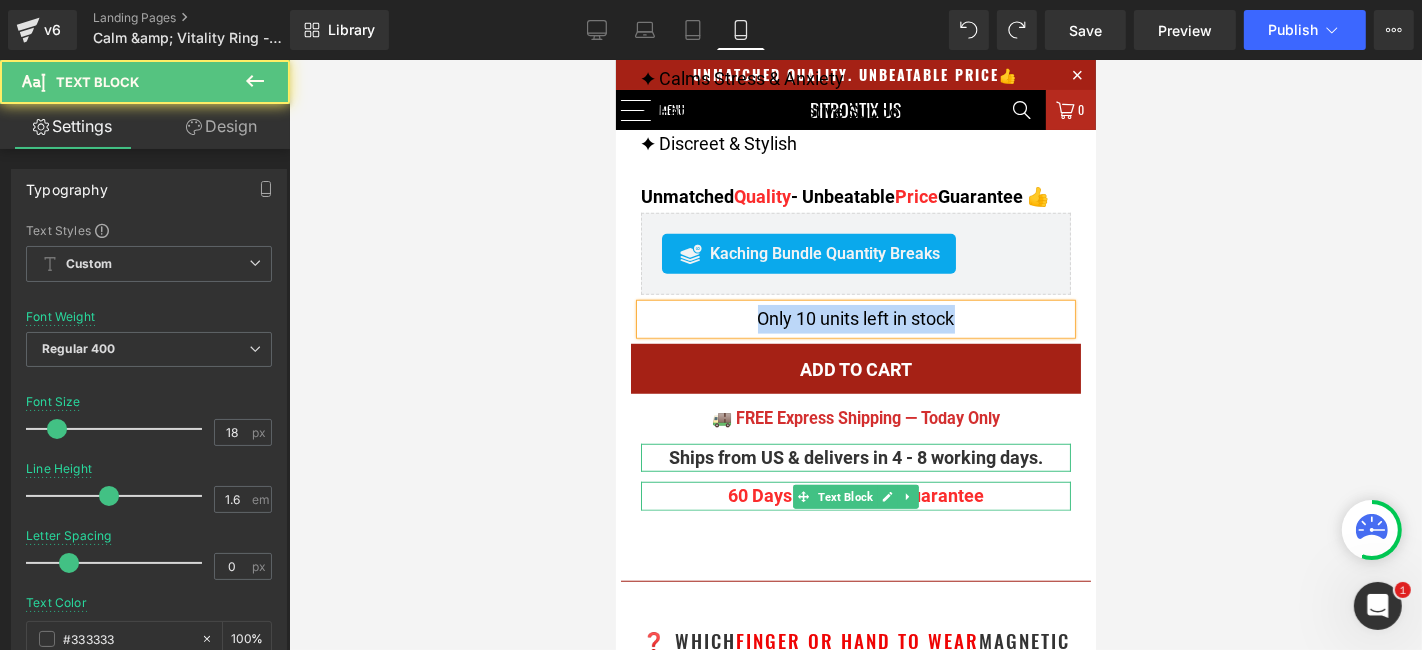 drag, startPoint x: 996, startPoint y: 317, endPoint x: 692, endPoint y: 322, distance: 304.0411 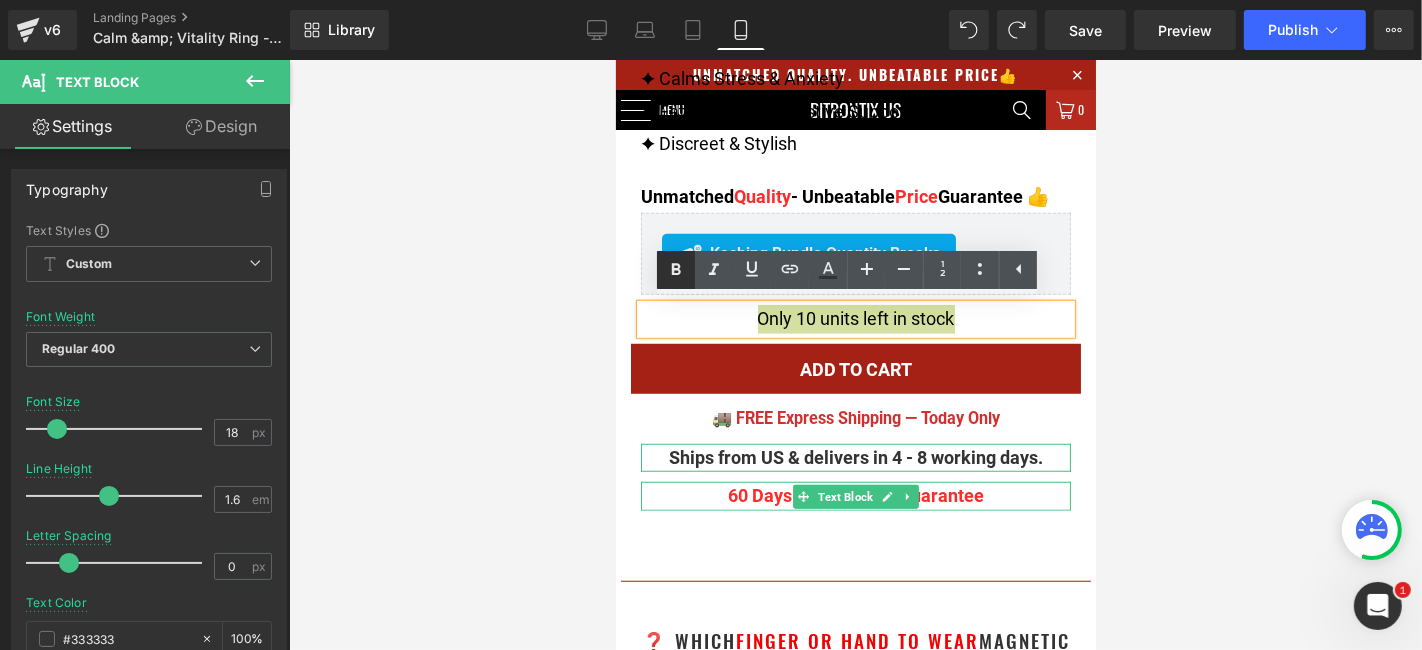 click at bounding box center [676, 270] 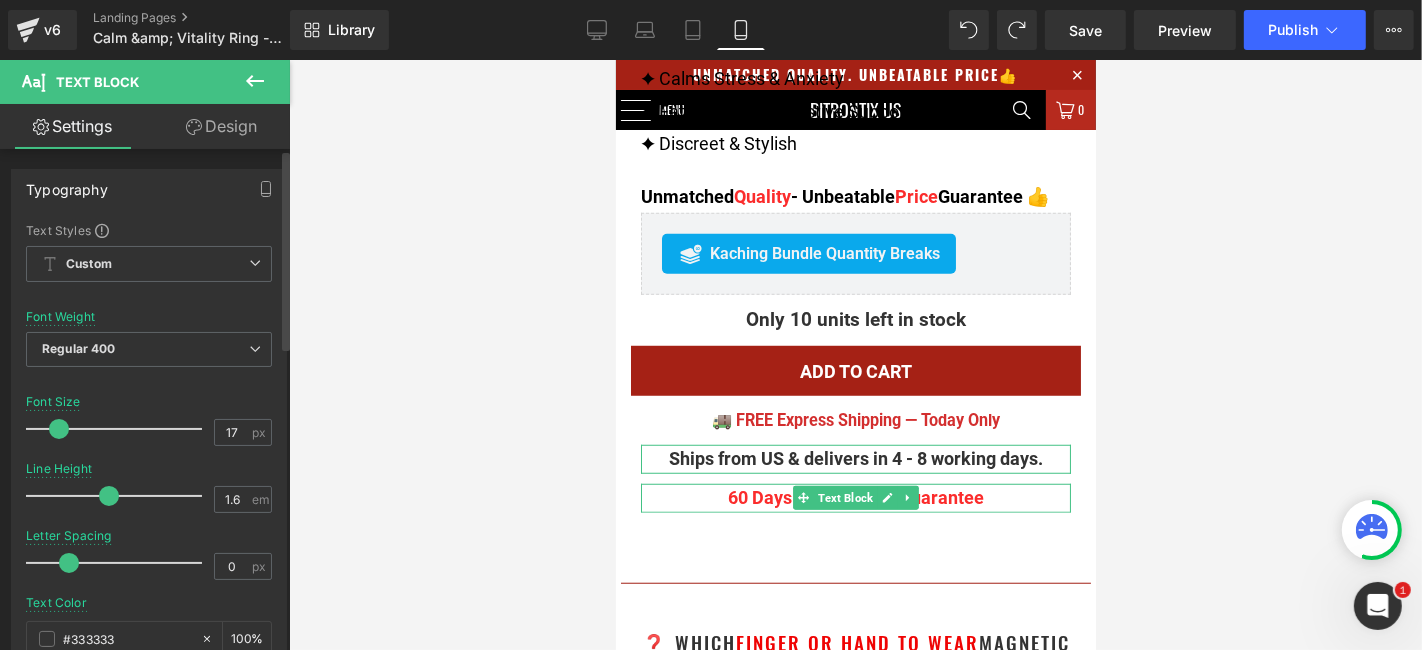 type on "16" 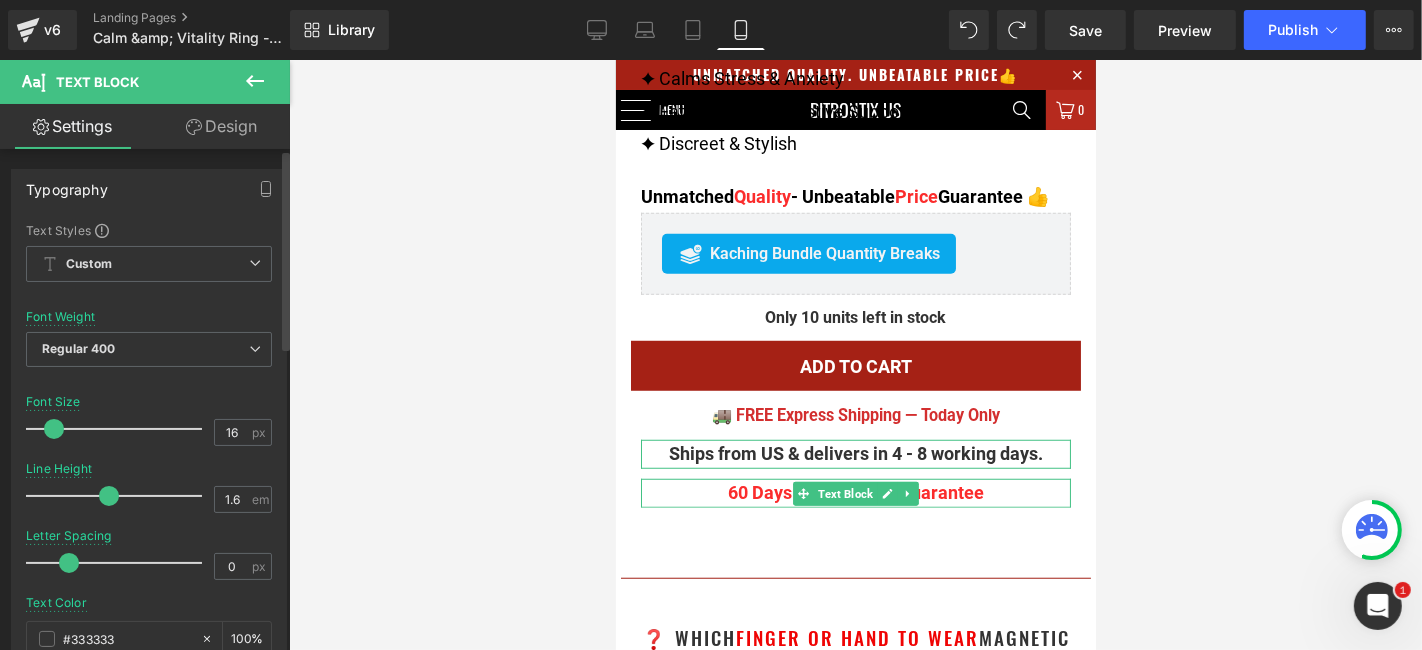 click at bounding box center [54, 429] 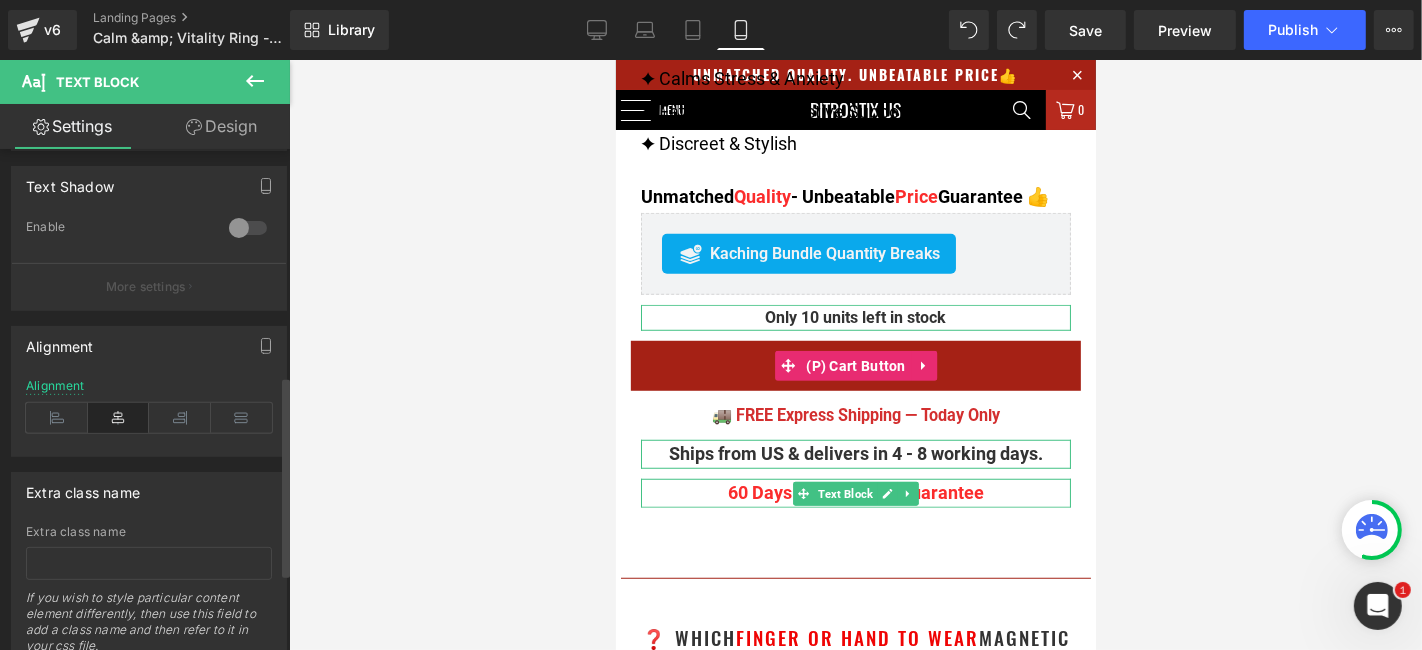 scroll, scrollTop: 760, scrollLeft: 0, axis: vertical 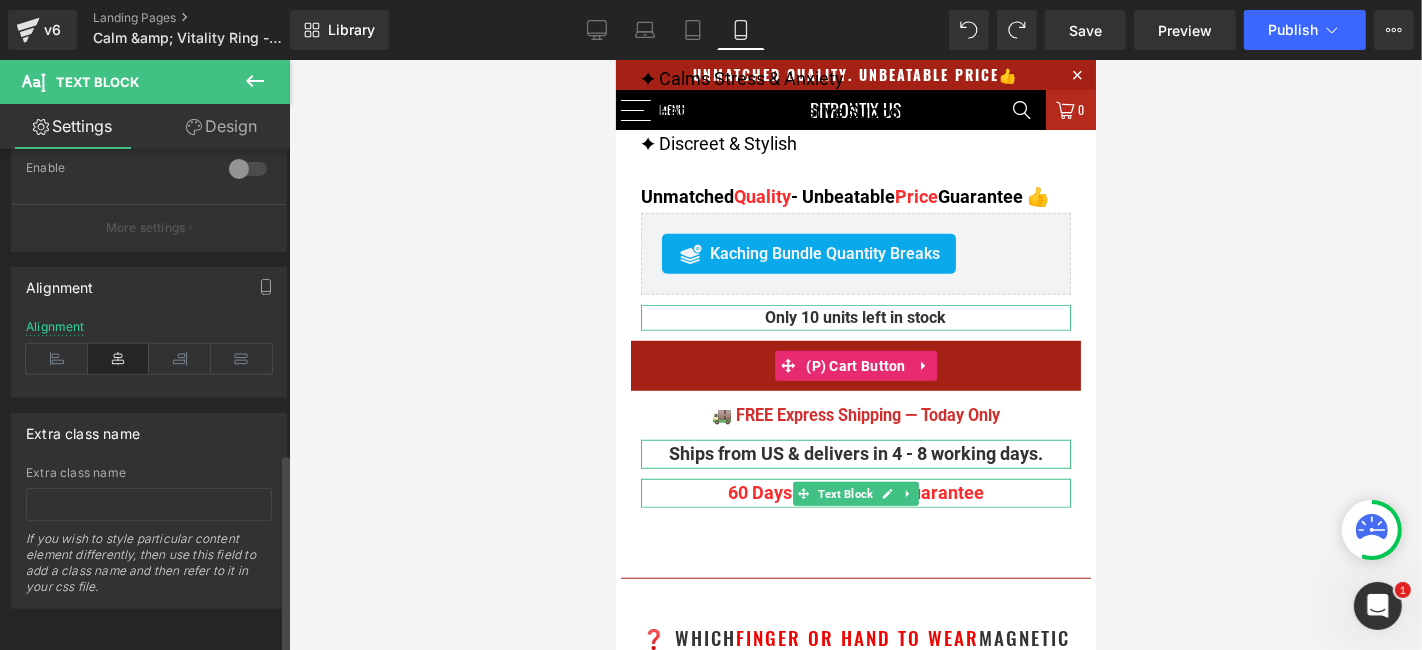 click on "Alignment" at bounding box center [149, 358] 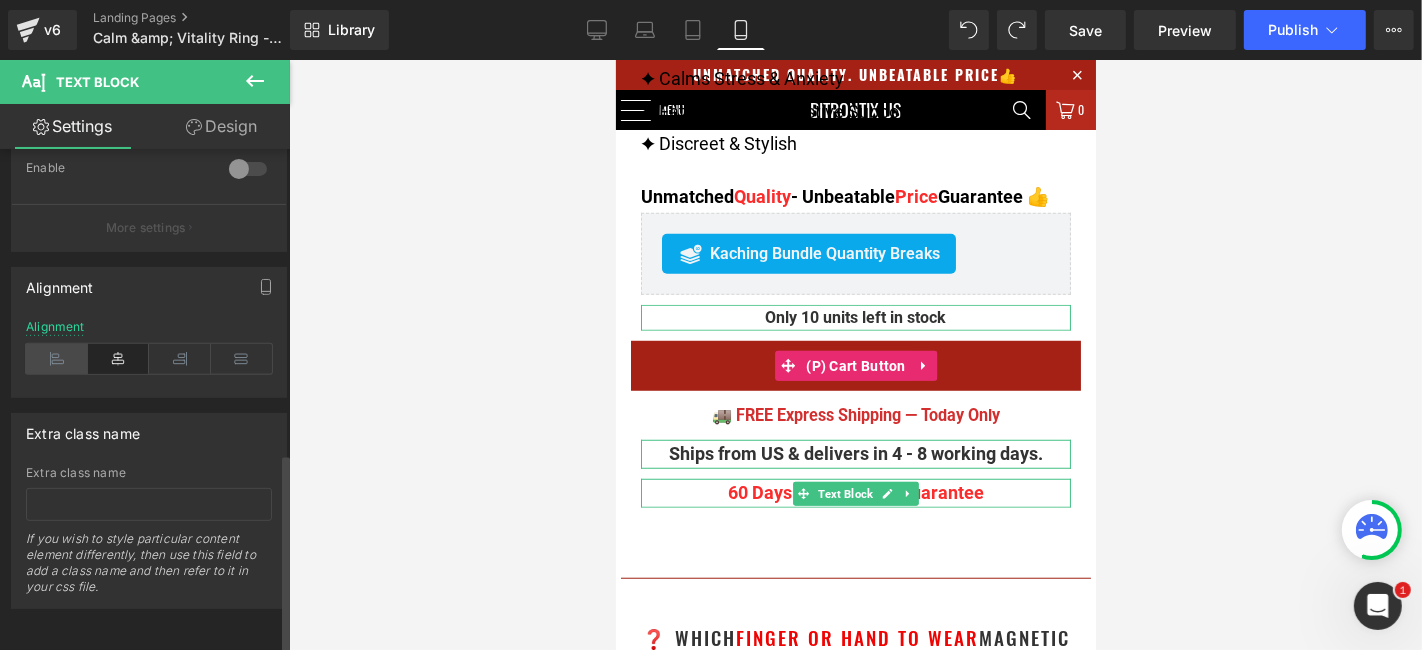 click at bounding box center [57, 359] 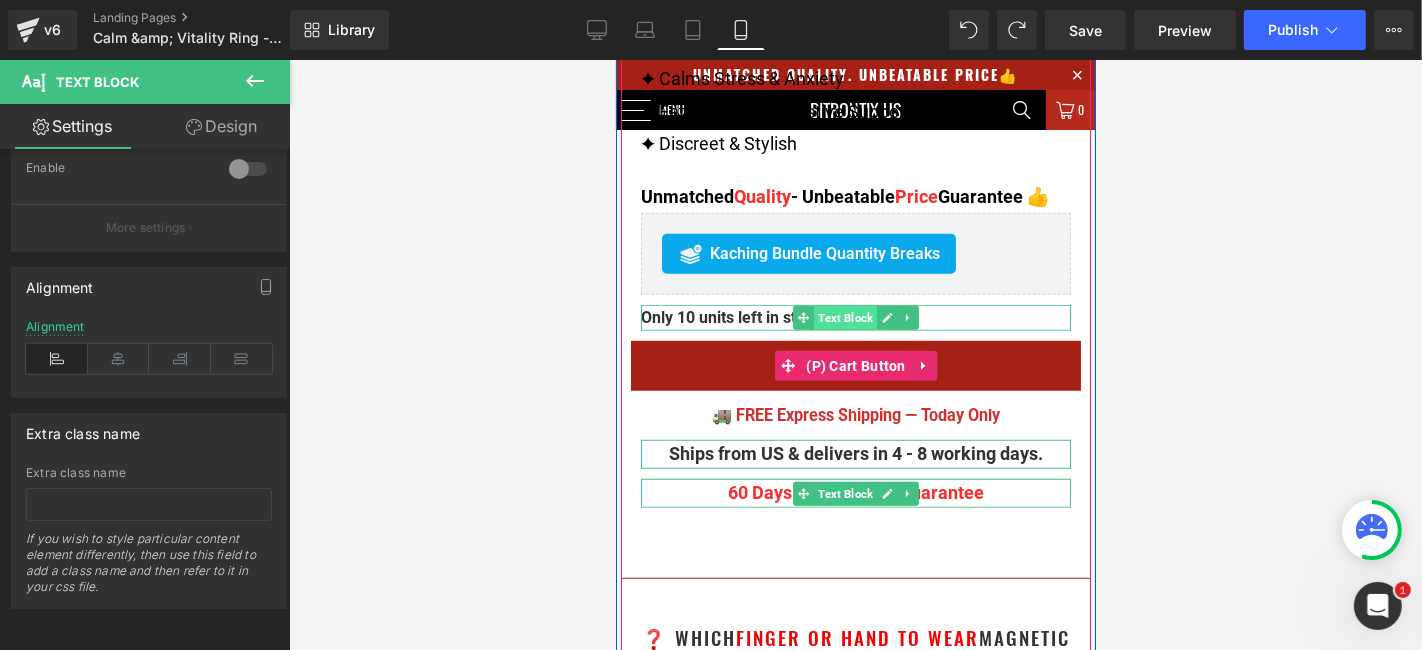 click on "Text Block" at bounding box center (844, 317) 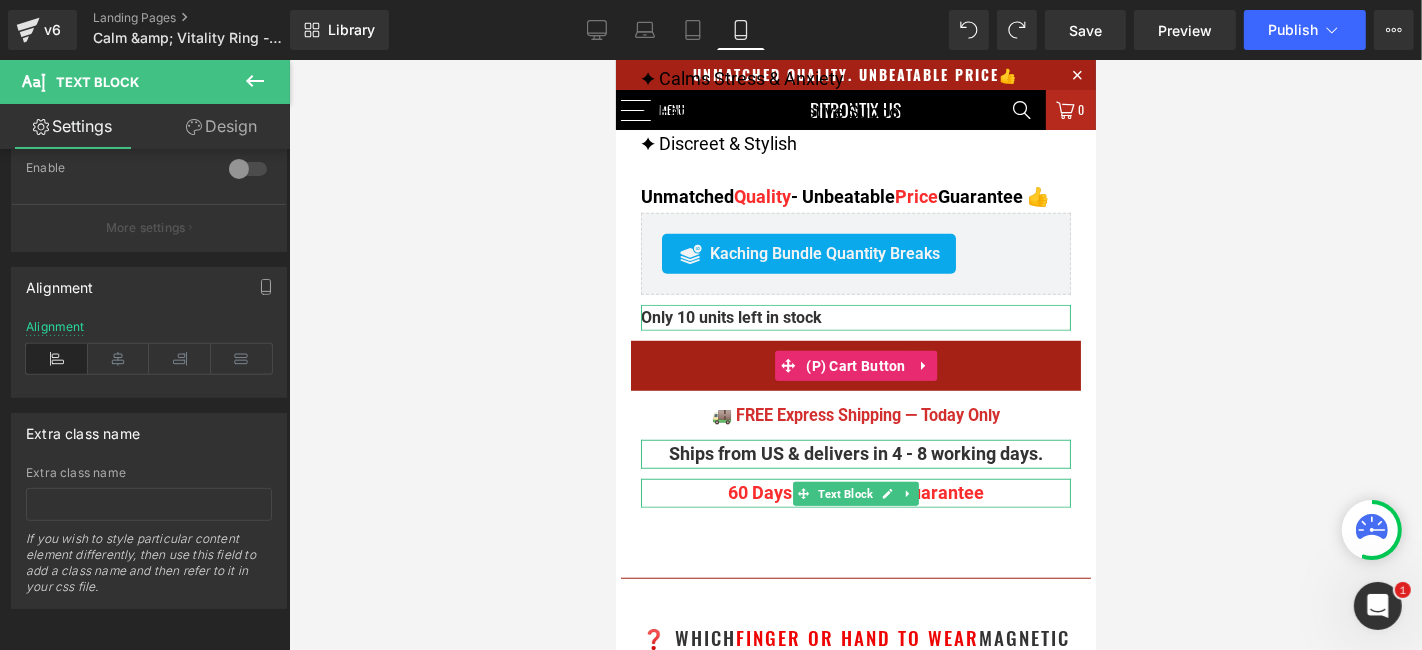 click on "Design" at bounding box center [221, 126] 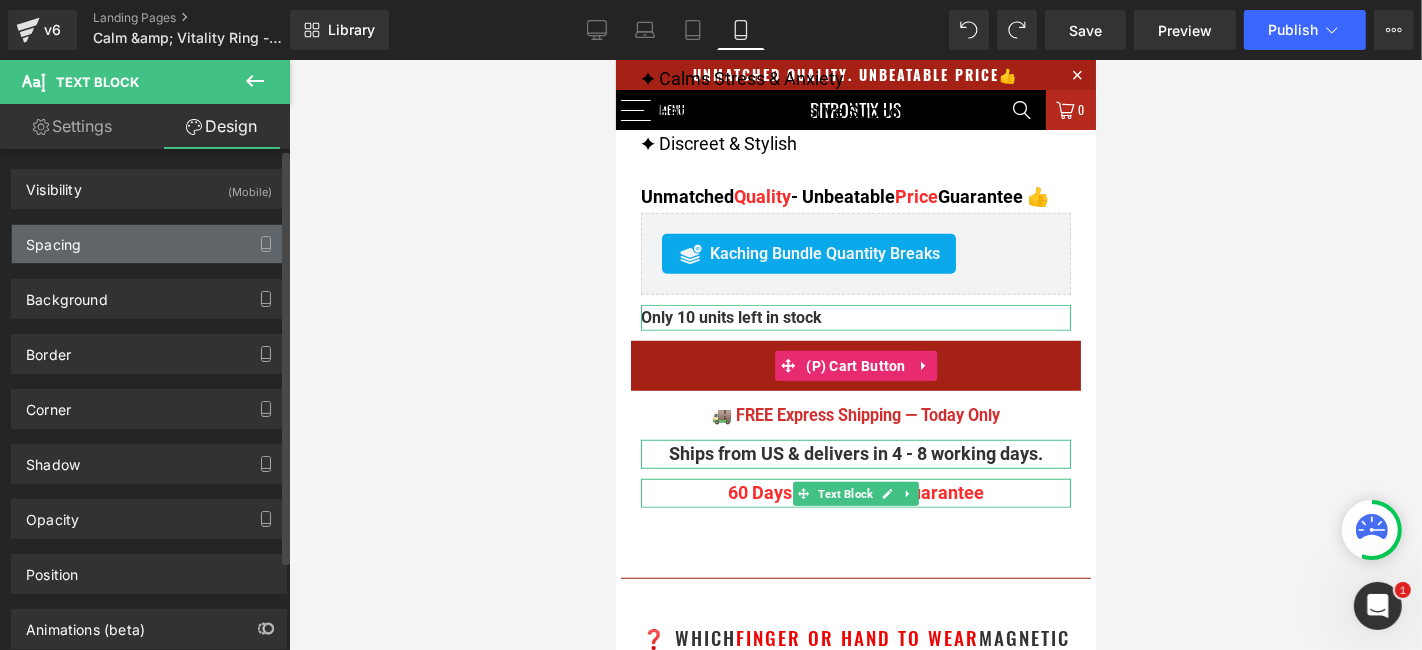 click on "Spacing" at bounding box center [149, 244] 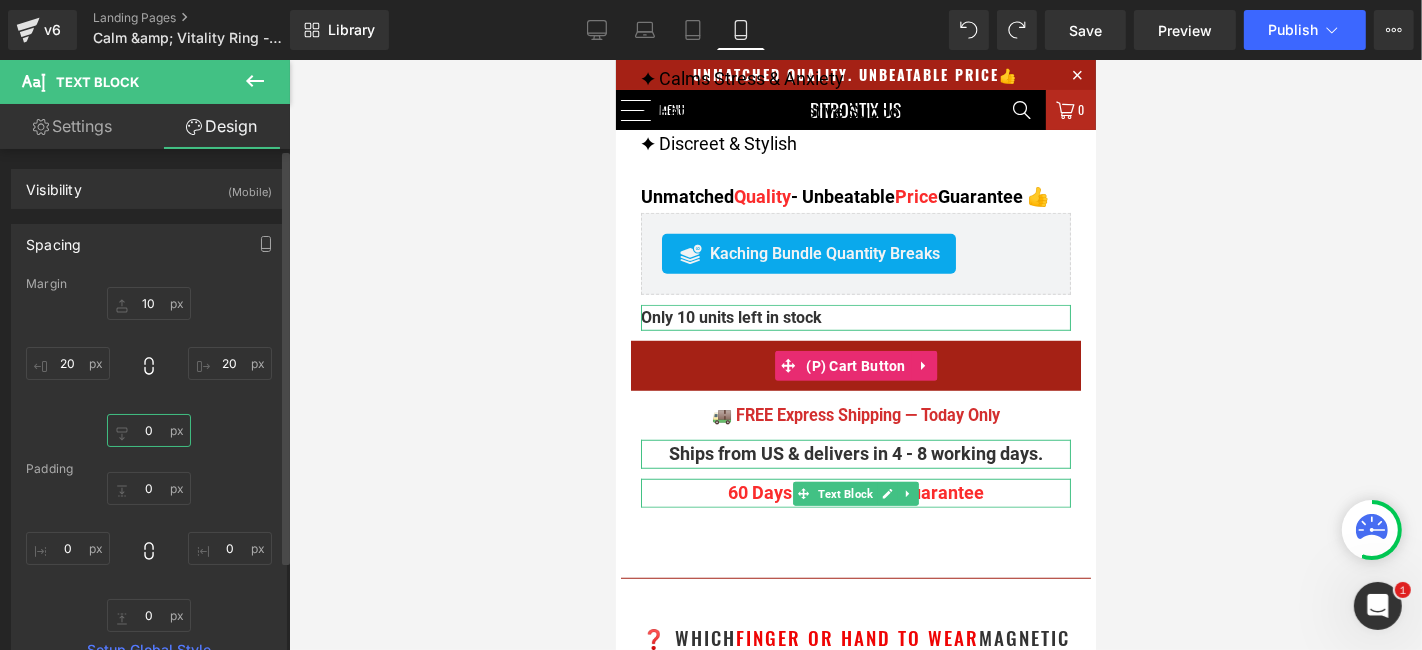 click on "0" at bounding box center [149, 430] 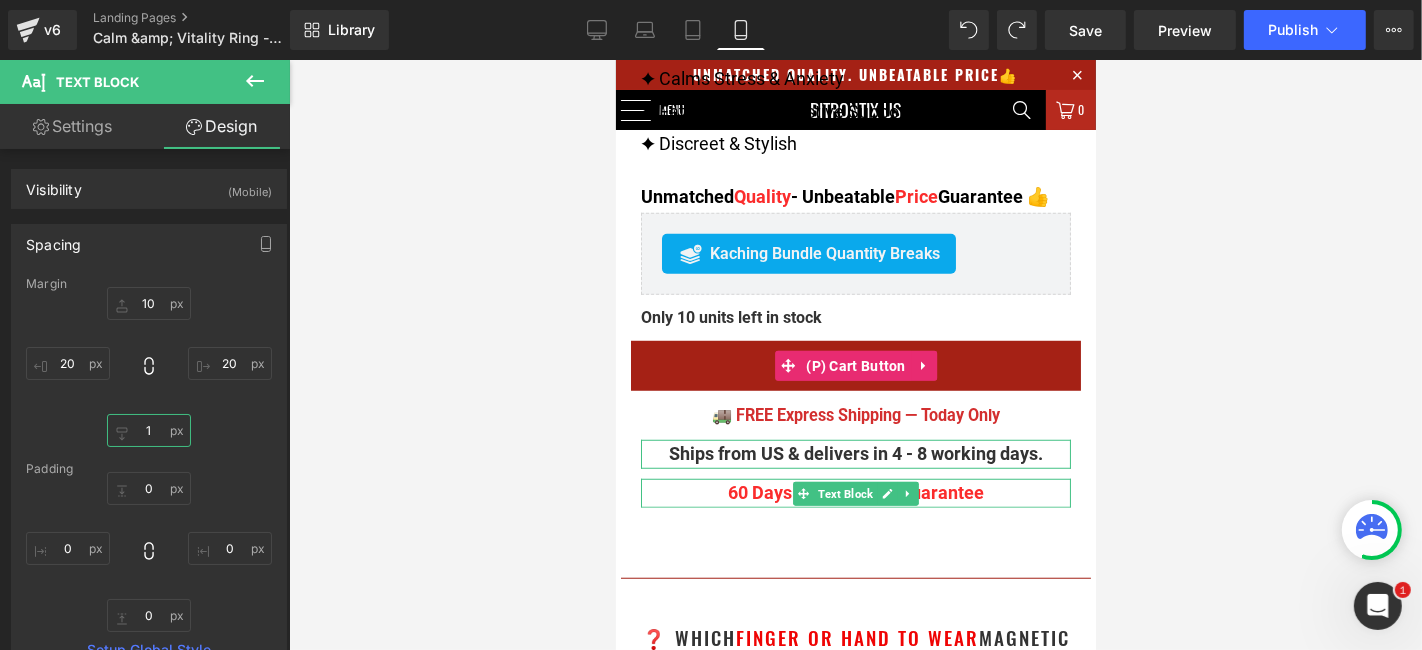 type on "10" 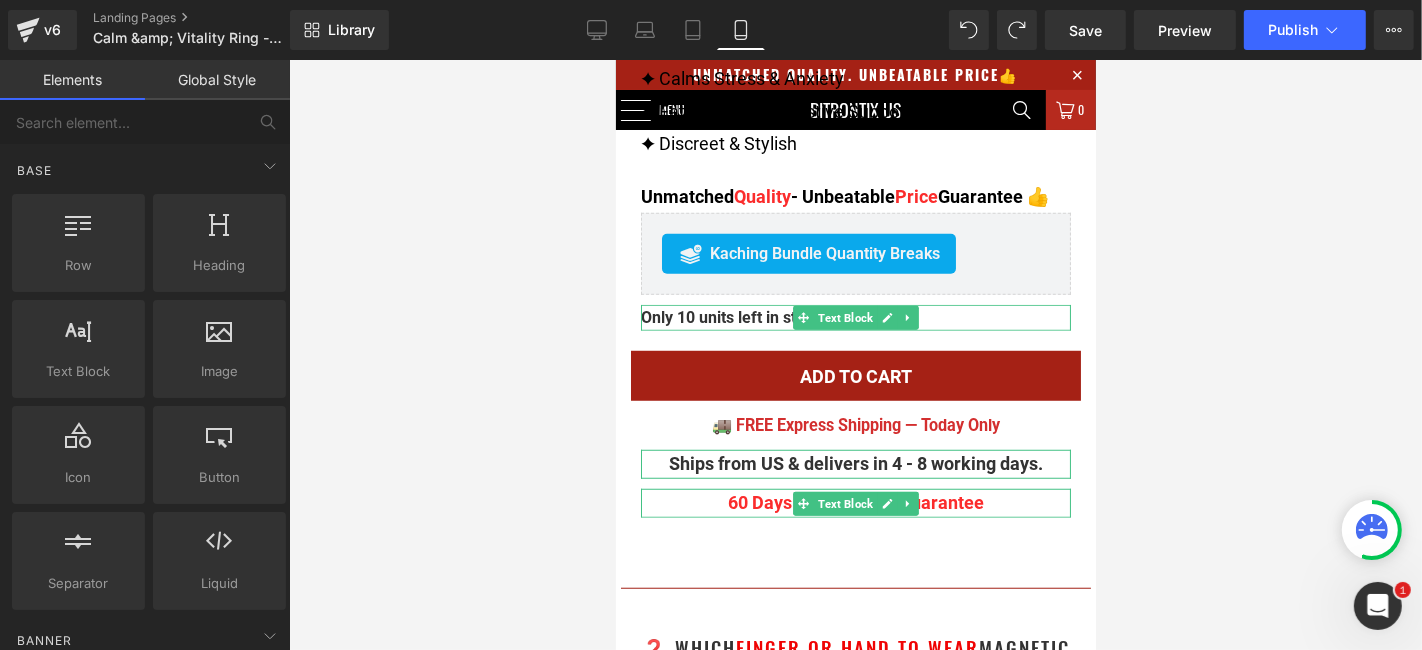 click at bounding box center [855, 355] 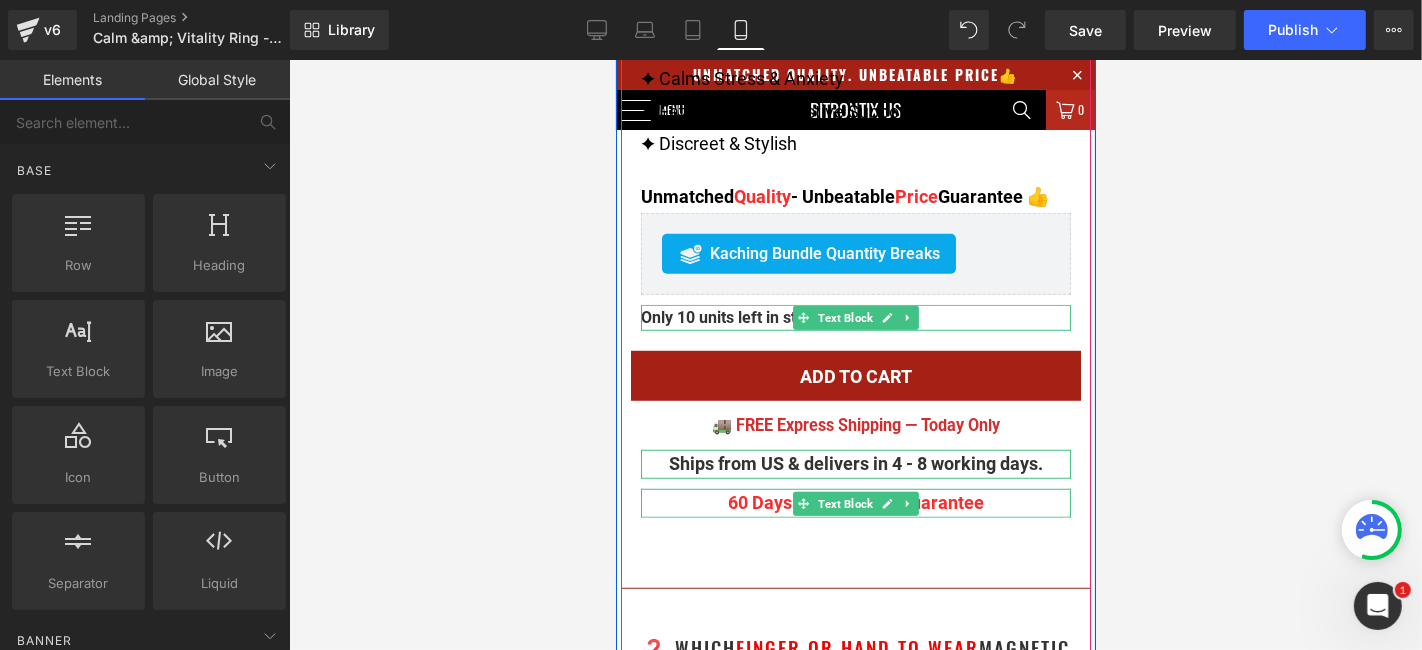 click on "Only 10 units left in stock" at bounding box center (730, 316) 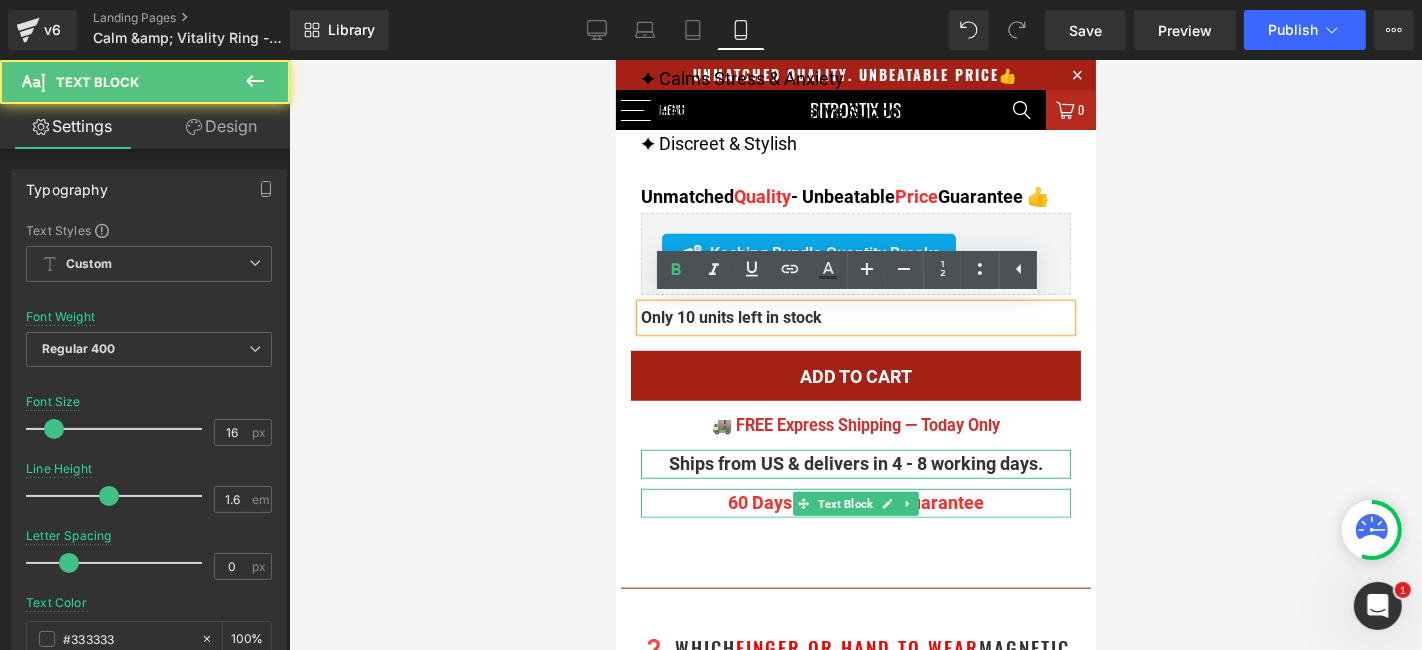 click on "Only 10 units left in stock" at bounding box center (855, 317) 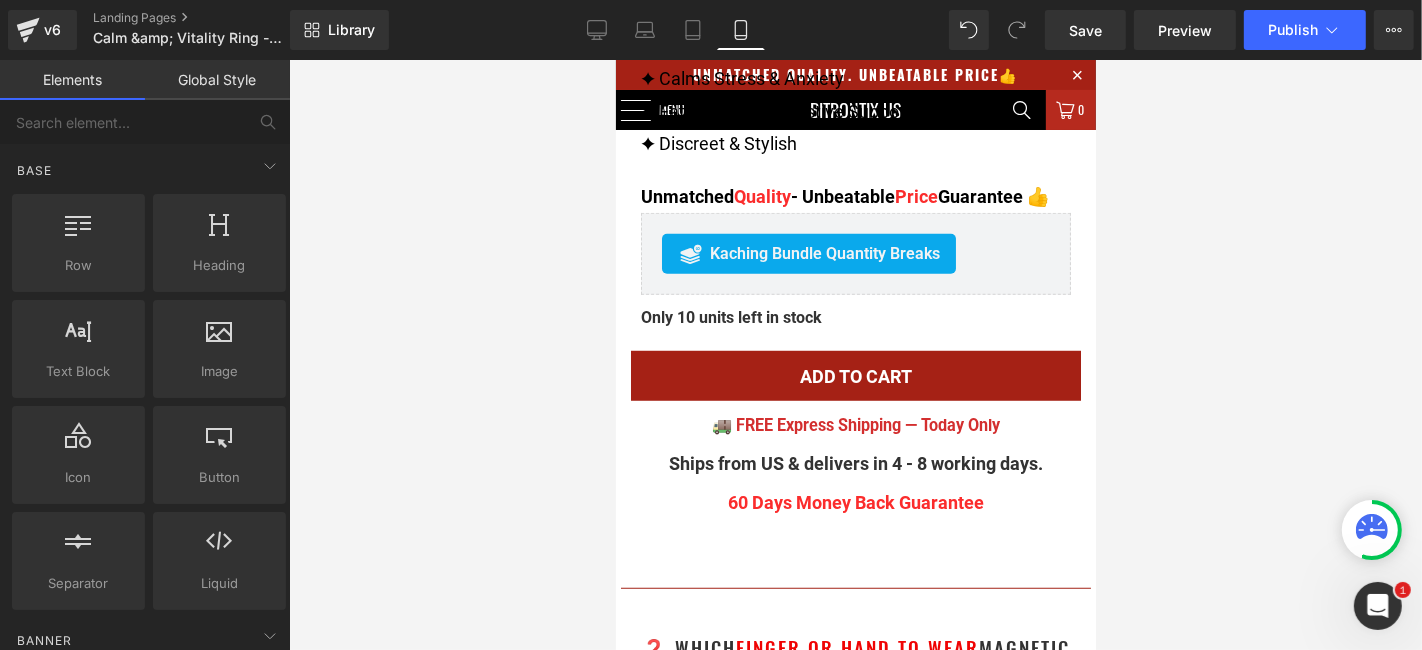 click at bounding box center [855, 355] 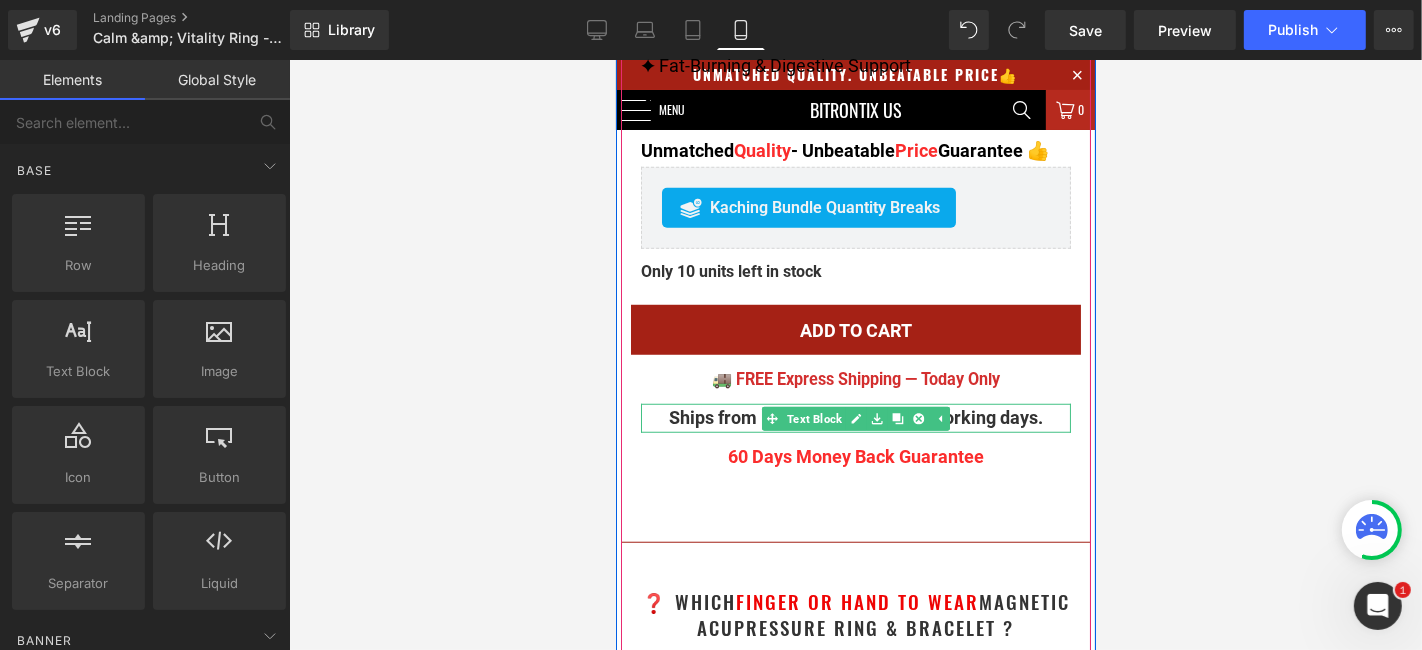 scroll, scrollTop: 1196, scrollLeft: 0, axis: vertical 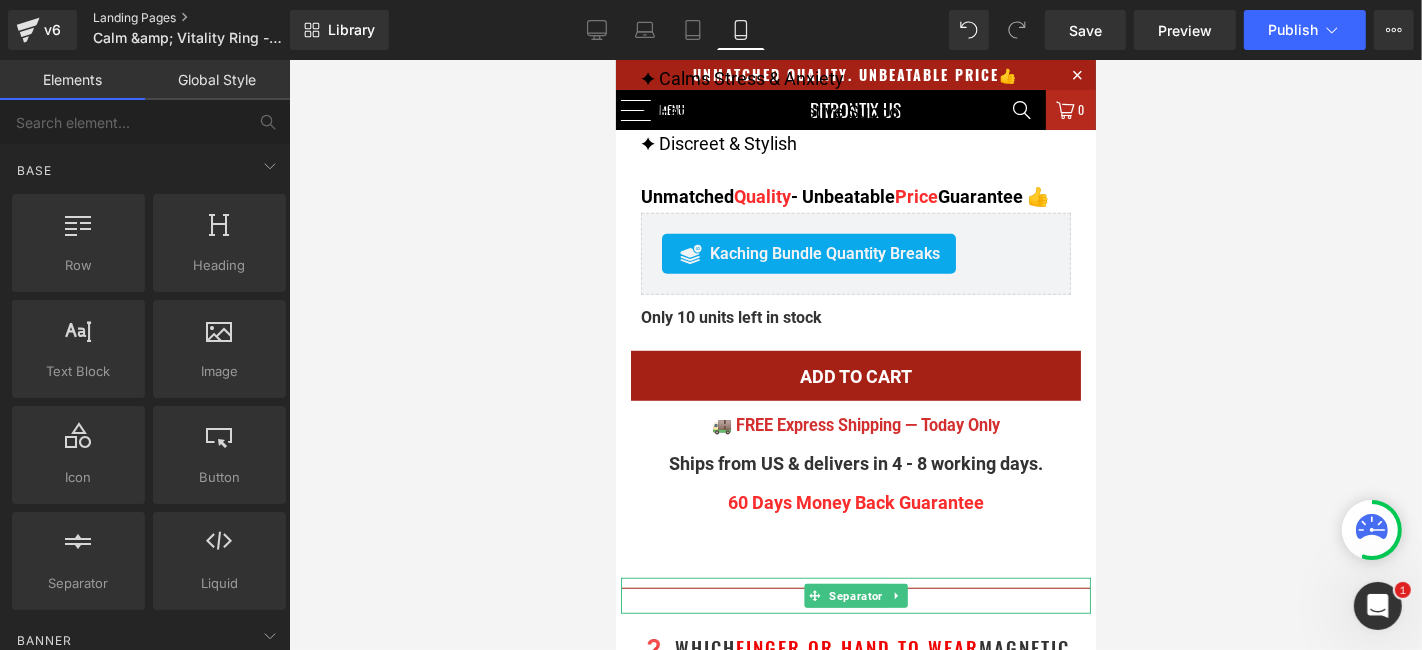 click on "Landing Pages" at bounding box center [208, 18] 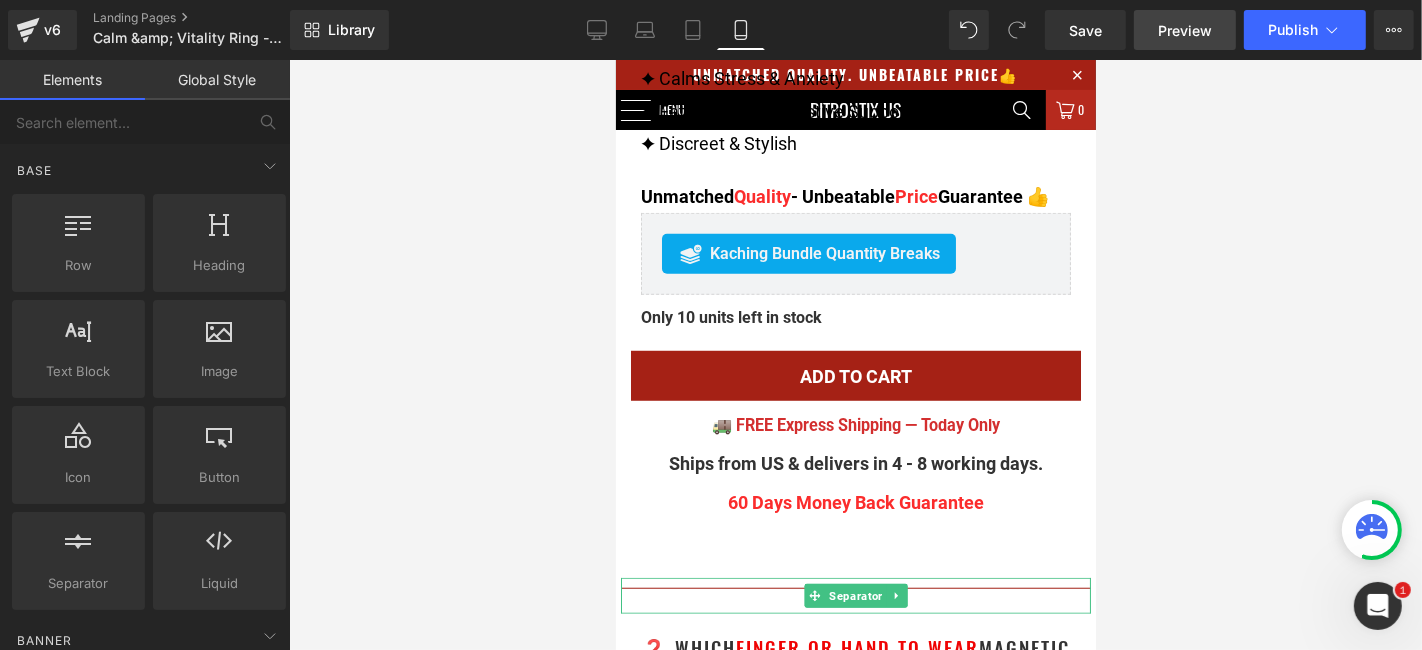 click on "Preview" at bounding box center [1185, 30] 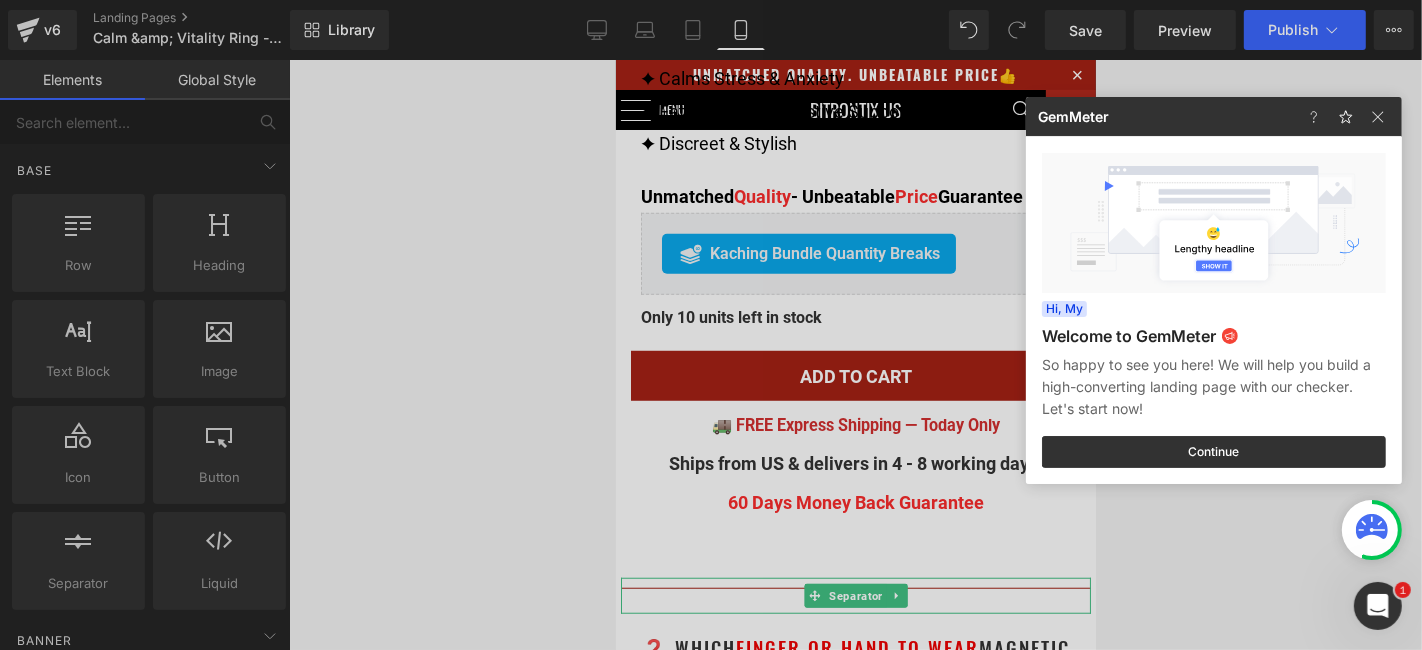click at bounding box center [711, 325] 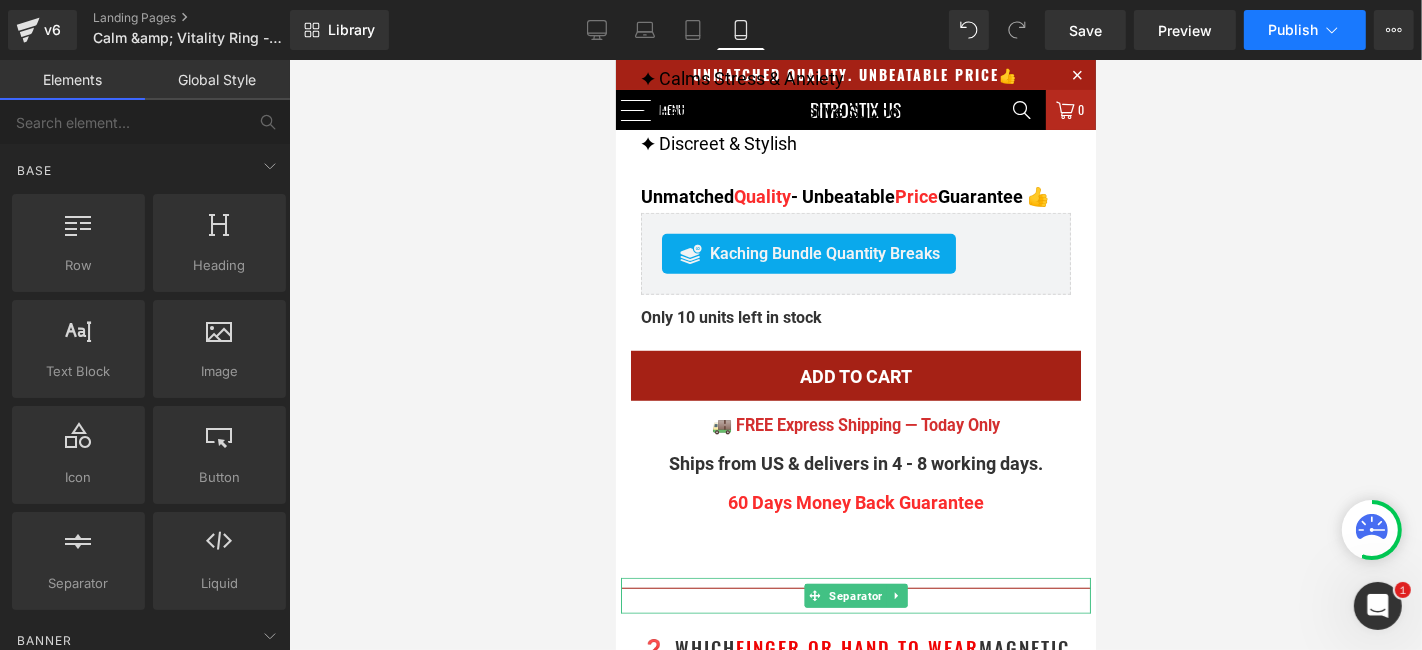click on "Publish" at bounding box center (1305, 30) 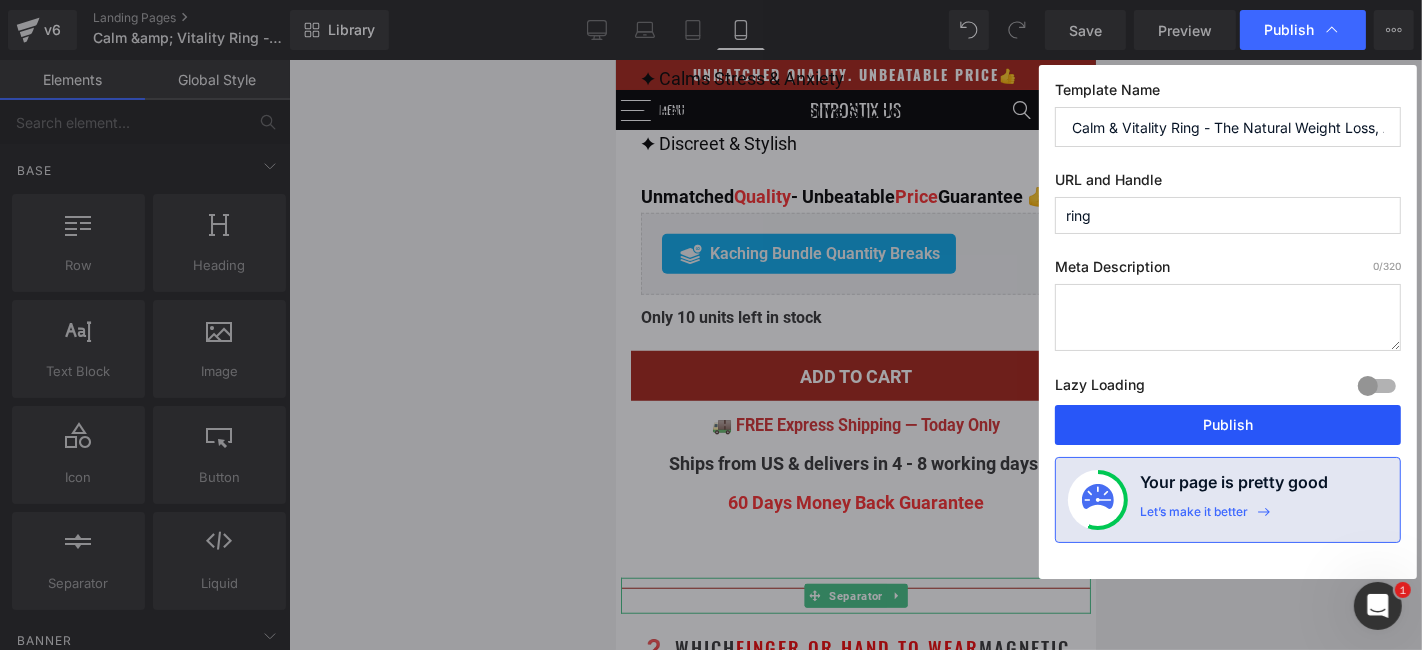 click on "Publish" at bounding box center [1228, 425] 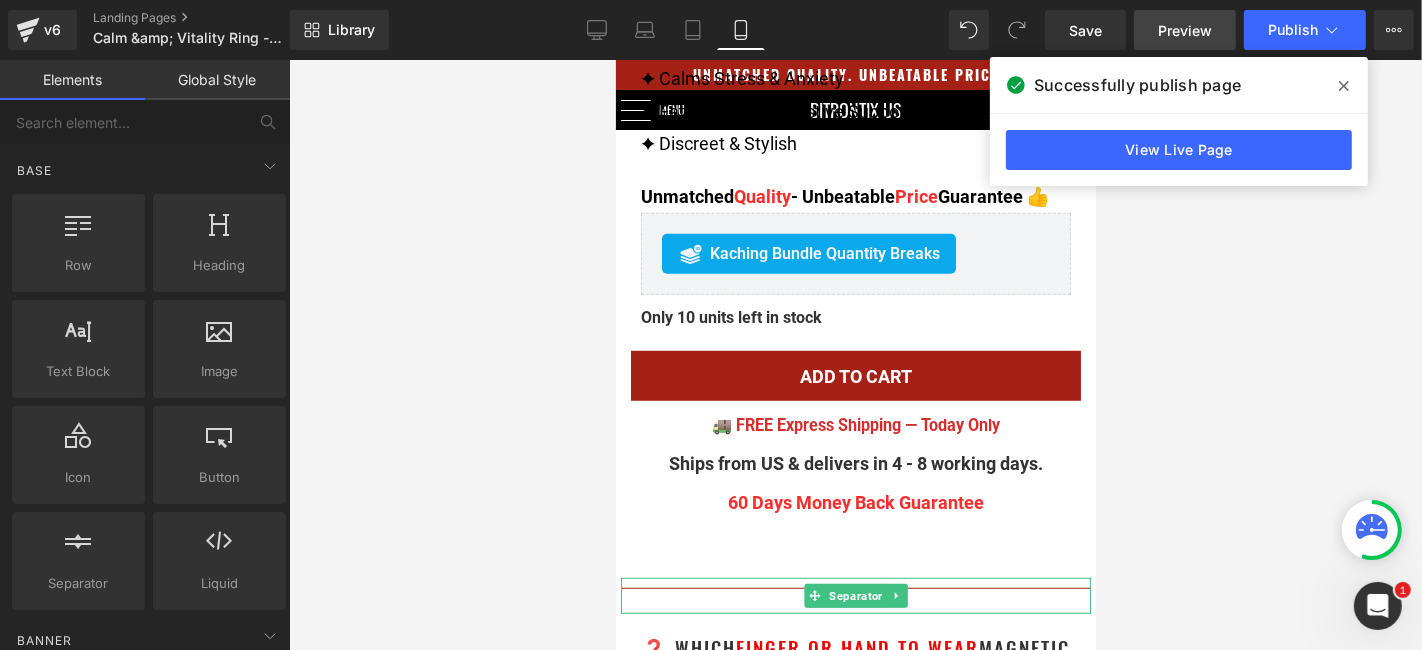 click on "Preview" at bounding box center (1185, 30) 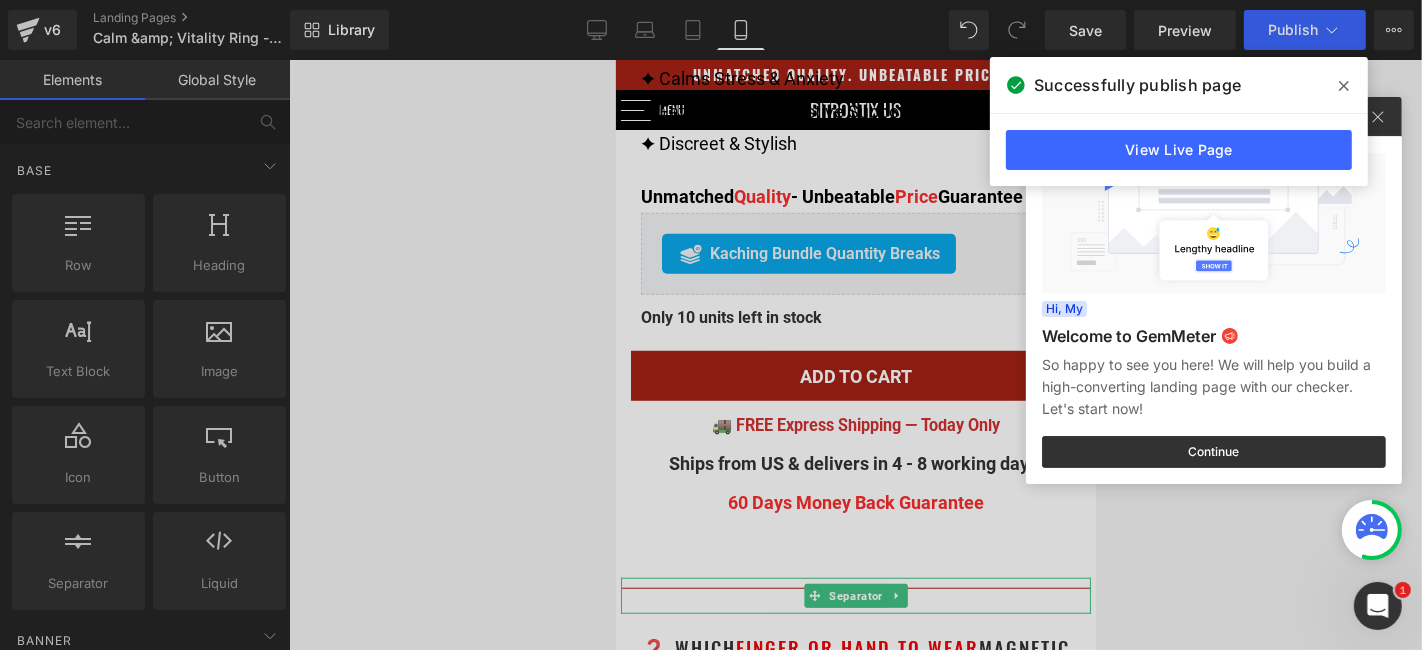 drag, startPoint x: 831, startPoint y: 317, endPoint x: 217, endPoint y: 255, distance: 617.1224 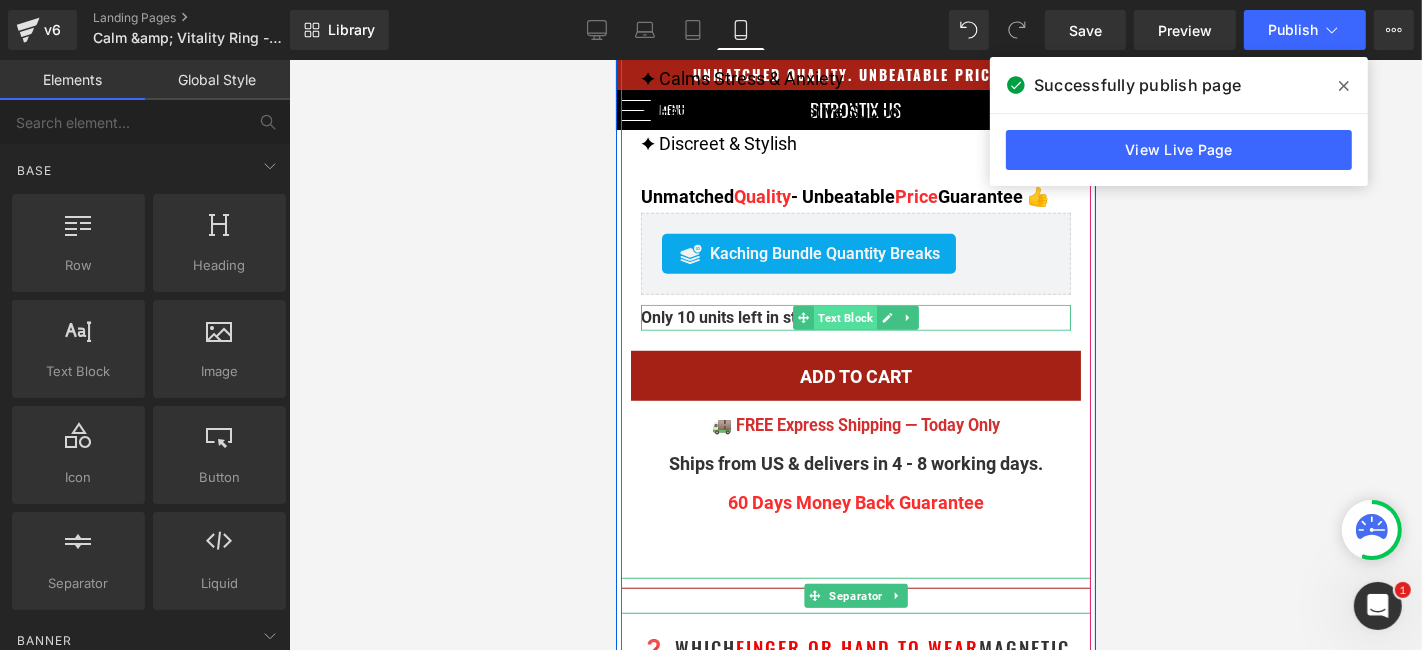 click on "Text Block" at bounding box center (844, 317) 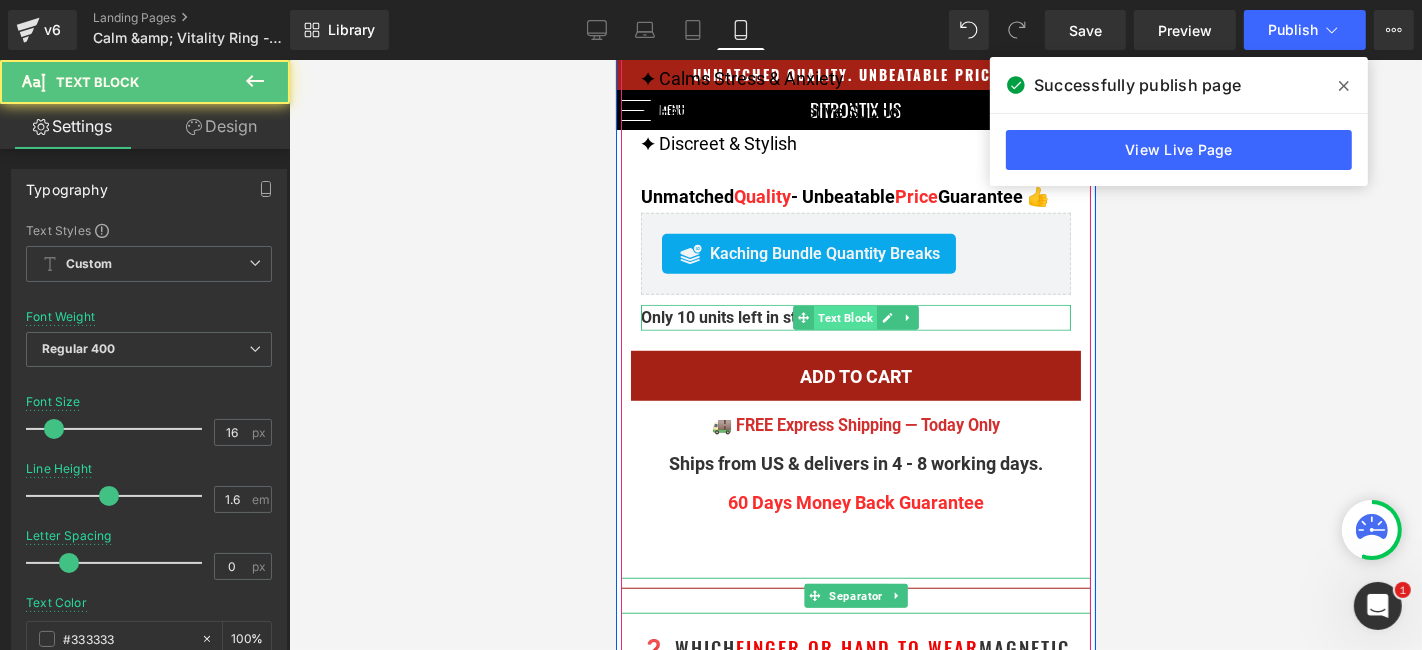 click on "Text Block" at bounding box center [844, 317] 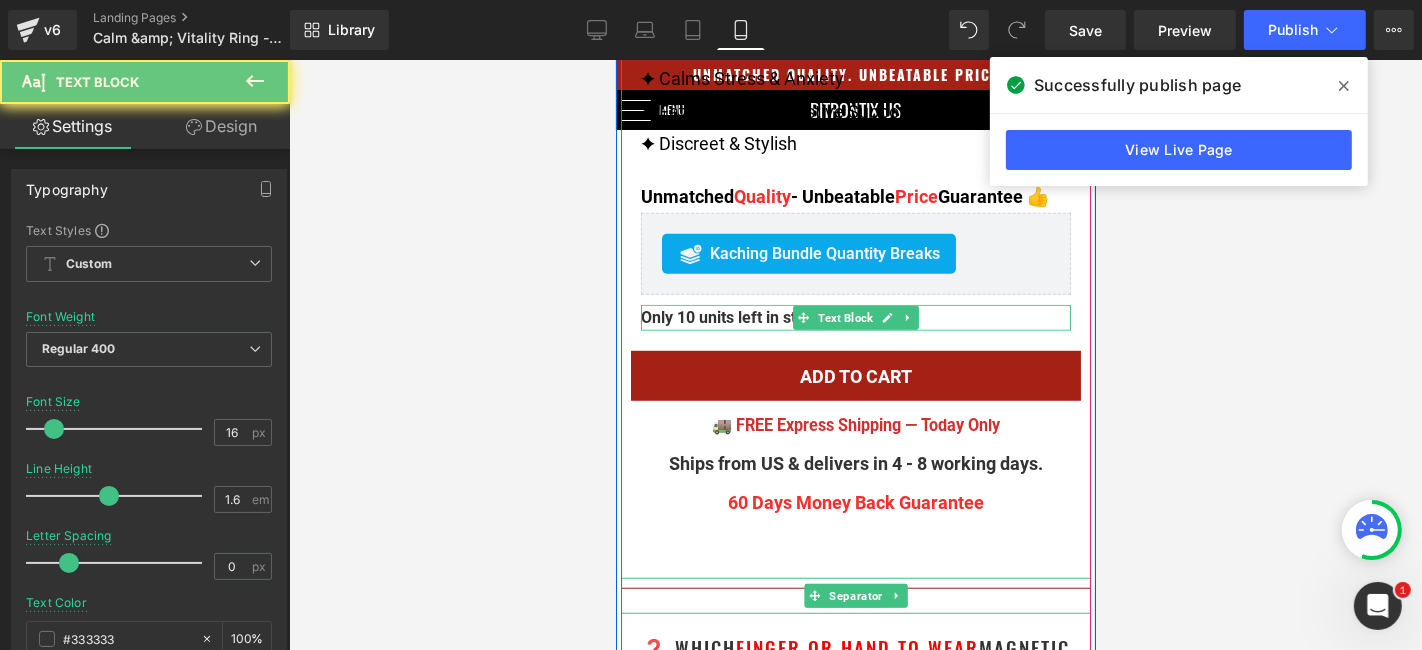 click at bounding box center (886, 317) 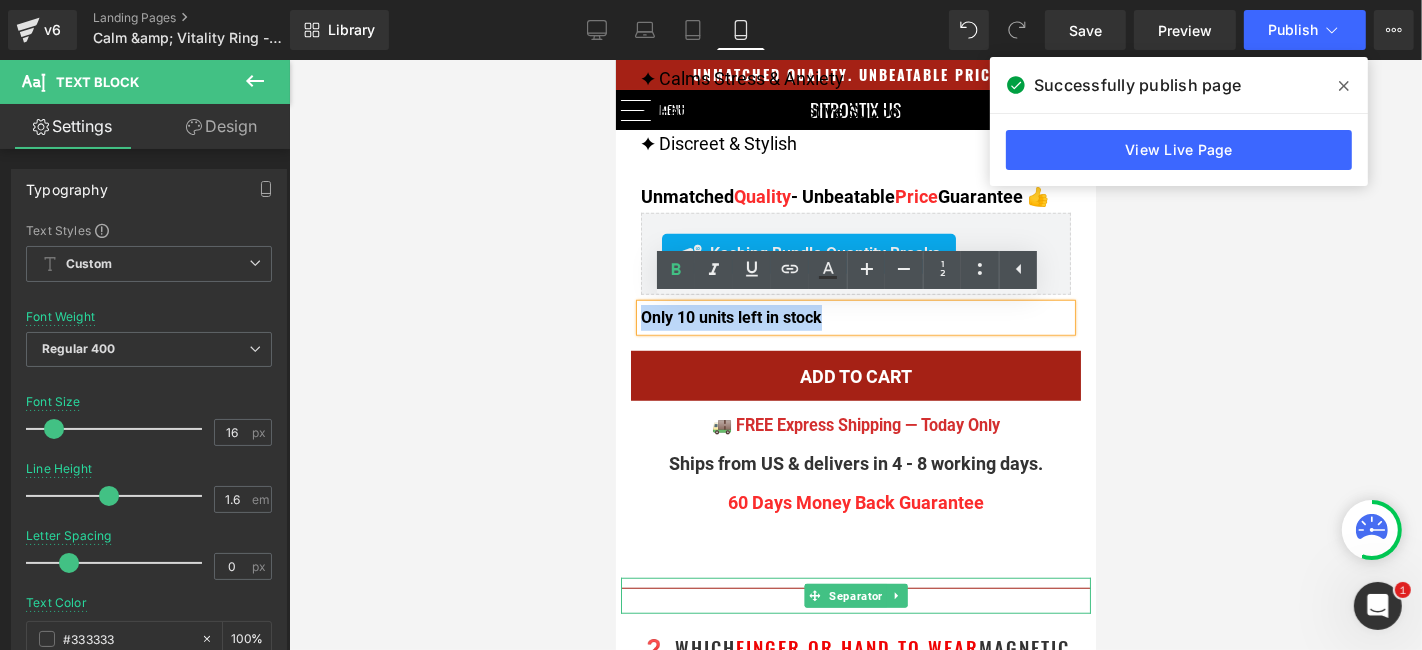 drag, startPoint x: 860, startPoint y: 314, endPoint x: 598, endPoint y: 315, distance: 262.00192 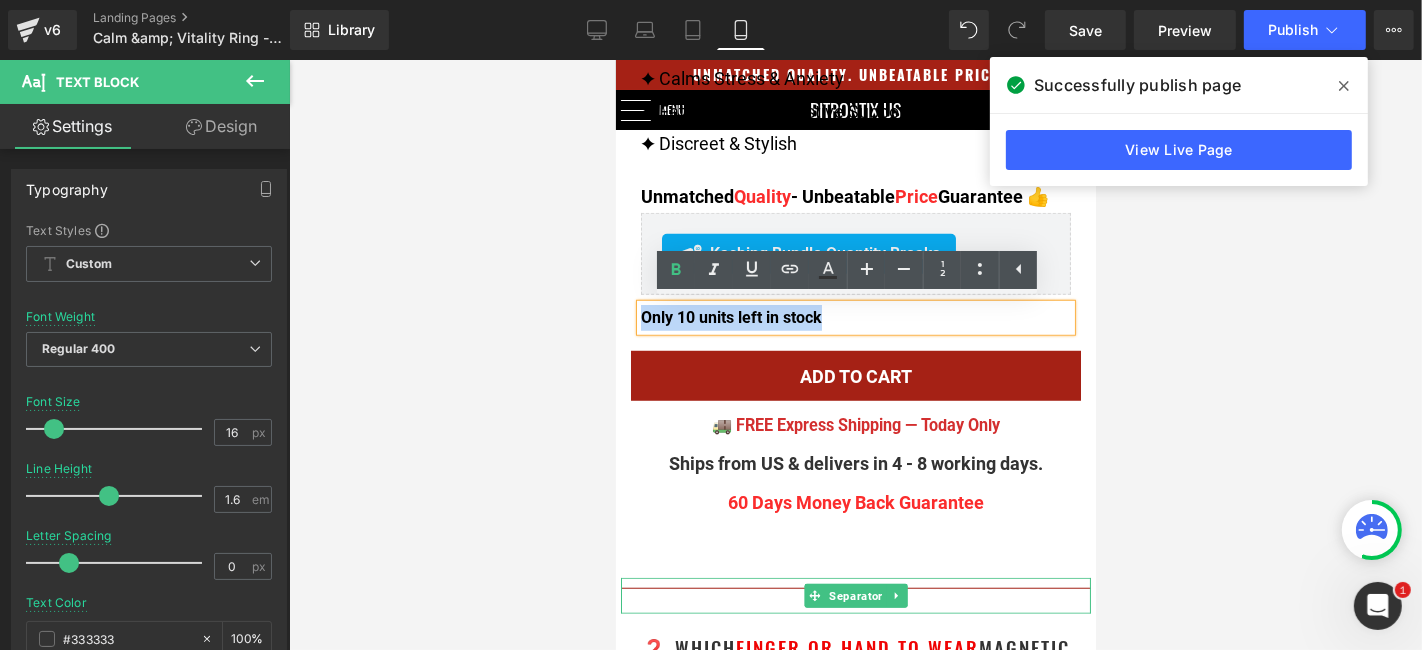 copy on "Only 10 units left in stock" 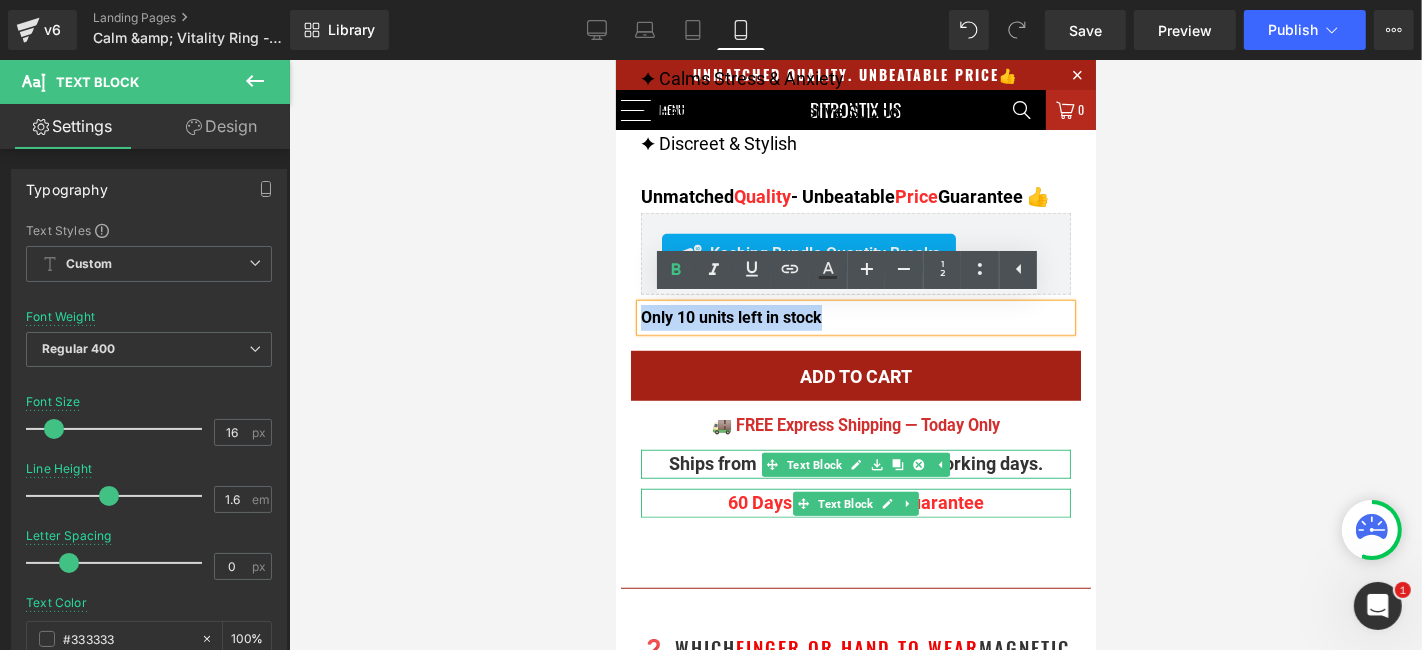 click on "Only 10 units left in stock" at bounding box center (855, 317) 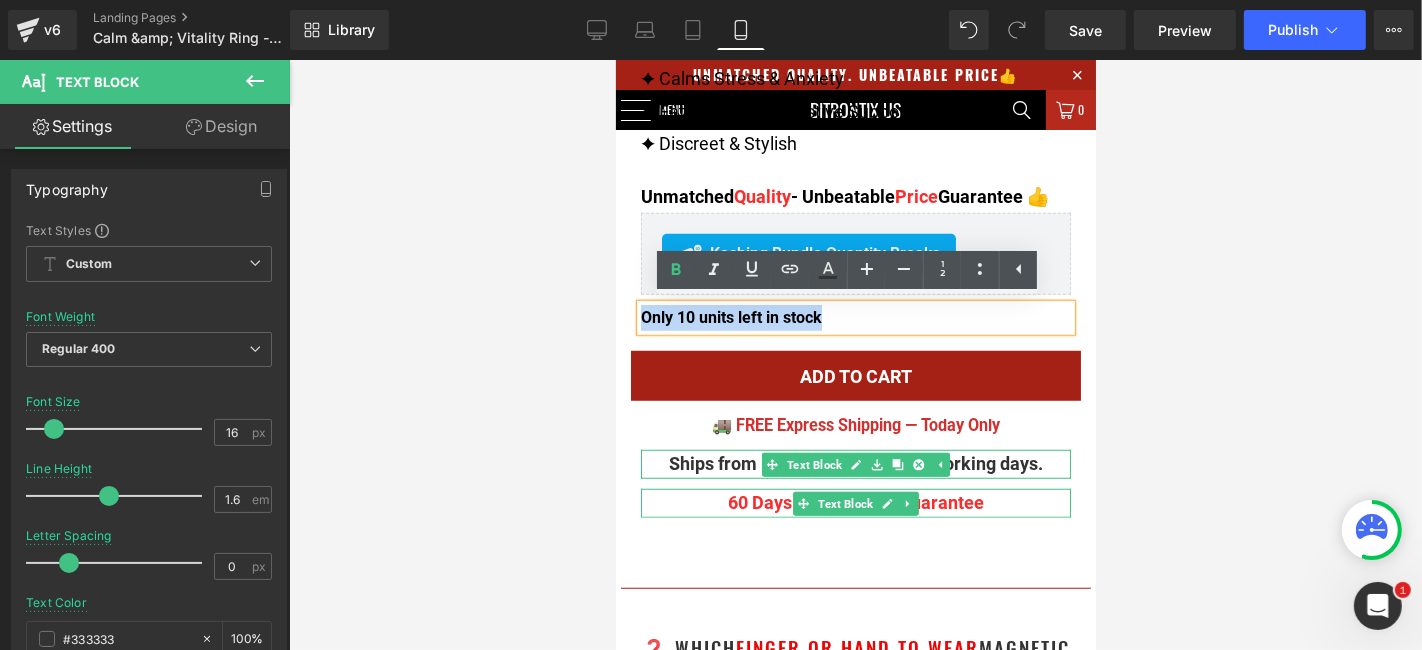 drag, startPoint x: 832, startPoint y: 315, endPoint x: 636, endPoint y: 314, distance: 196.00255 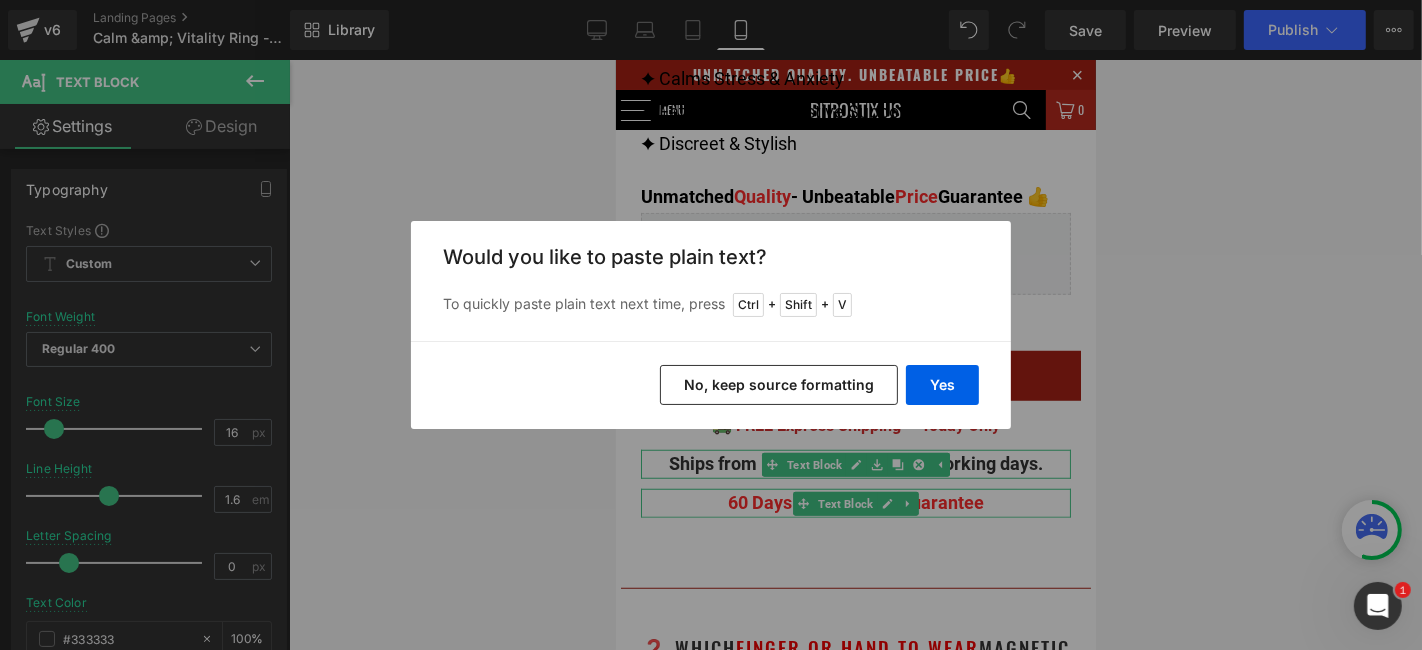 drag, startPoint x: 856, startPoint y: 380, endPoint x: 364, endPoint y: 286, distance: 500.8992 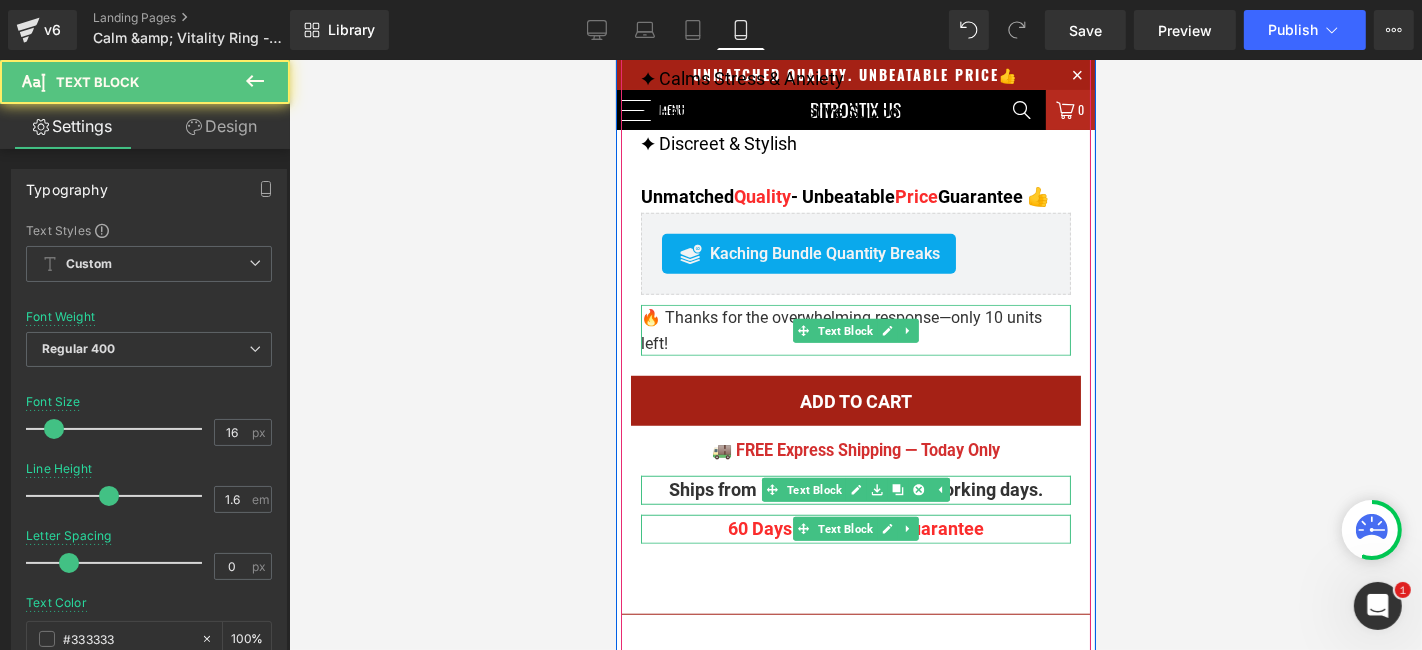 drag, startPoint x: 680, startPoint y: 338, endPoint x: 662, endPoint y: 322, distance: 24.083189 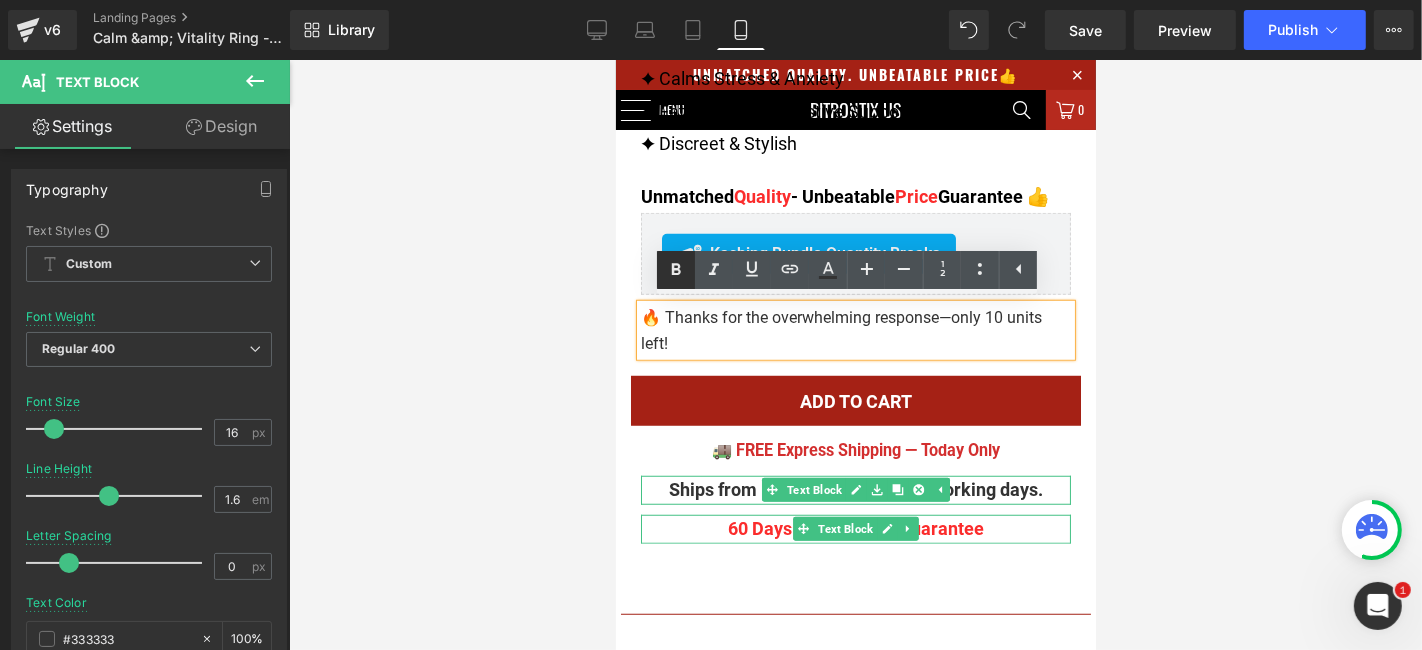click 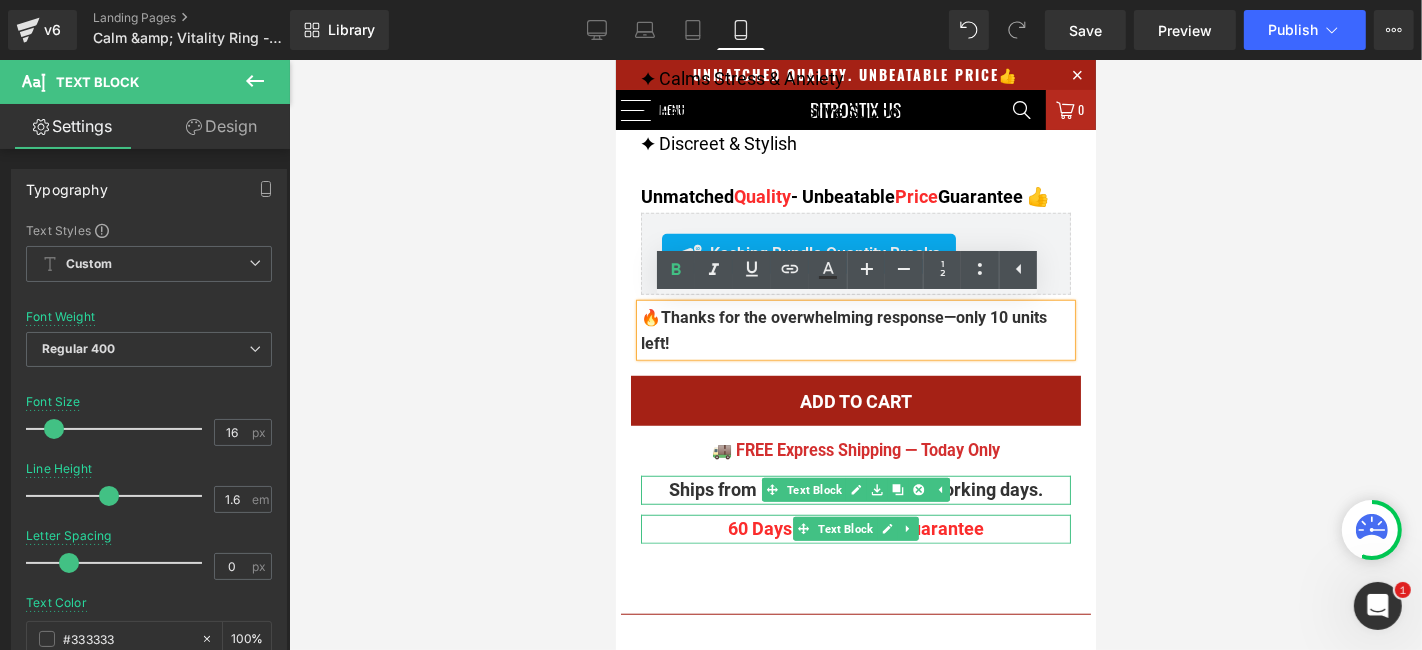 click at bounding box center (855, 355) 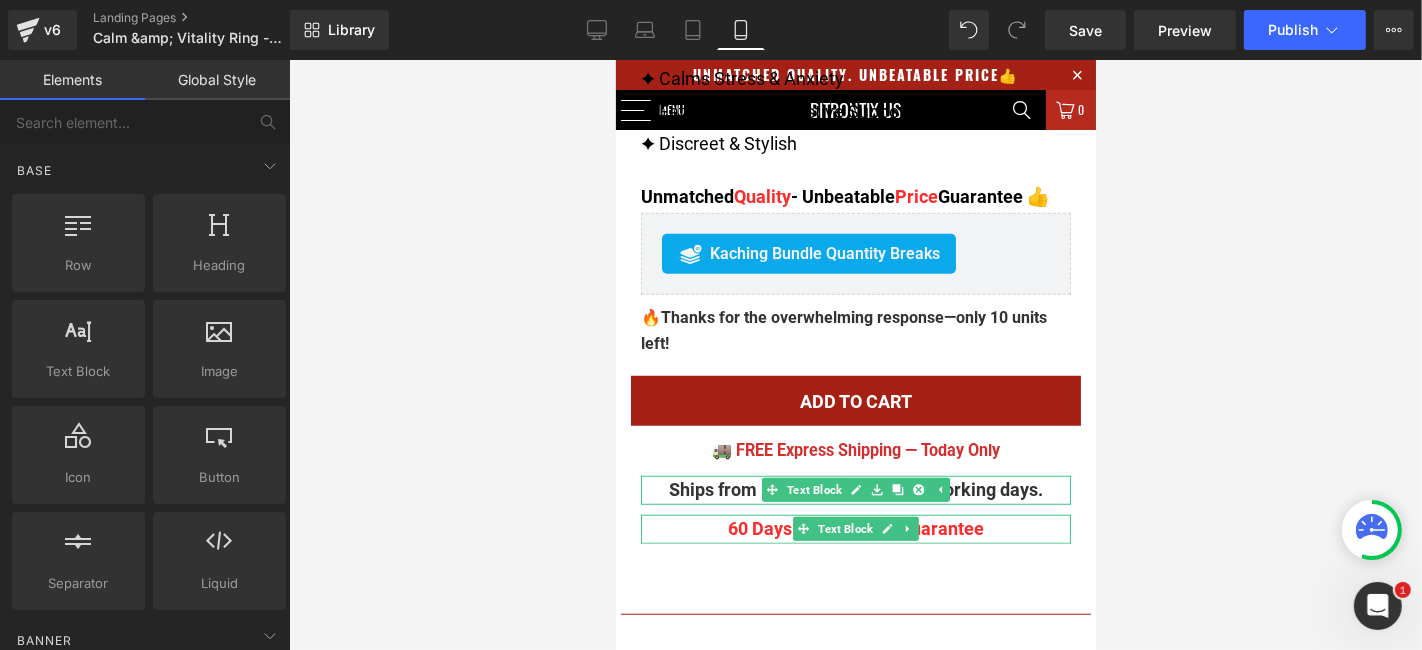 click at bounding box center (855, 355) 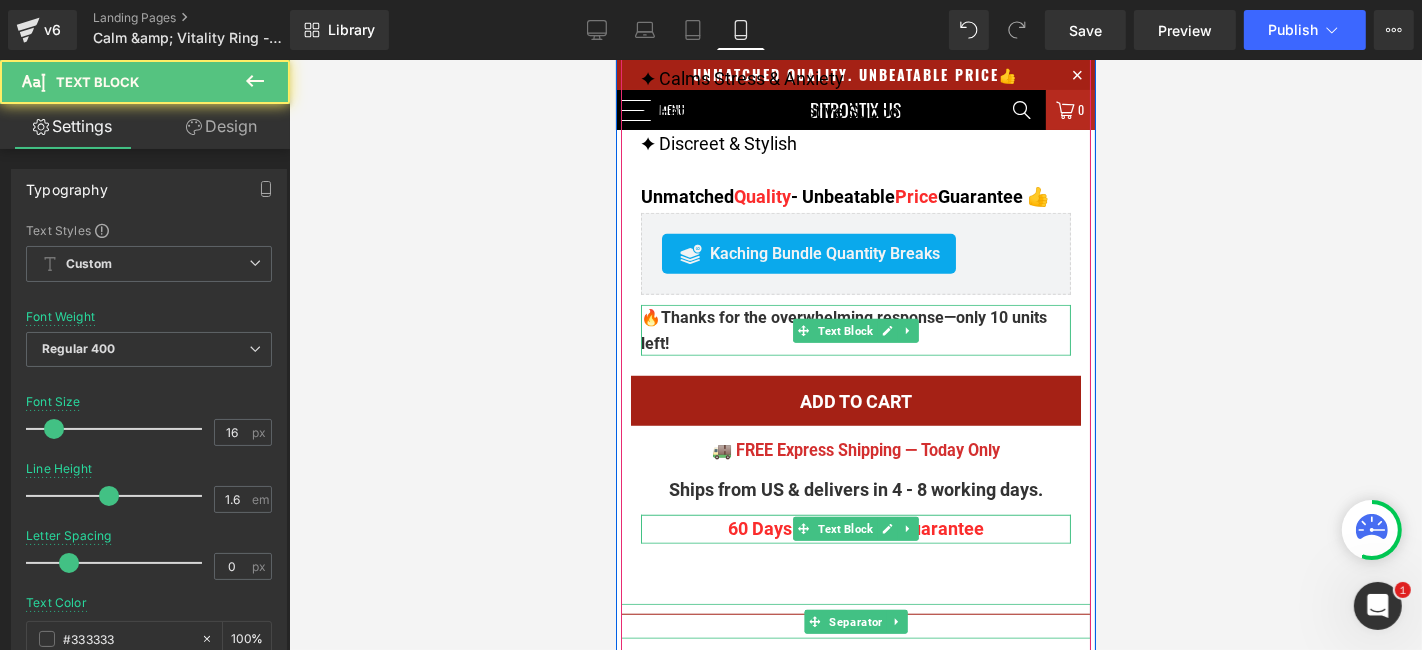 drag, startPoint x: 678, startPoint y: 346, endPoint x: 665, endPoint y: 309, distance: 39.217342 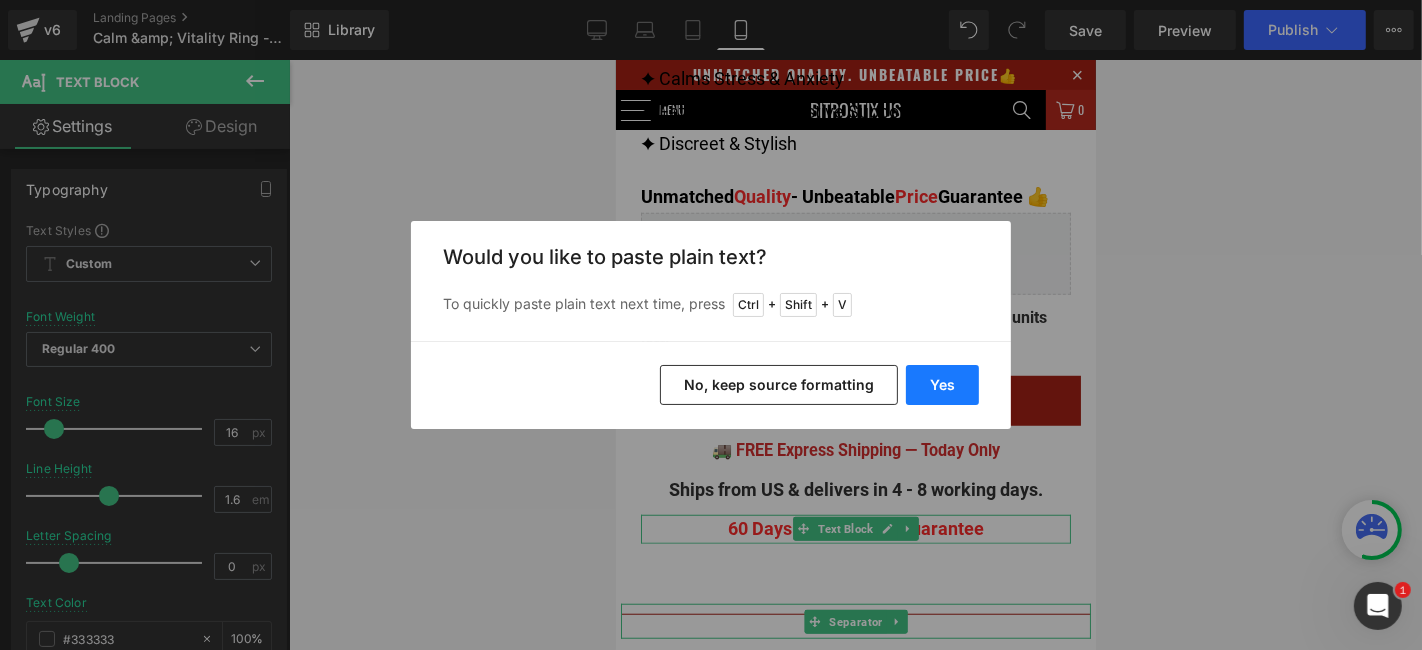 drag, startPoint x: 934, startPoint y: 386, endPoint x: 317, endPoint y: 324, distance: 620.10724 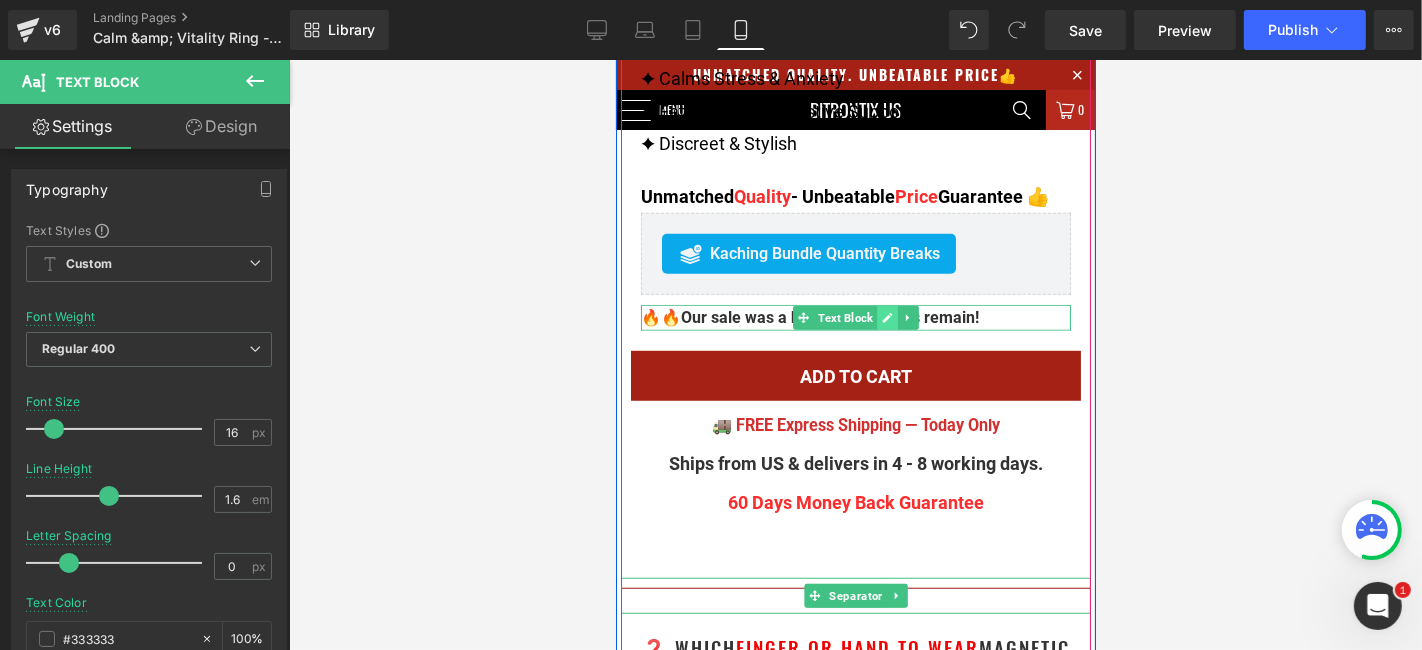 click at bounding box center [886, 317] 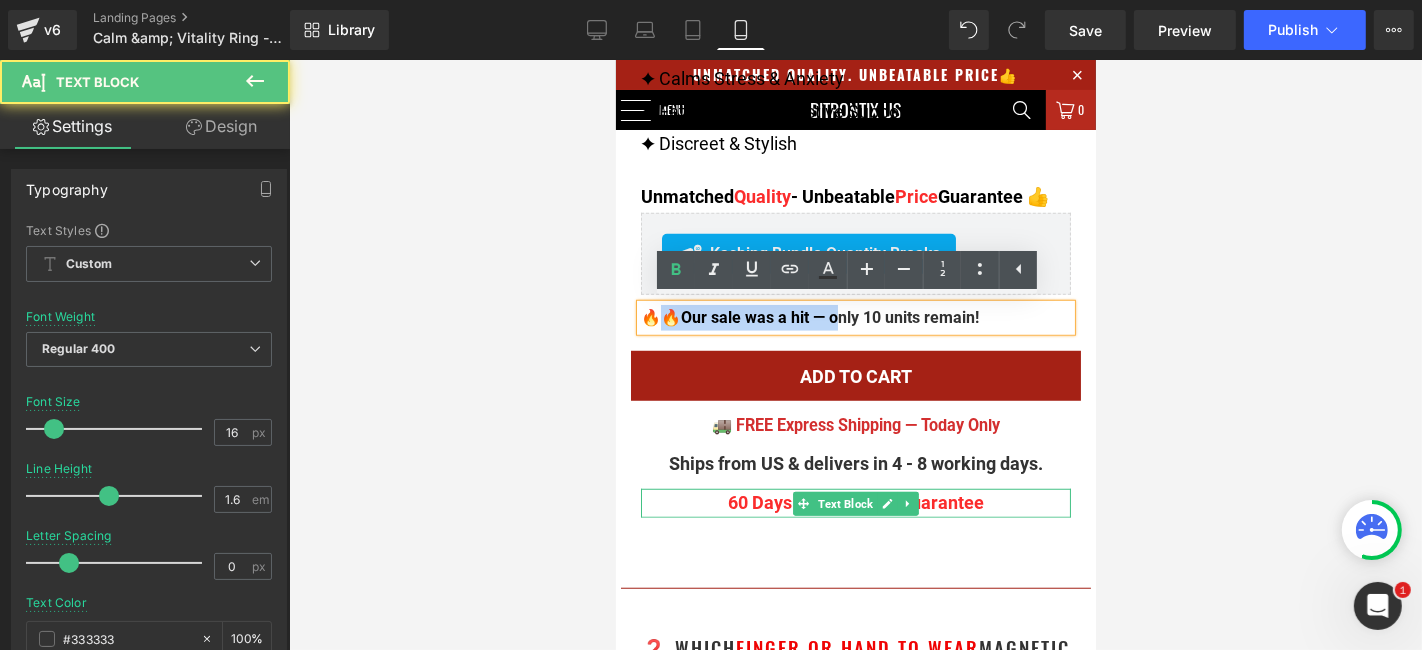 drag, startPoint x: 835, startPoint y: 317, endPoint x: 674, endPoint y: 318, distance: 161.00311 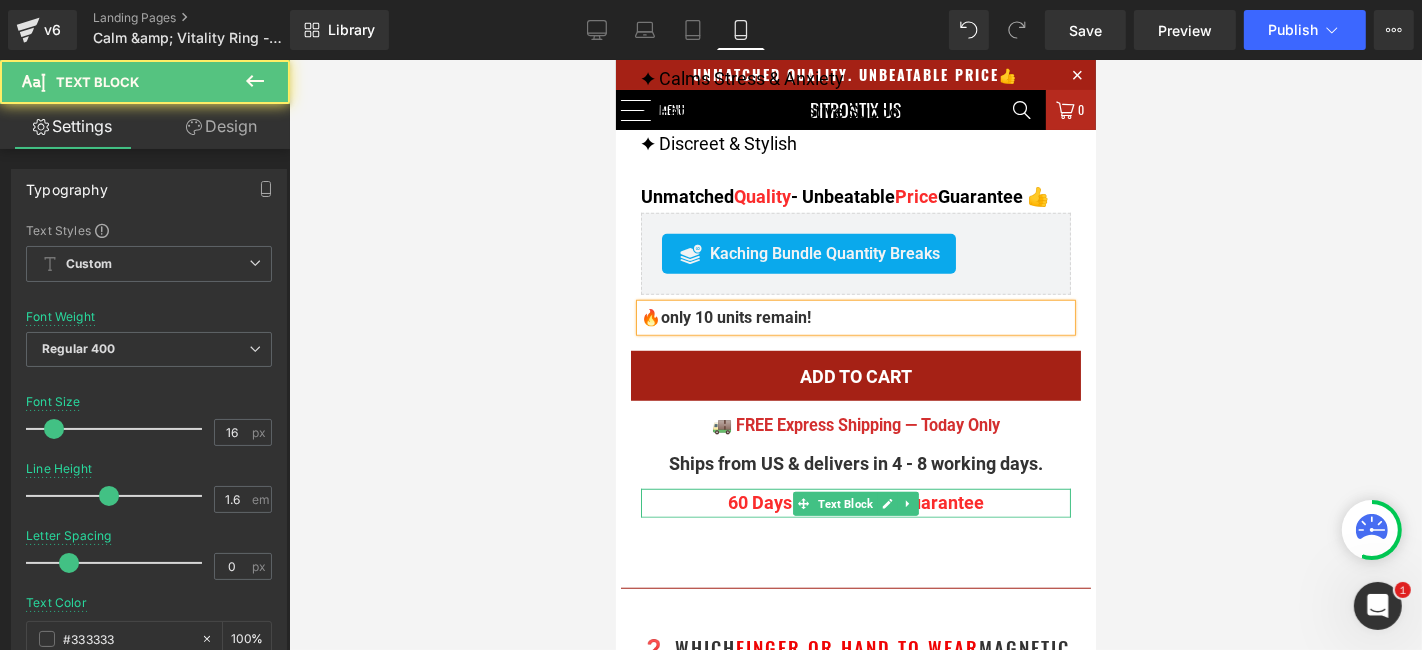 click on "only 10 units remain!" at bounding box center [735, 316] 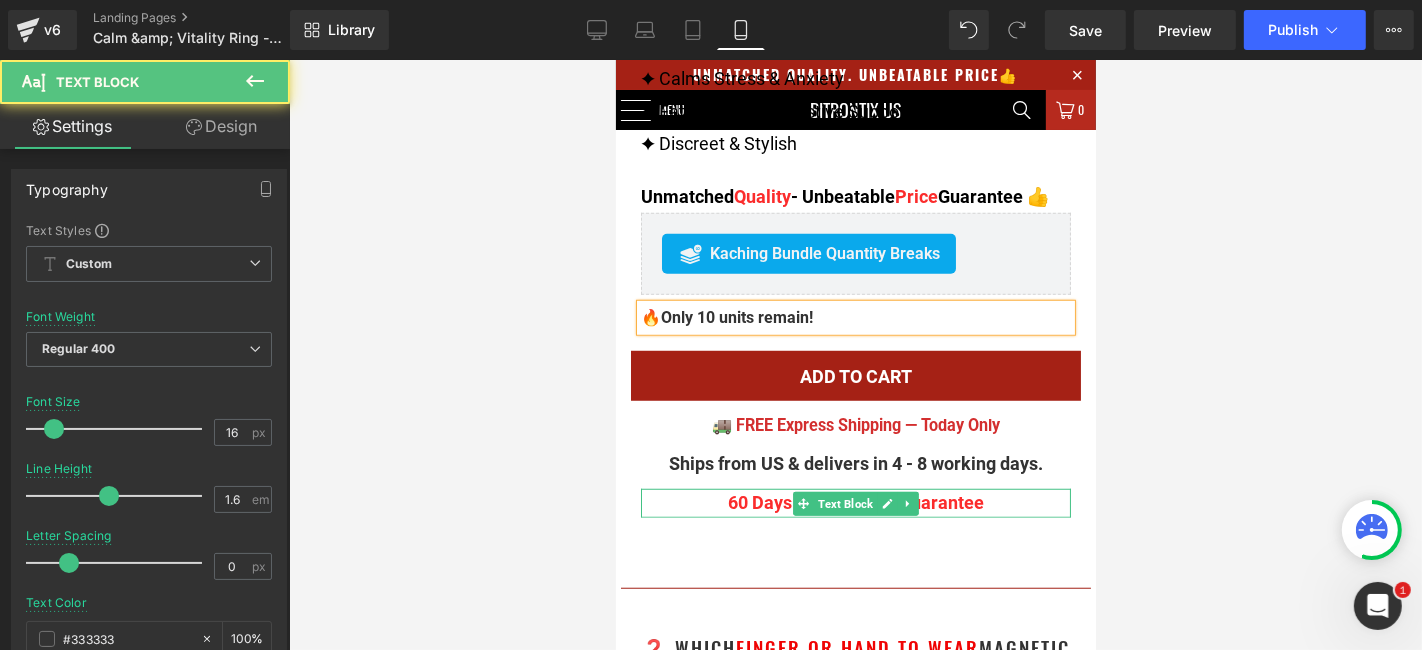 click on "🔥  Only 10 units remain!" at bounding box center [855, 317] 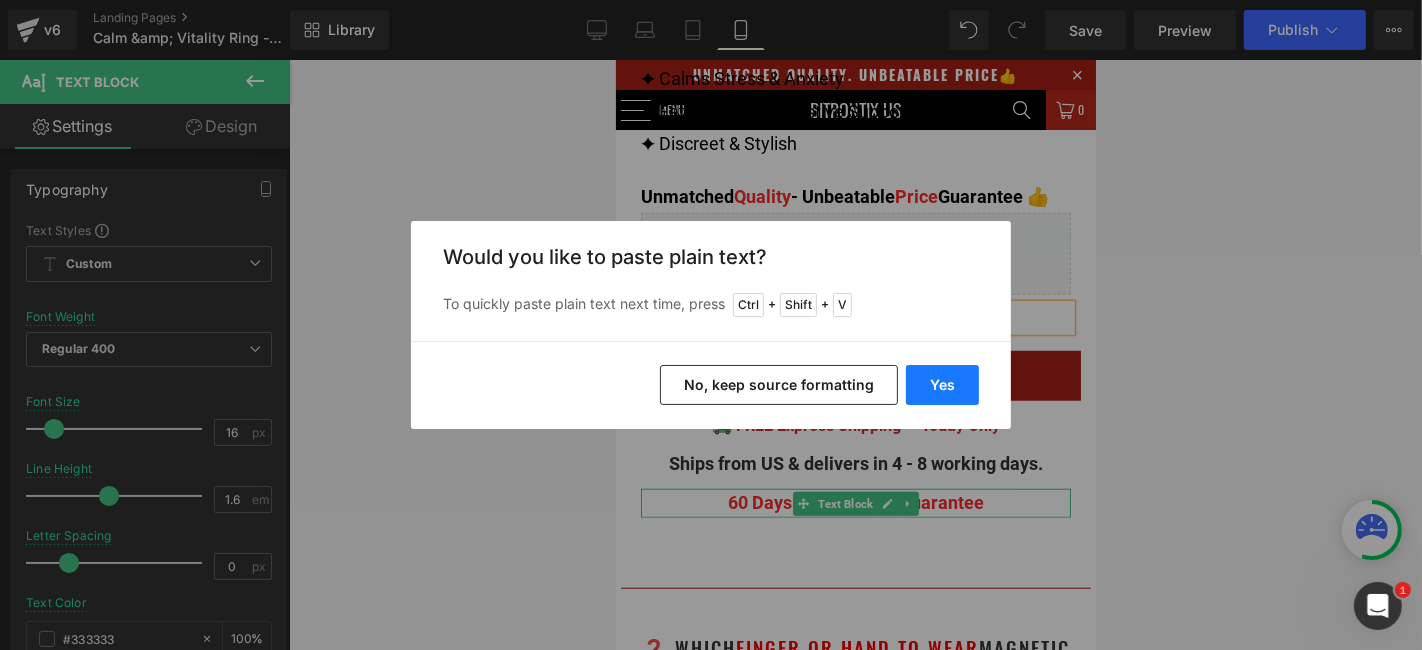 click on "Yes" at bounding box center [942, 385] 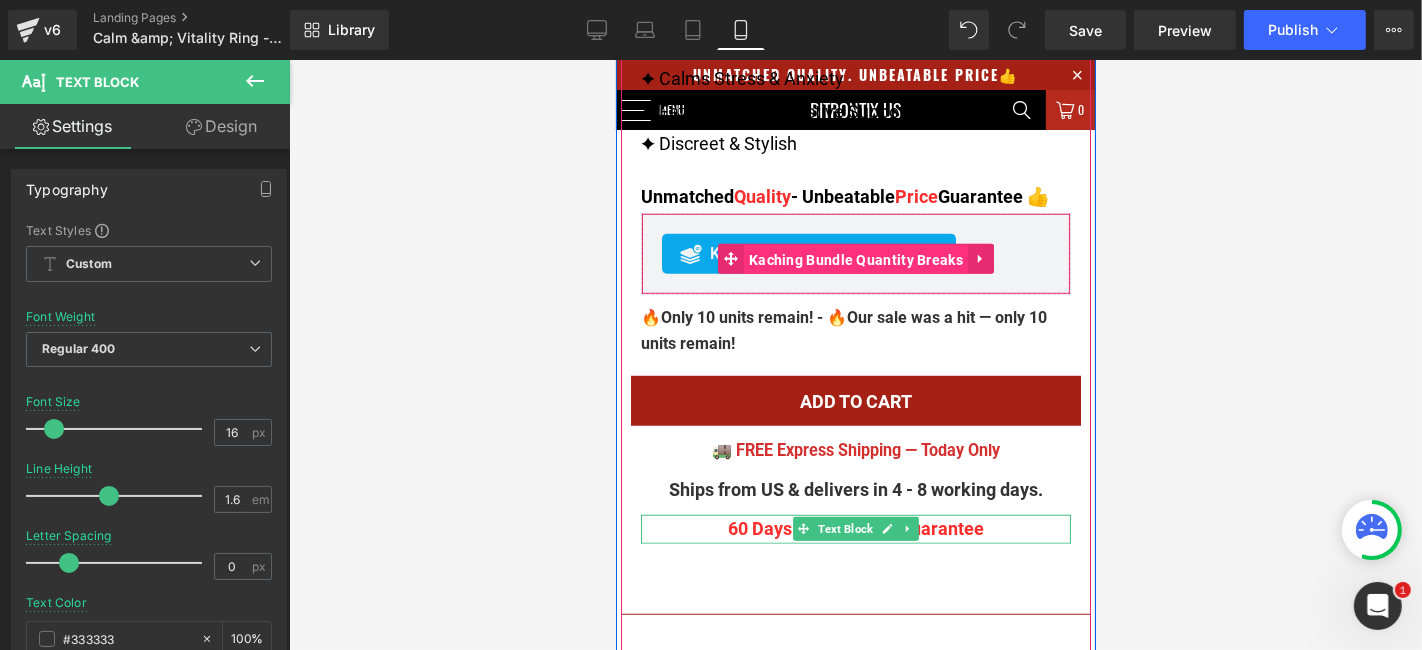 click on "Kaching Bundle Quantity Breaks" at bounding box center [855, 259] 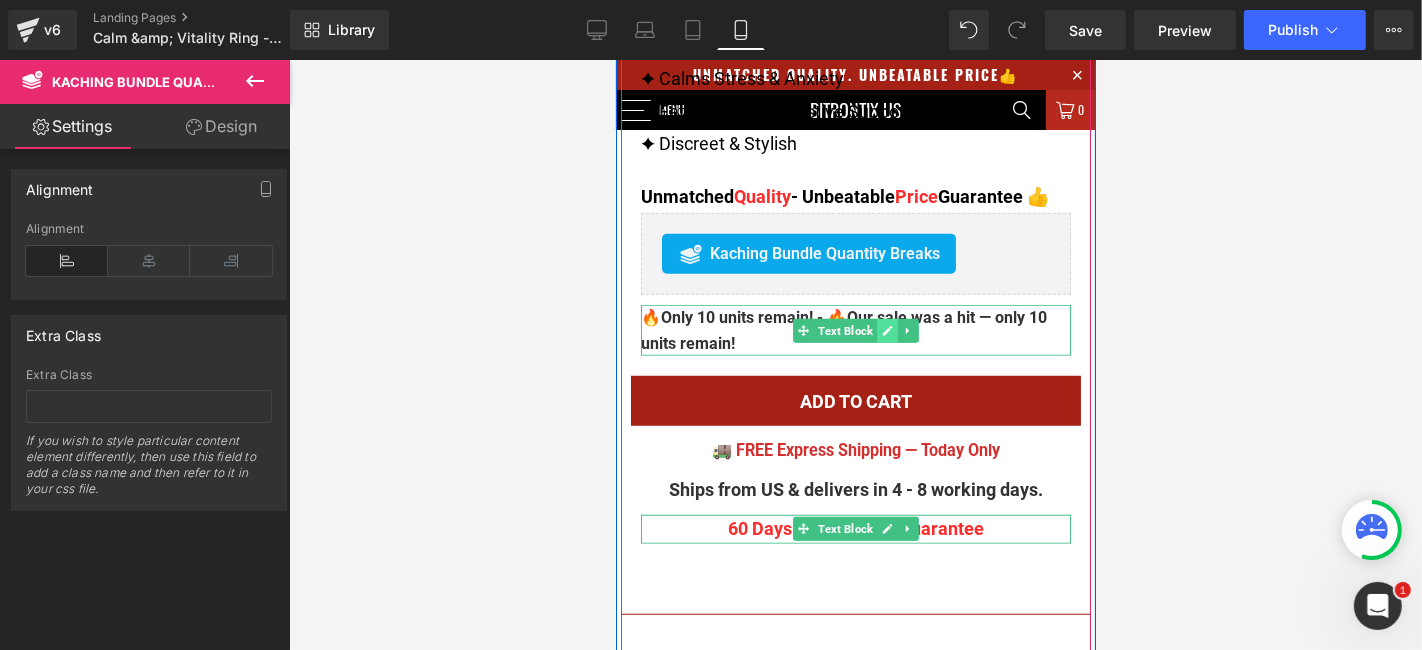 click at bounding box center (886, 330) 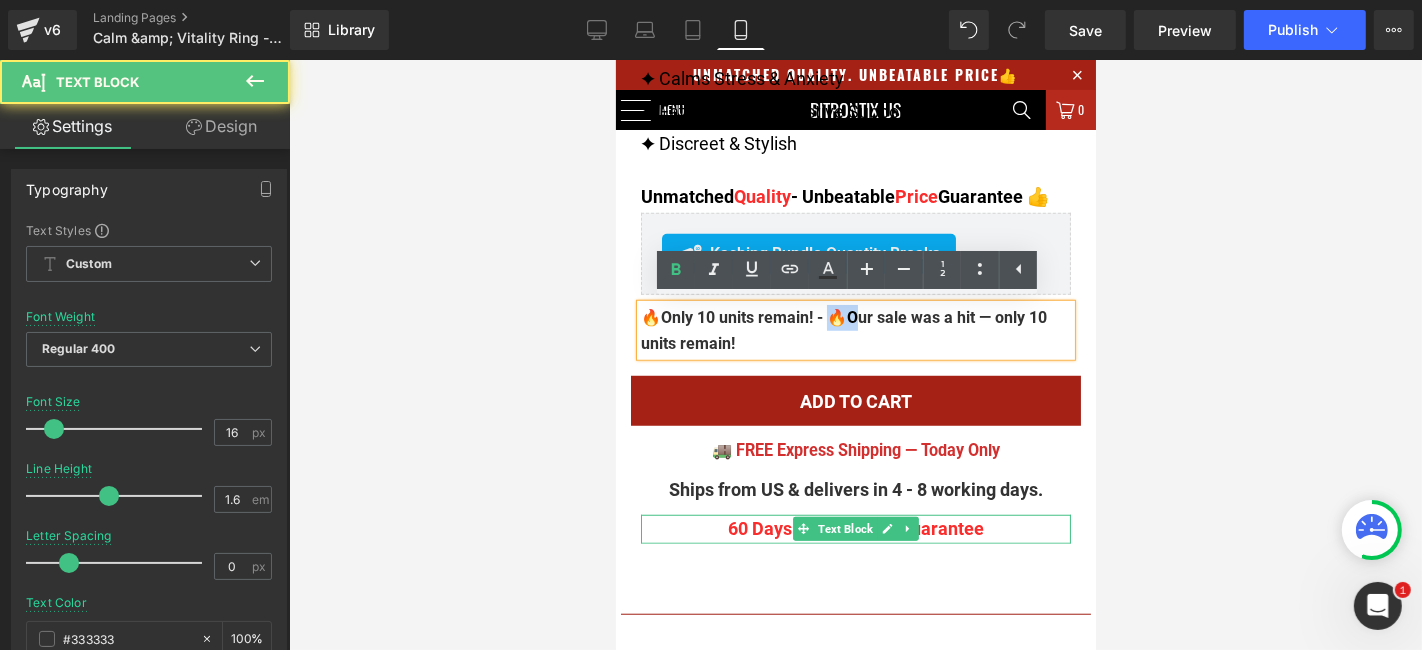 drag, startPoint x: 857, startPoint y: 318, endPoint x: 835, endPoint y: 317, distance: 22.022715 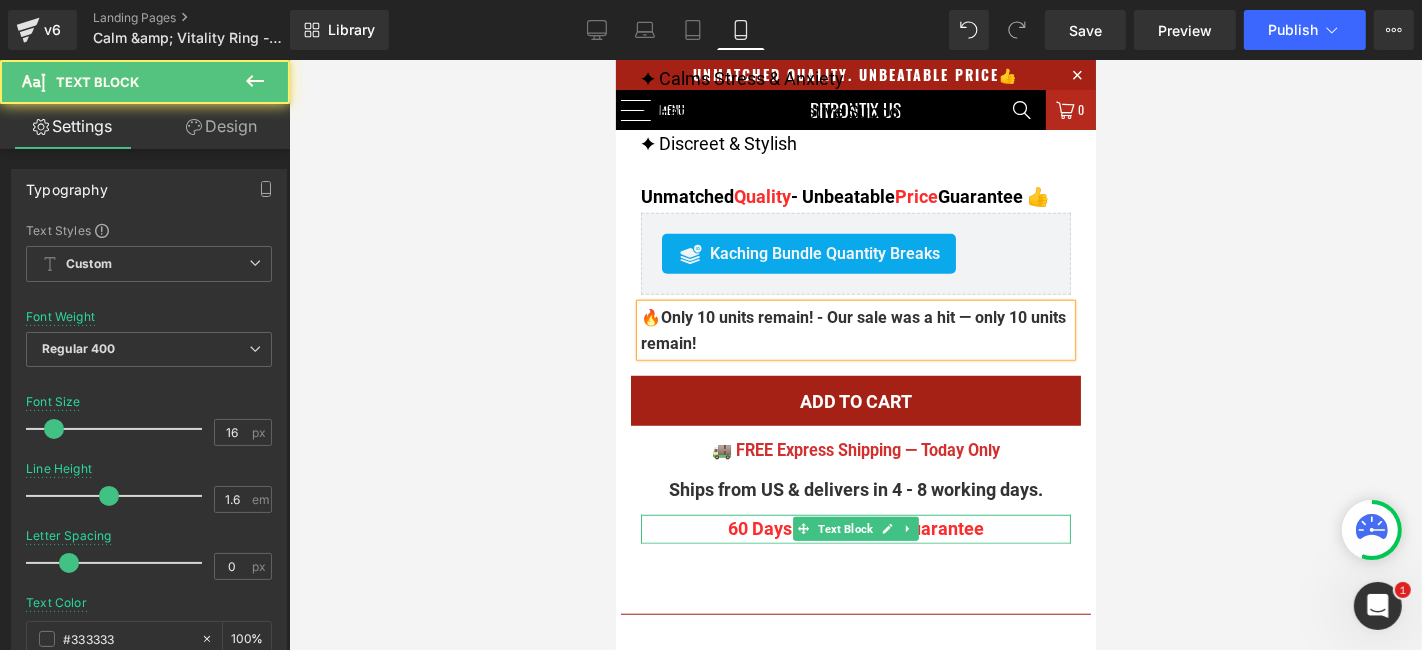 drag, startPoint x: 966, startPoint y: 310, endPoint x: 1007, endPoint y: 341, distance: 51.40039 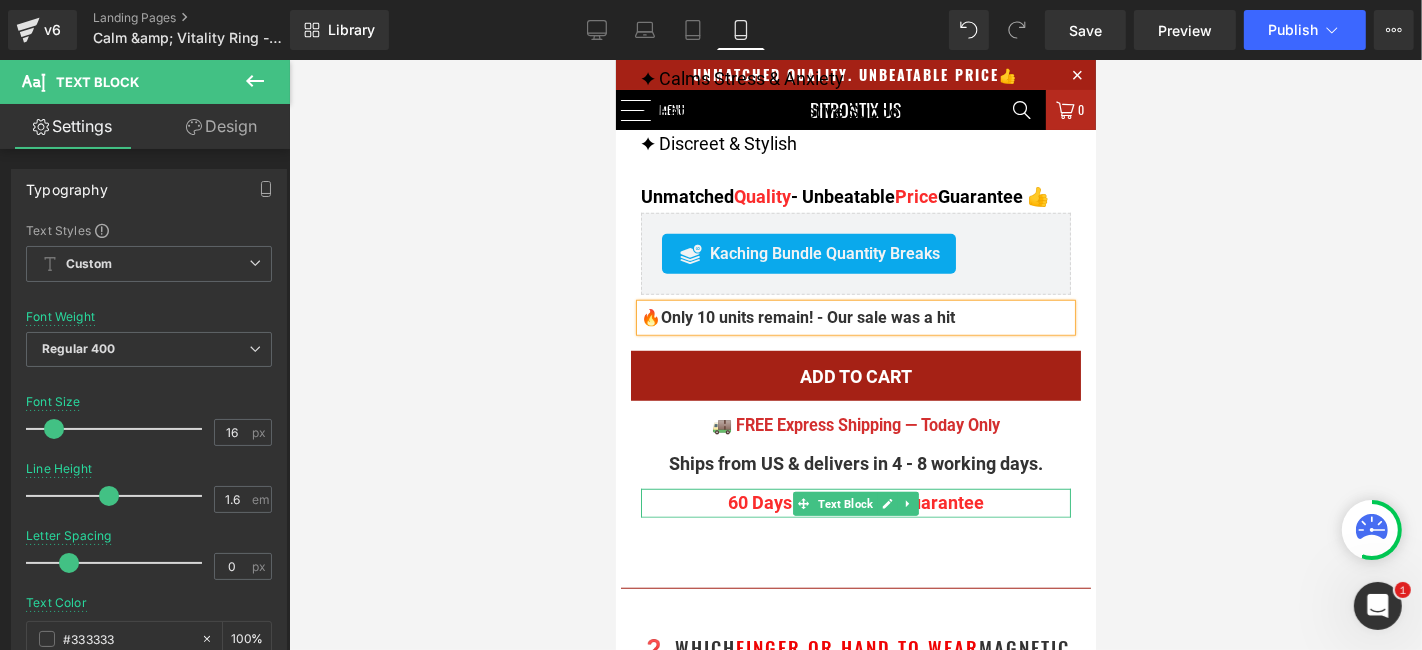drag, startPoint x: 982, startPoint y: 315, endPoint x: 837, endPoint y: 308, distance: 145.16887 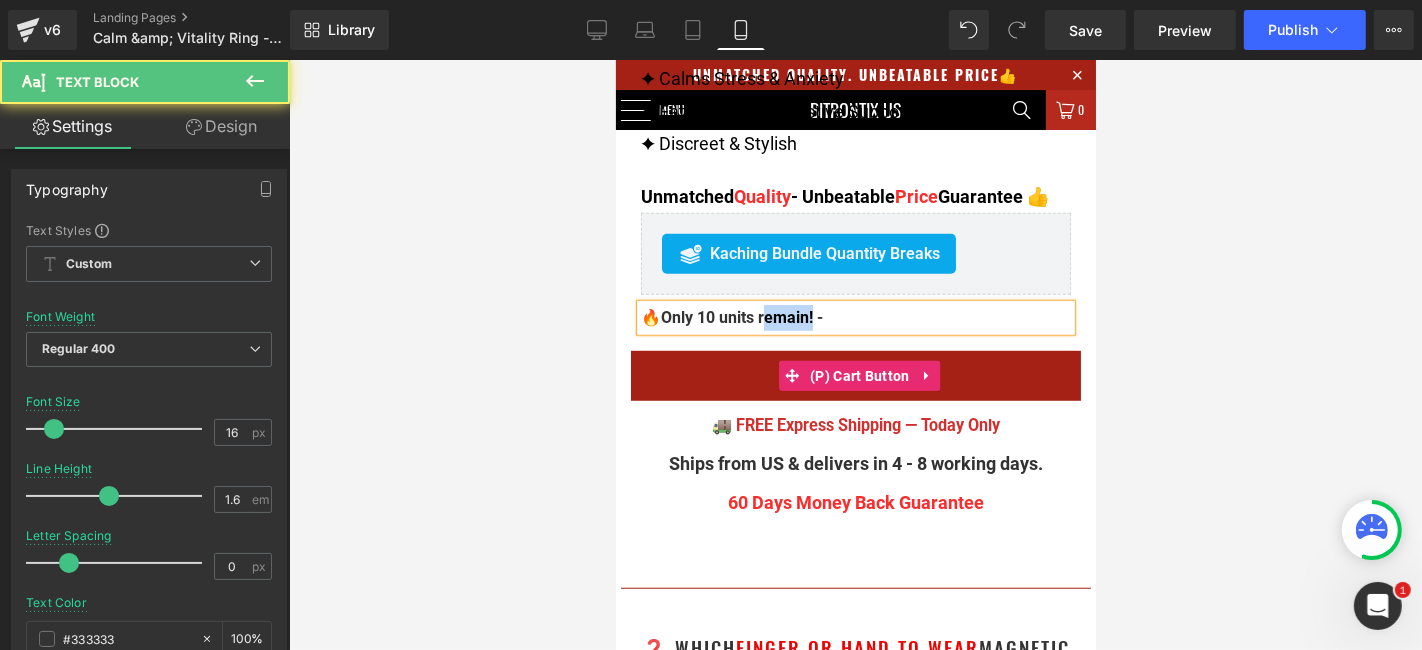 drag, startPoint x: 815, startPoint y: 316, endPoint x: 764, endPoint y: 314, distance: 51.0392 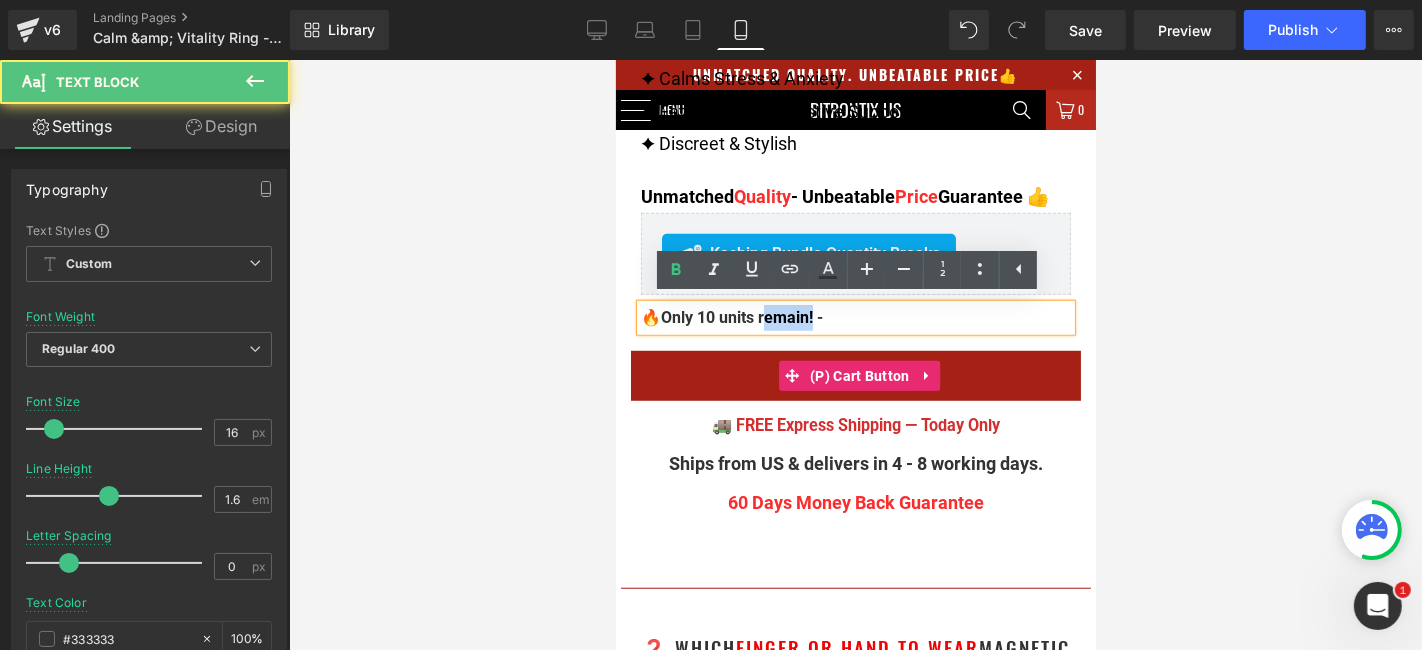 drag, startPoint x: 832, startPoint y: 325, endPoint x: 764, endPoint y: 316, distance: 68.593 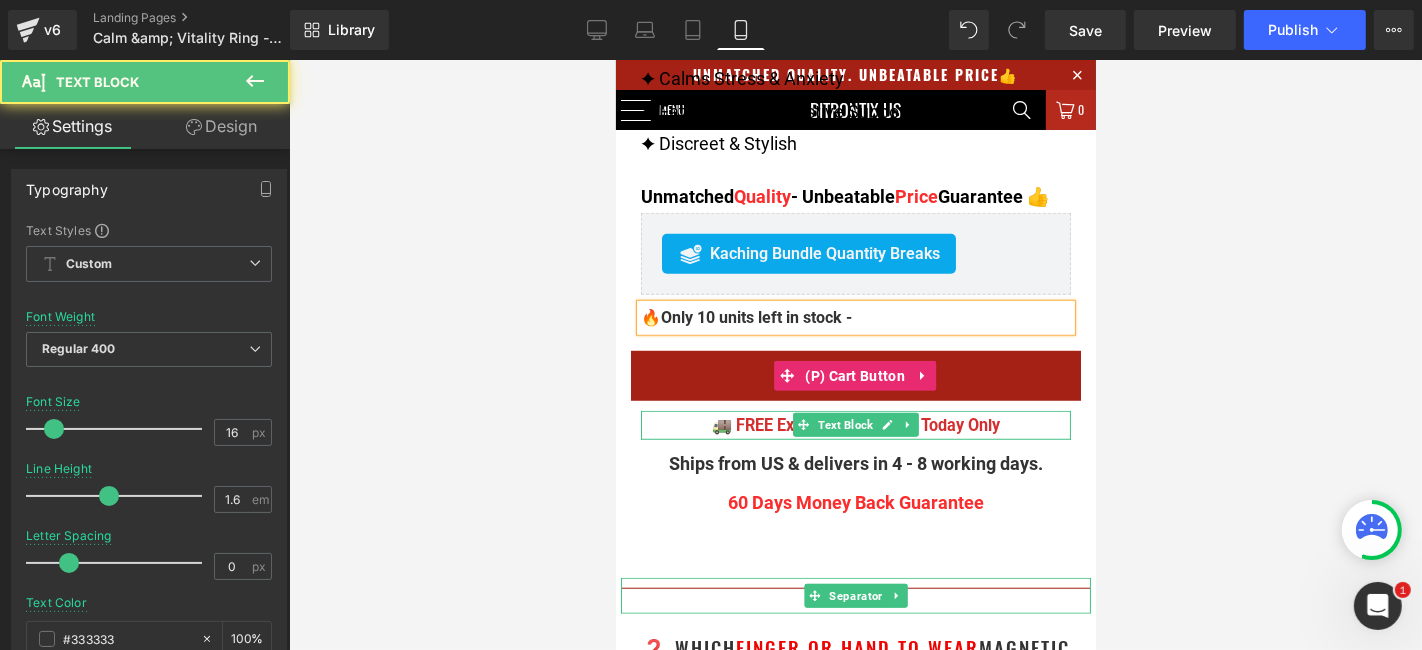 drag, startPoint x: 931, startPoint y: 320, endPoint x: 591, endPoint y: 314, distance: 340.05295 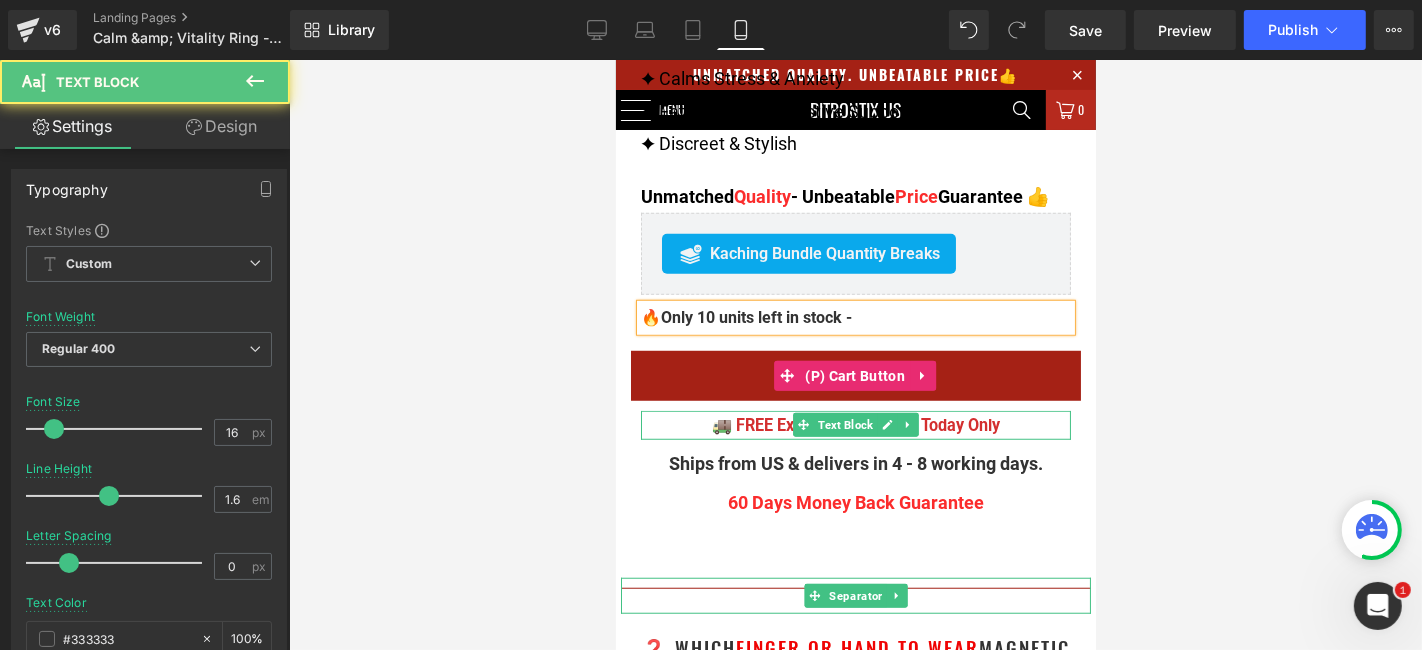 copy on "🔥  Only 10 units left in stock -" 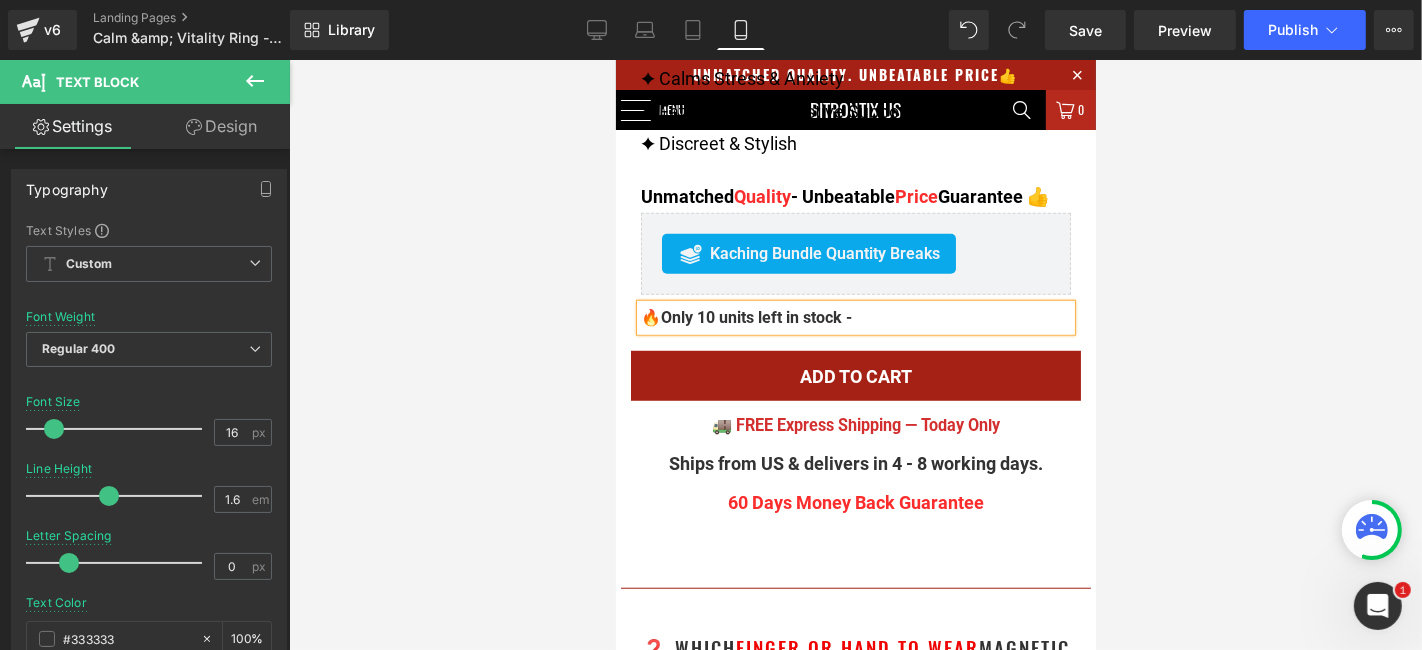 click on "Only 10 units left in stock -" at bounding box center (755, 316) 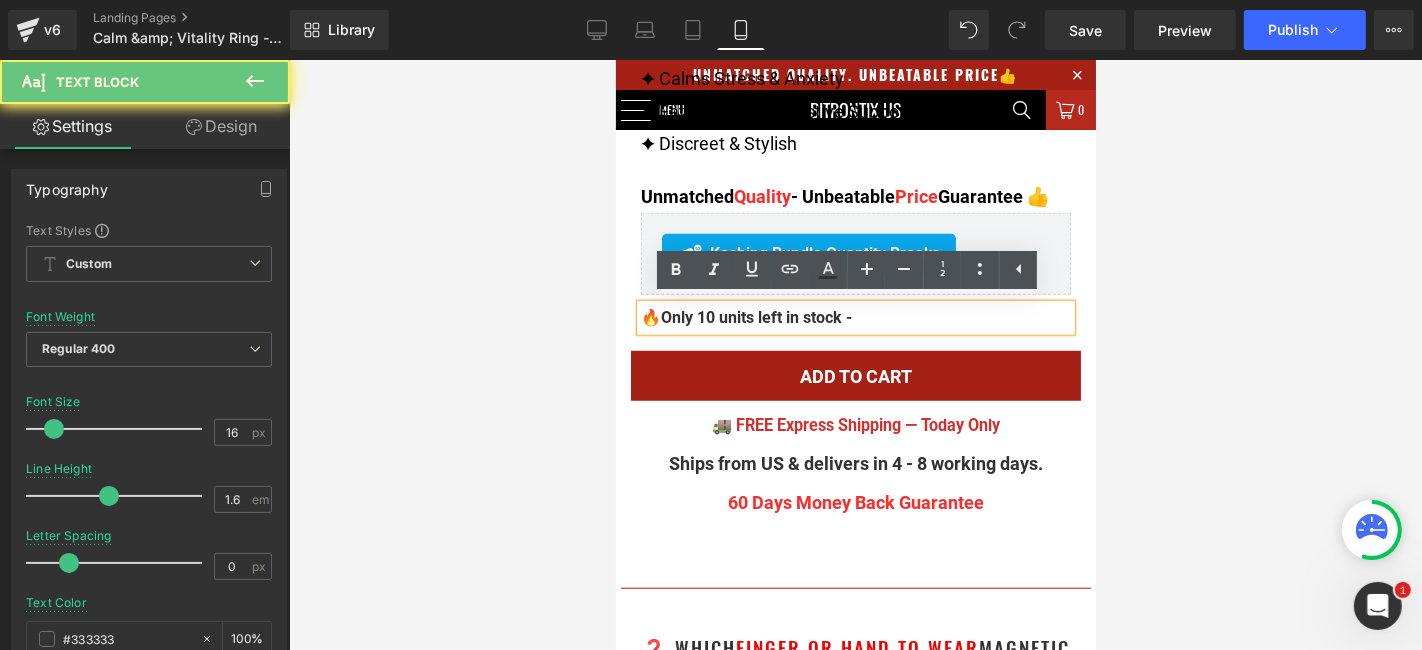 click on "🔥  Only 10 units left in stock -" at bounding box center (855, 317) 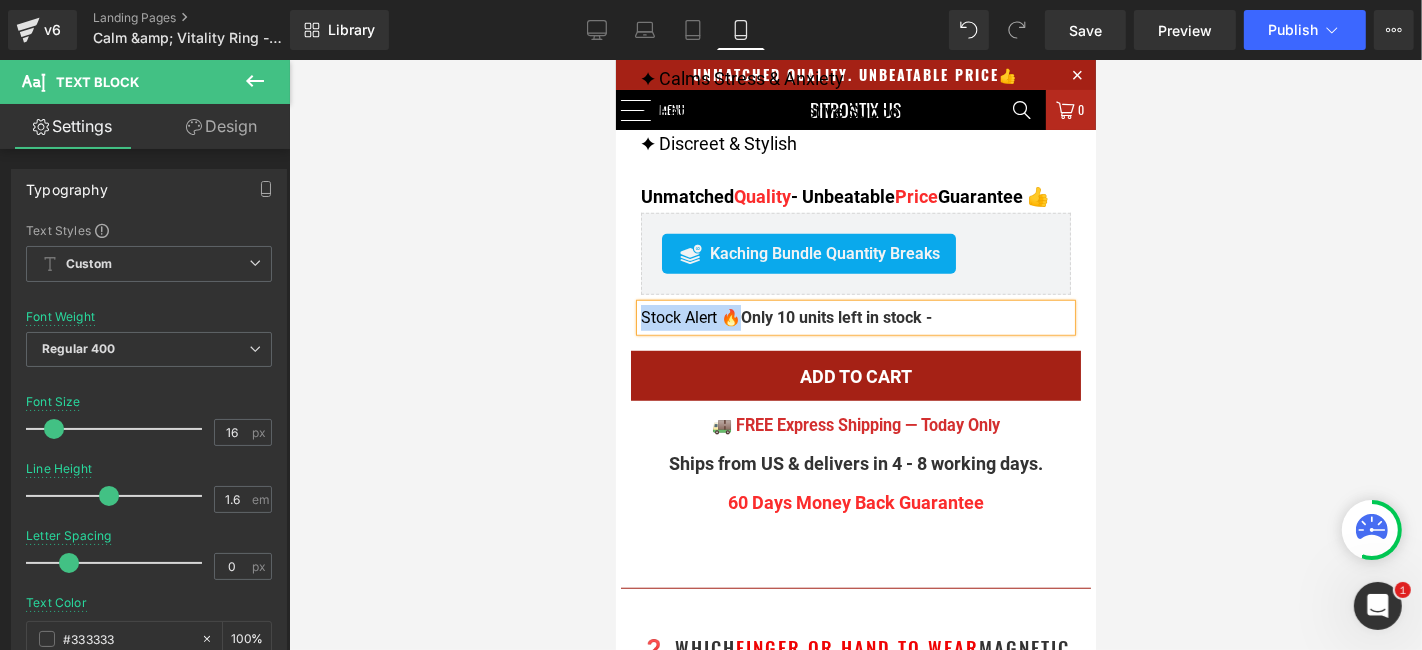 drag, startPoint x: 720, startPoint y: 316, endPoint x: 625, endPoint y: 309, distance: 95.257545 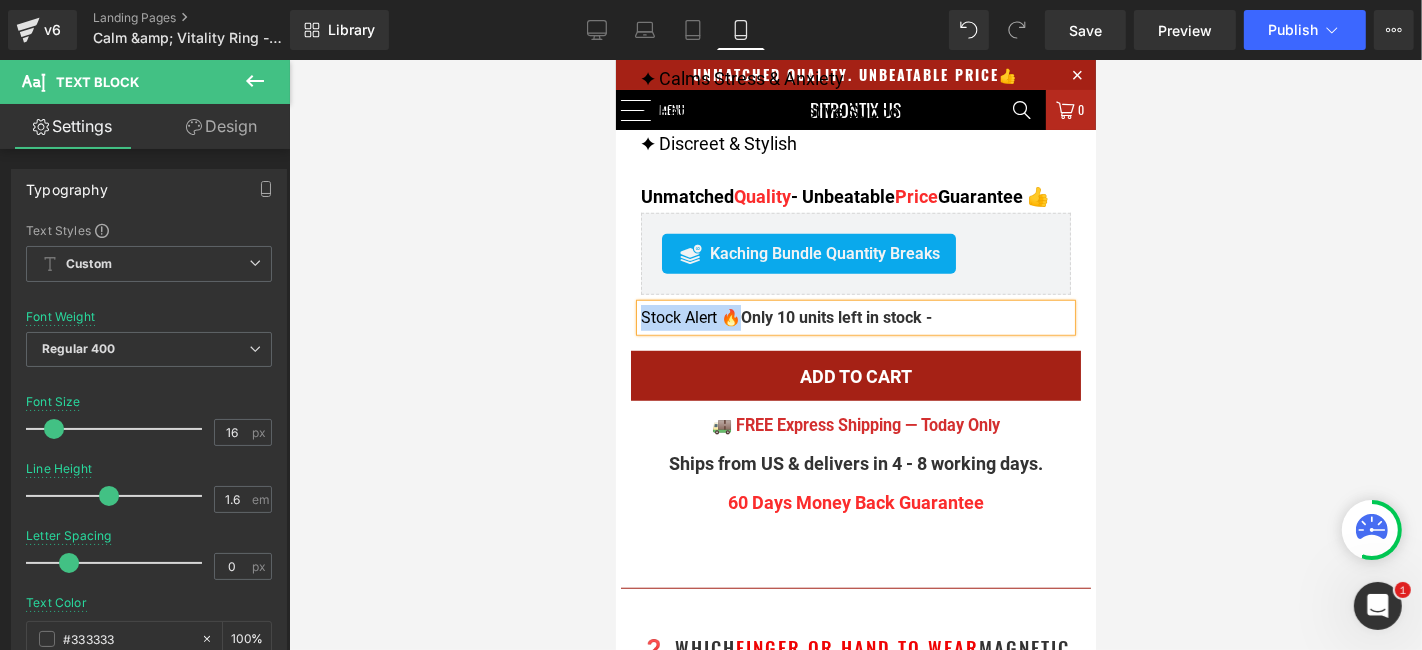 click on "Sale Off
(P) Image
Row" at bounding box center [855, 5043] 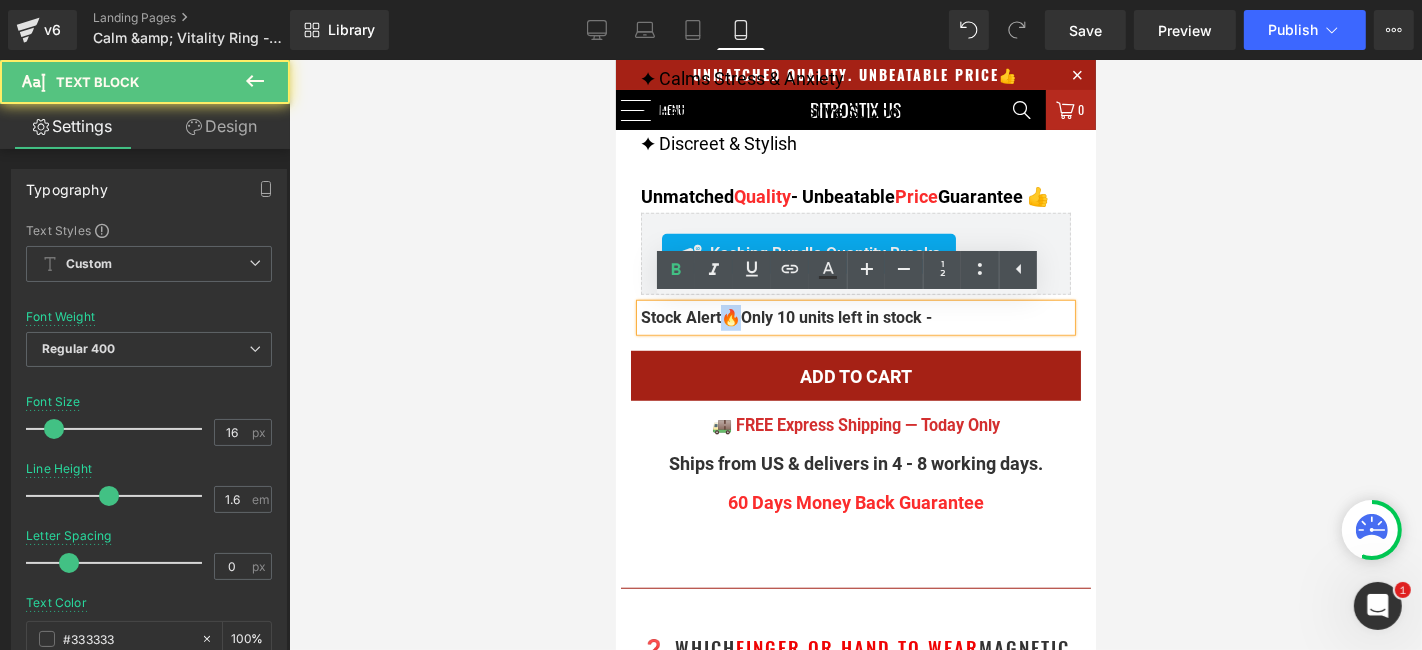 drag, startPoint x: 735, startPoint y: 316, endPoint x: 720, endPoint y: 315, distance: 15.033297 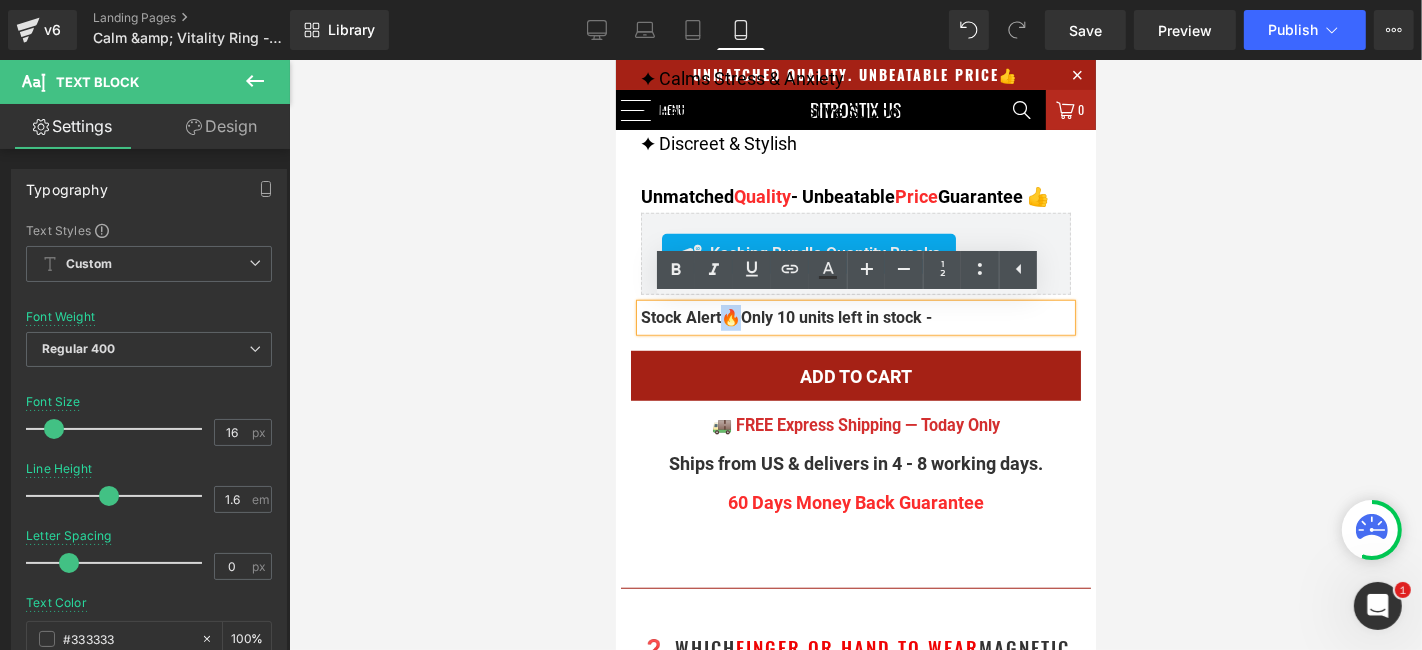 copy on "🔥" 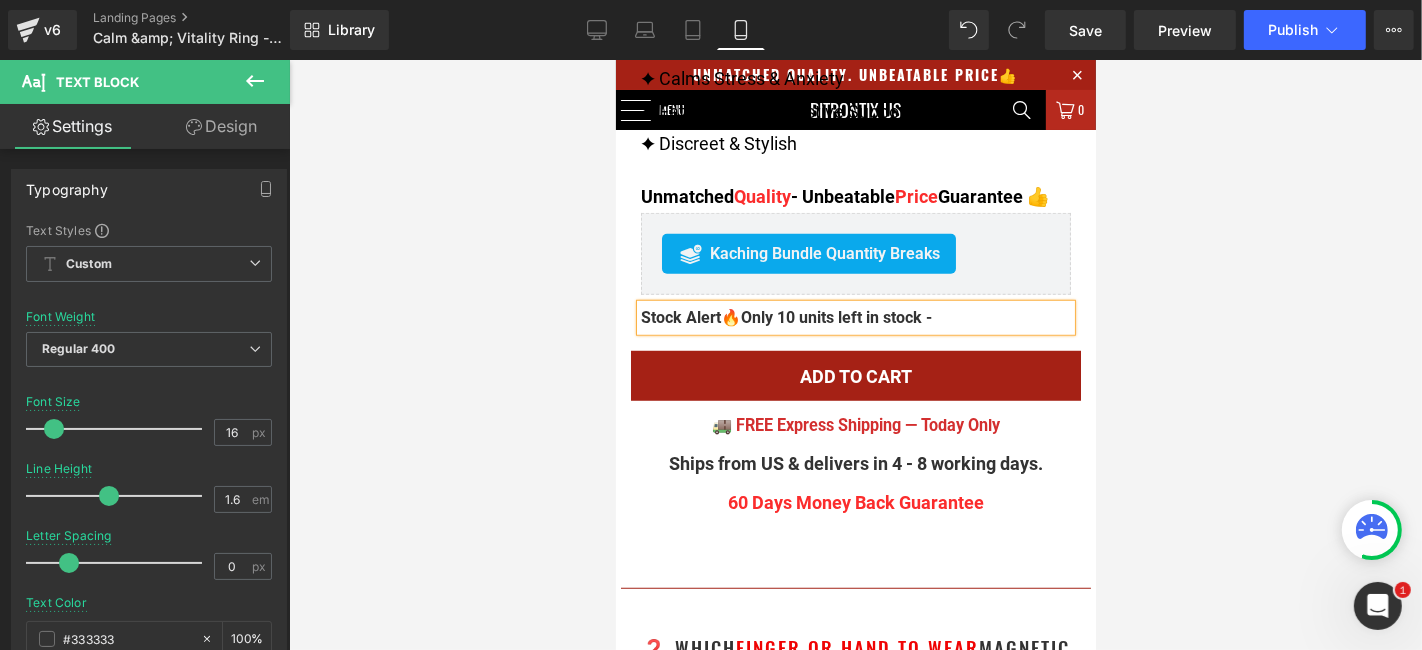 click on "Stock Alert" at bounding box center [680, 316] 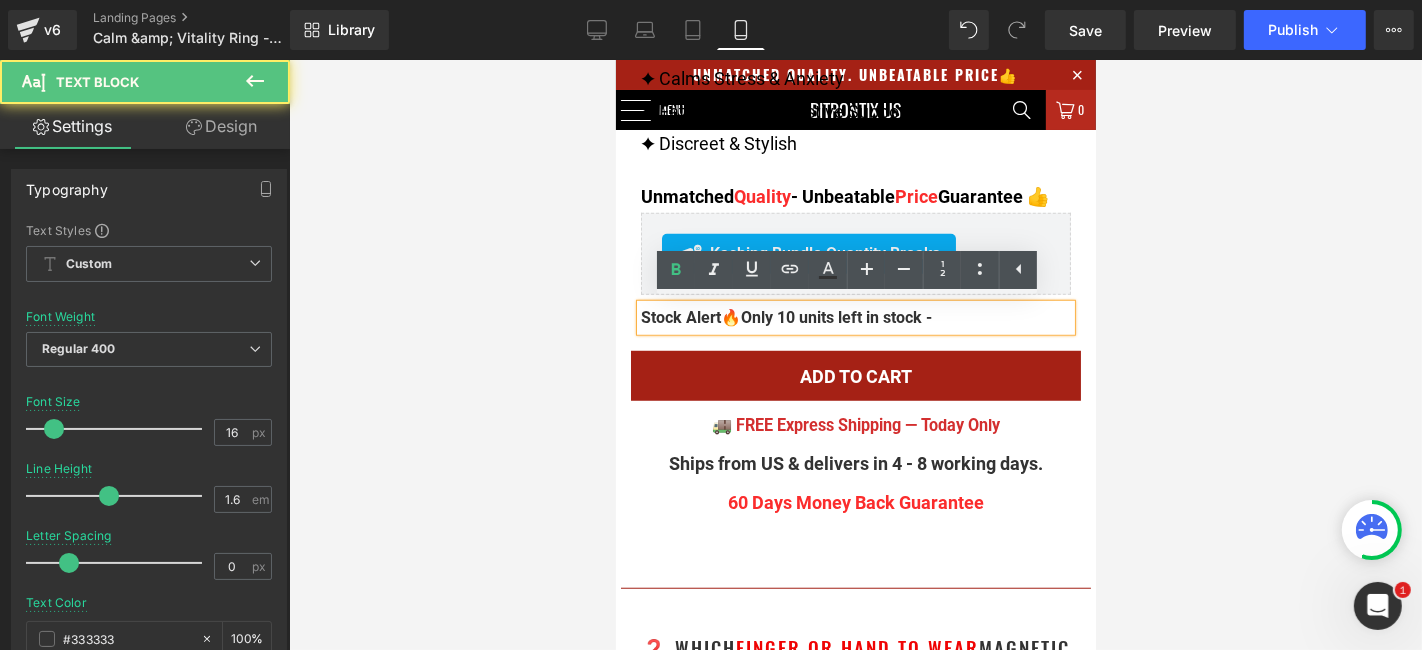 click on "Stock Alert" at bounding box center (680, 316) 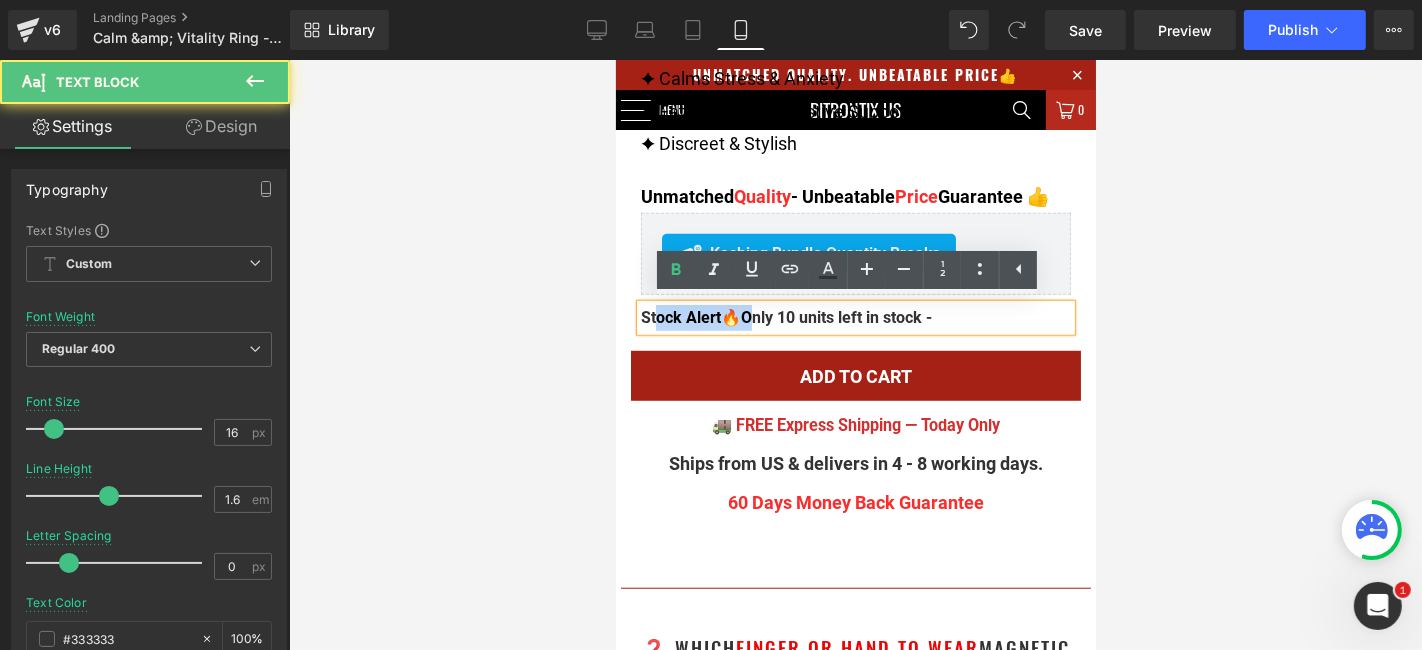drag, startPoint x: 744, startPoint y: 323, endPoint x: 642, endPoint y: 309, distance: 102.9563 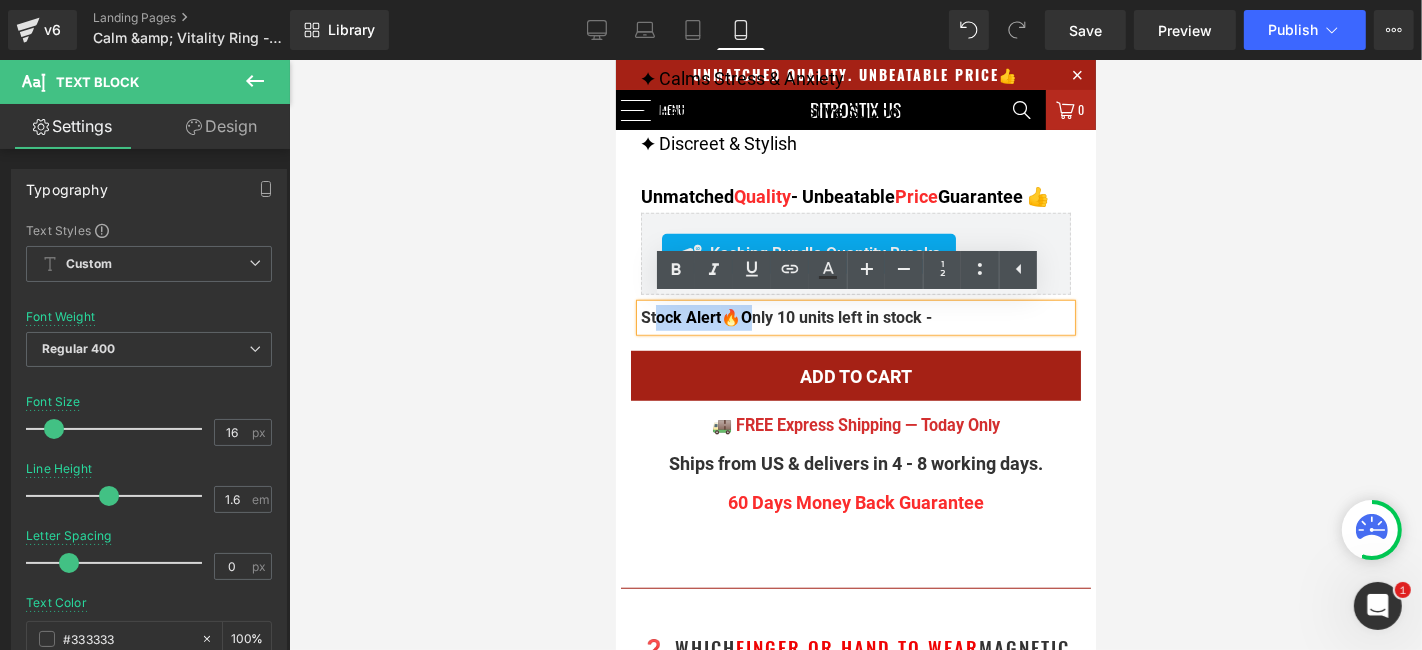 click on "Stock Alert" at bounding box center (680, 316) 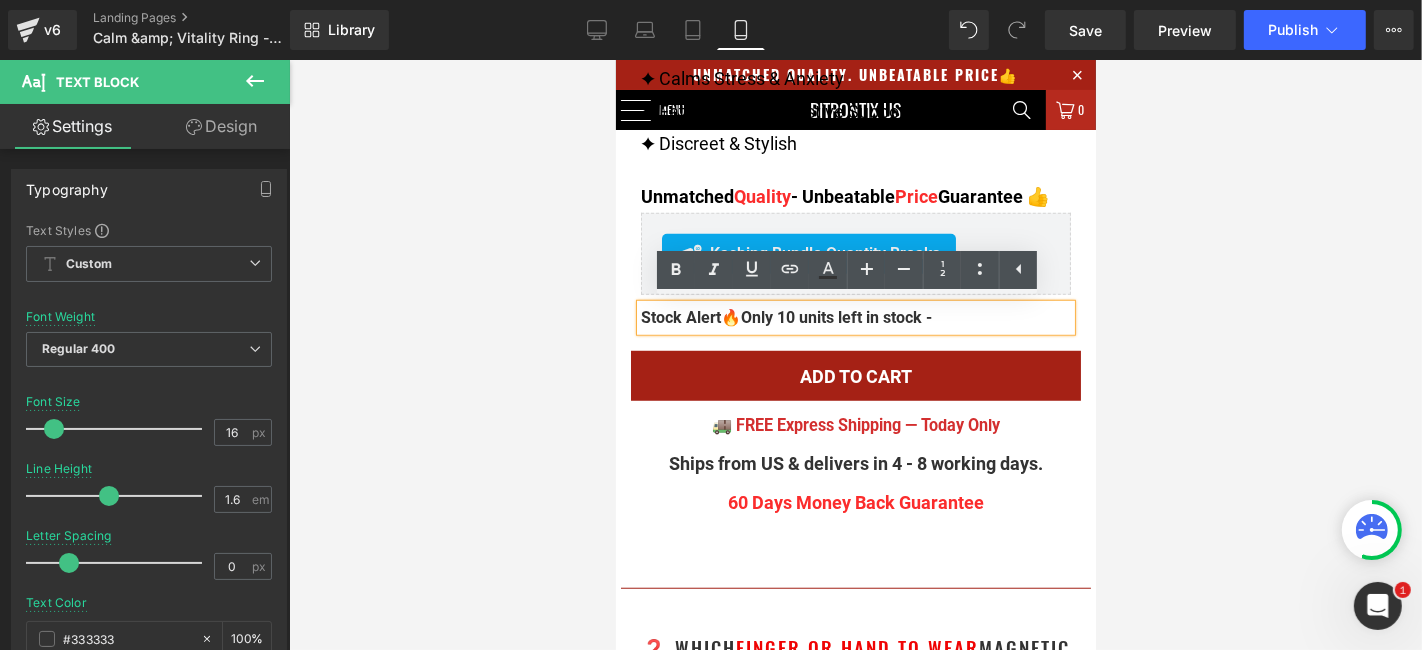drag, startPoint x: 720, startPoint y: 318, endPoint x: 634, endPoint y: 312, distance: 86.209045 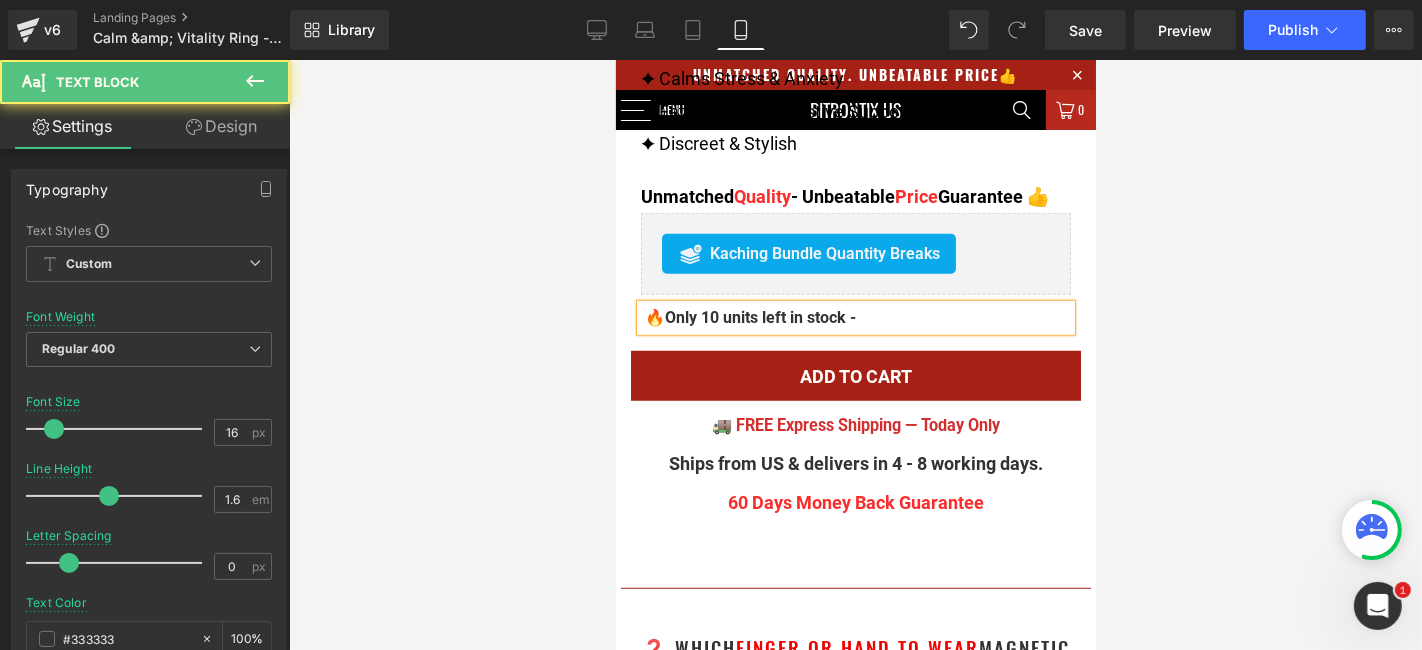click on "🔥  Only 10 units left in stock -" at bounding box center [855, 317] 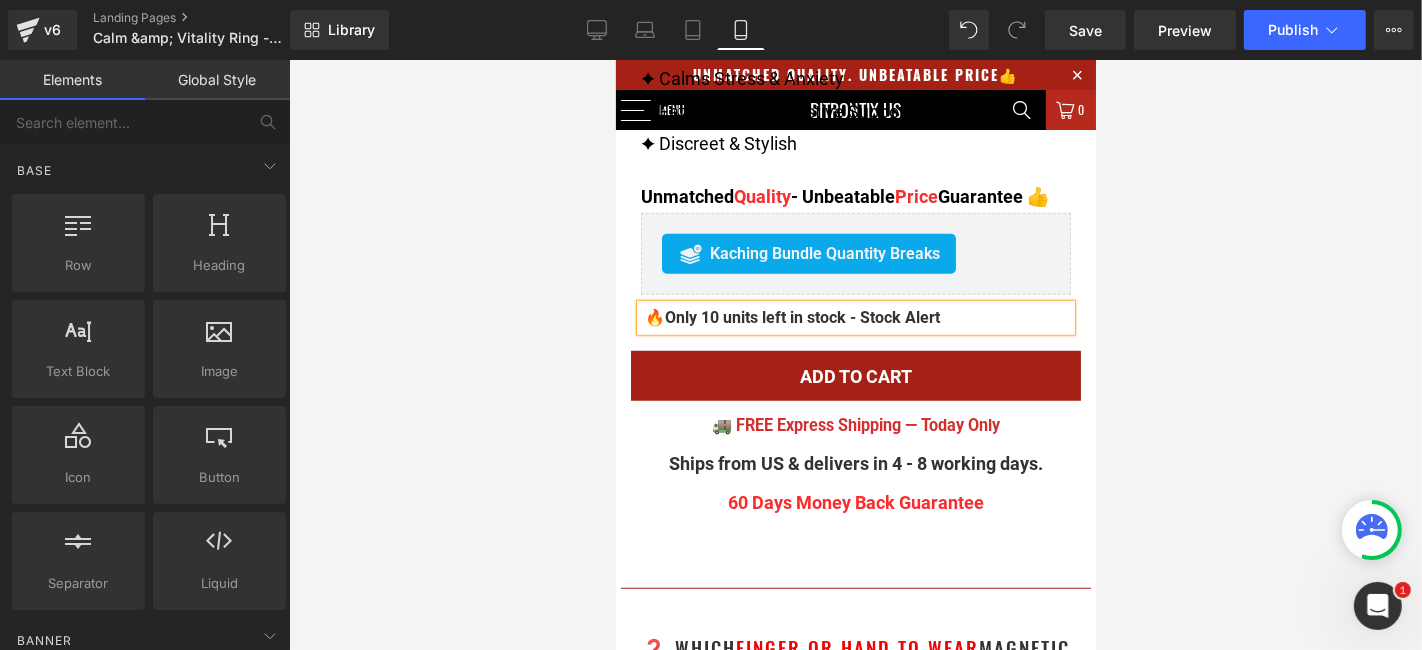 click at bounding box center [855, 355] 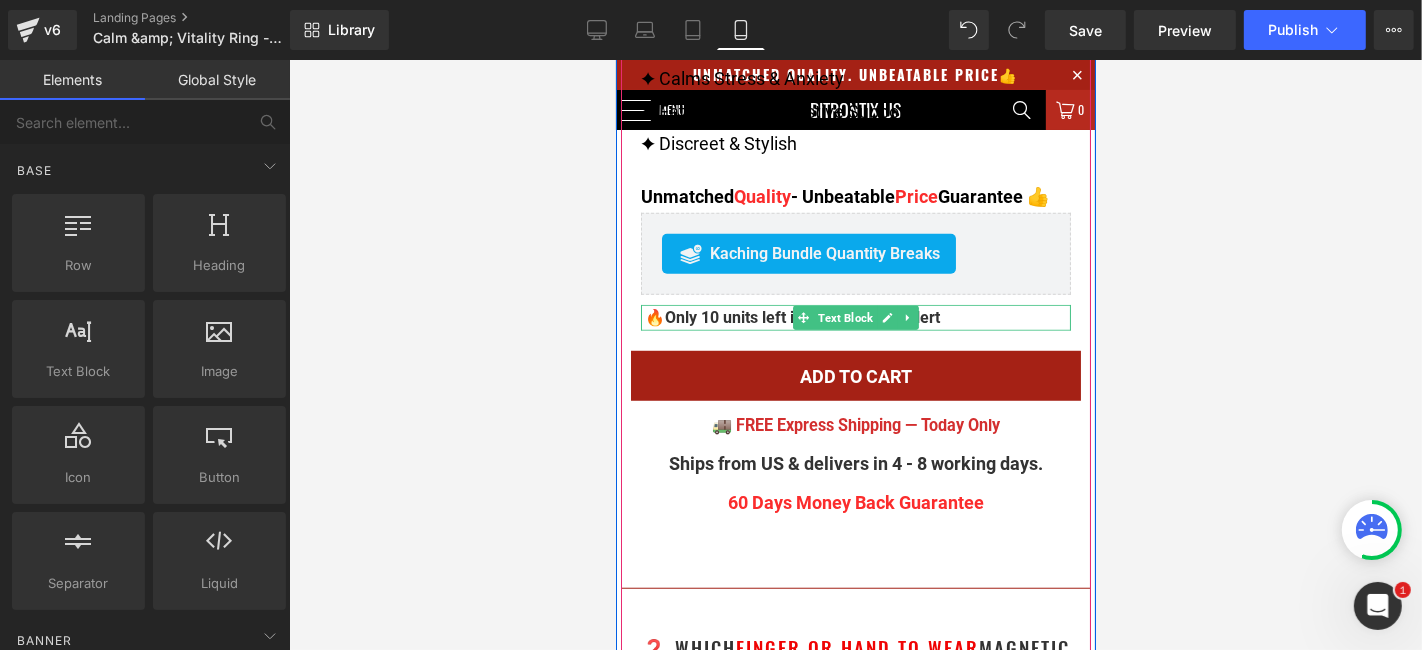 click on "🔥  Only 10 units left in stock - Stock Alert" at bounding box center [855, 317] 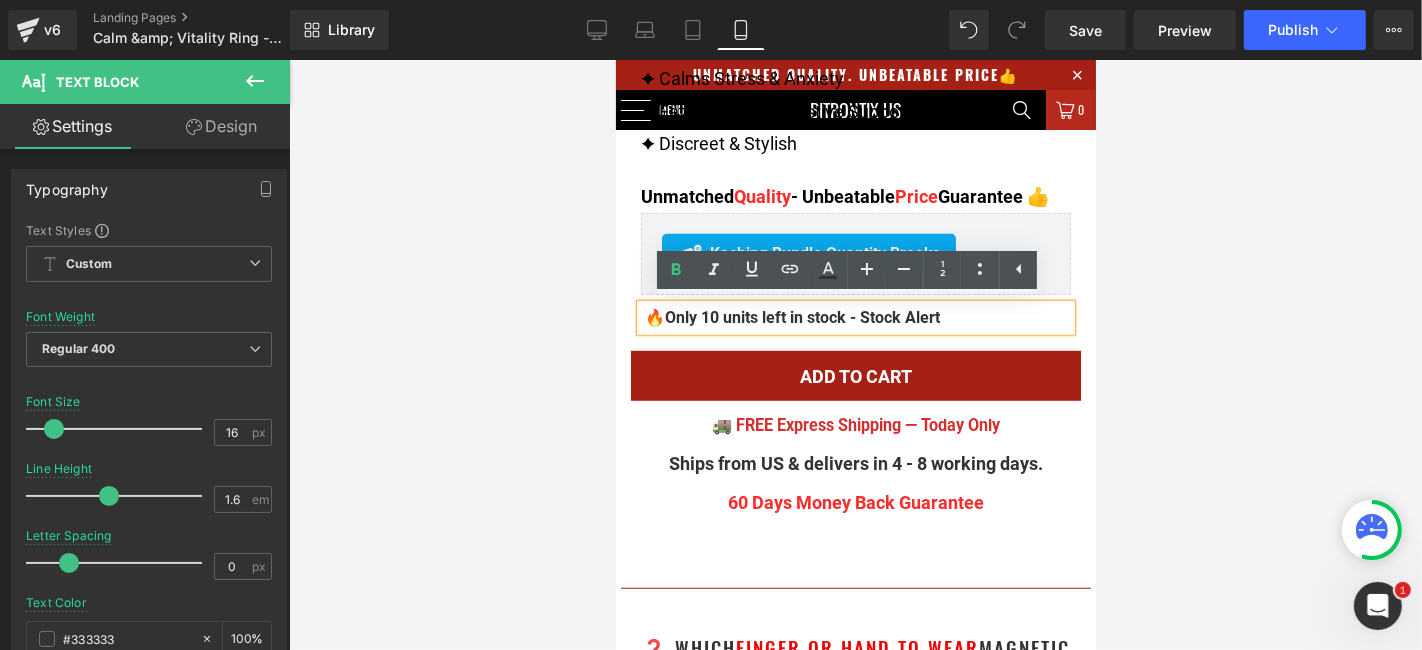 drag, startPoint x: 956, startPoint y: 317, endPoint x: 849, endPoint y: 322, distance: 107.11676 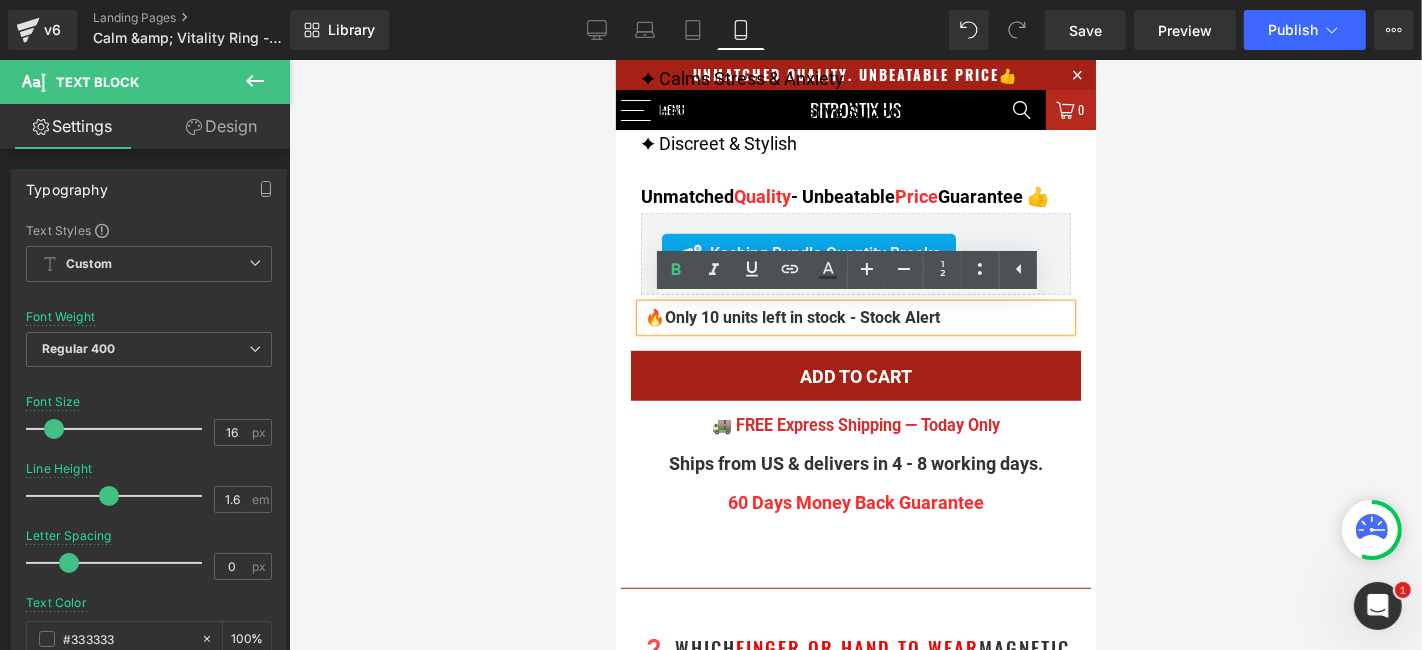 click on "Only 10 units left in stock - Stock Alert" at bounding box center (801, 316) 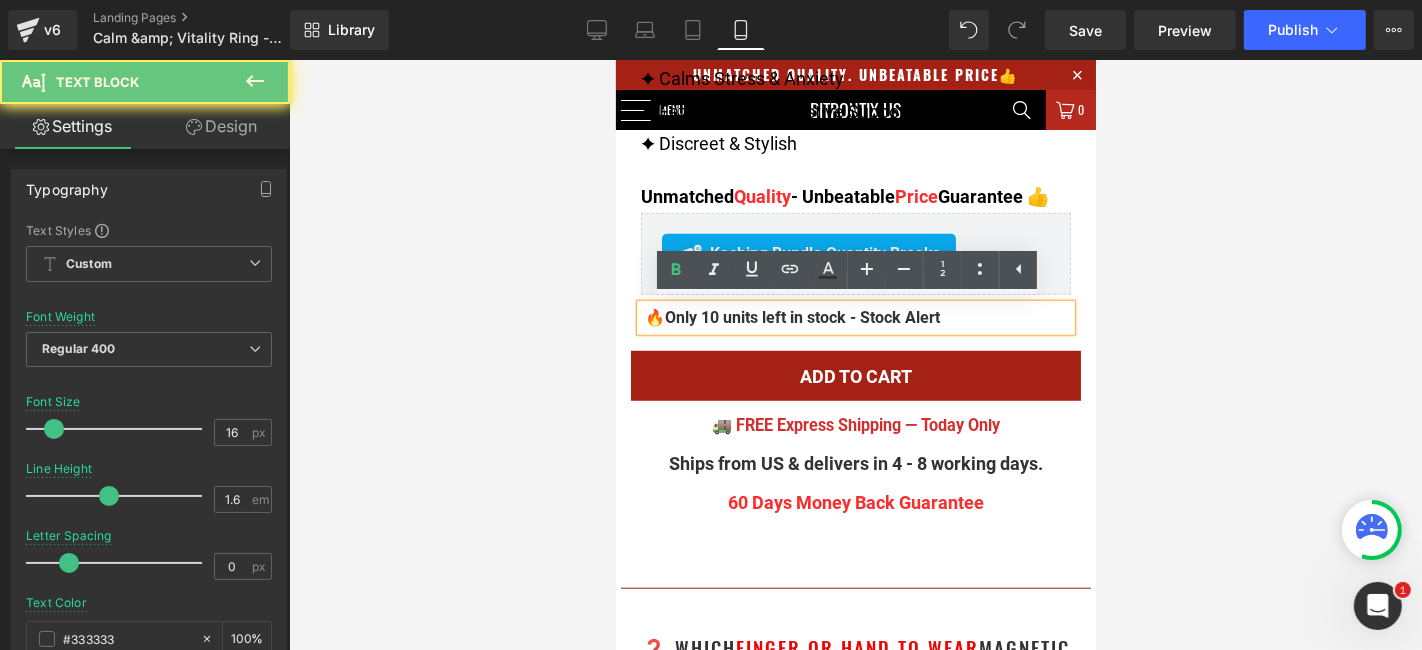 click on "🔥  Only 10 units left in stock - Stock Alert" at bounding box center [855, 317] 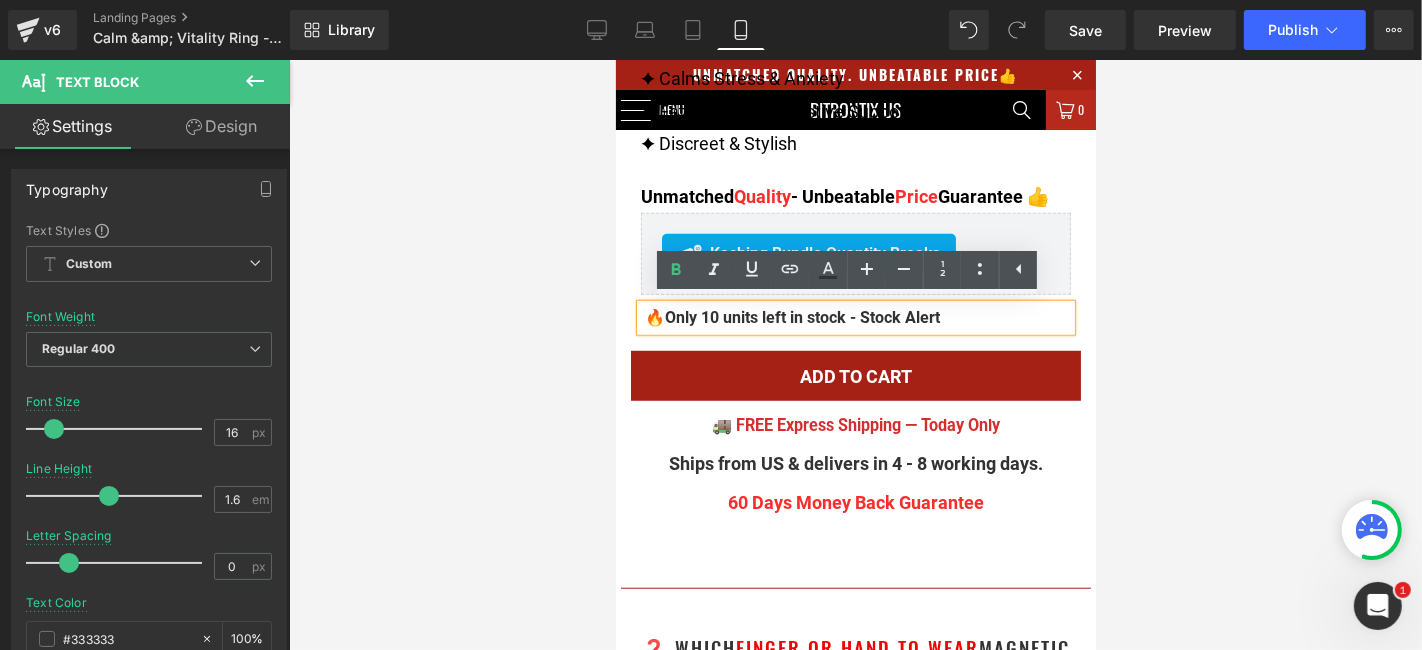drag, startPoint x: 954, startPoint y: 315, endPoint x: 860, endPoint y: 320, distance: 94.13288 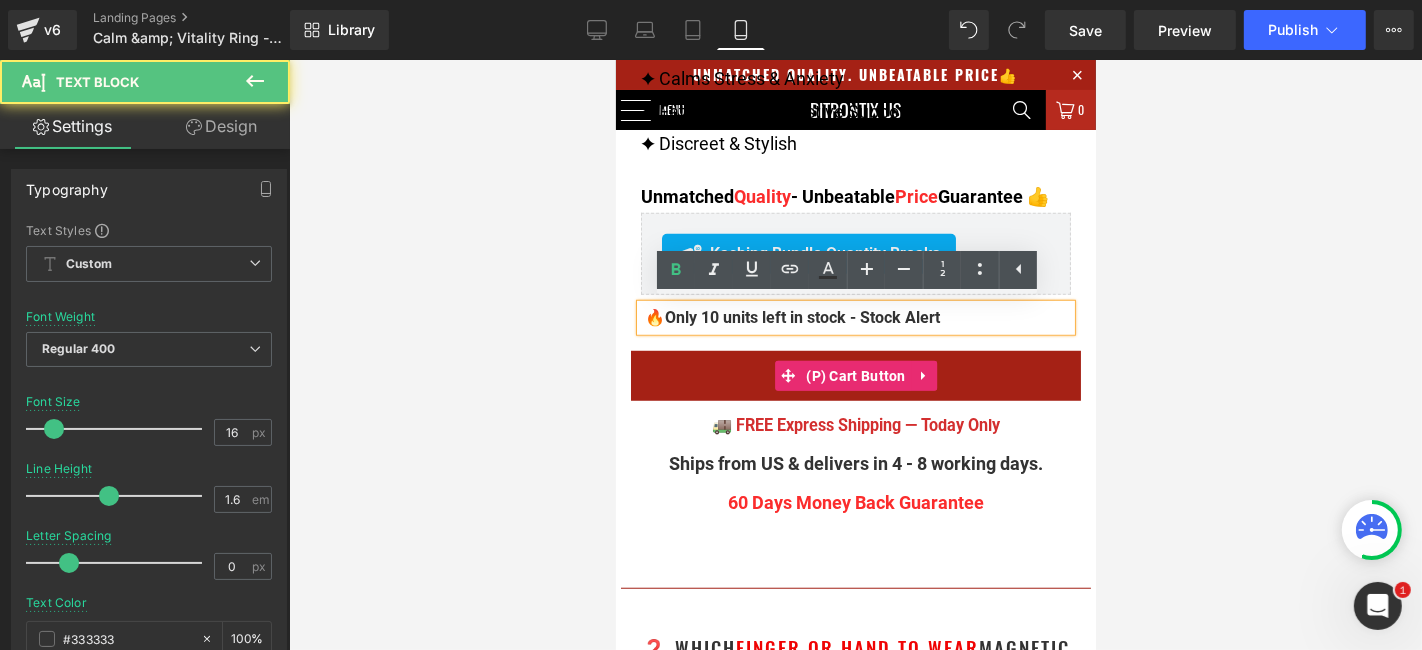 click on "🔥  Only 10 units left in stock - Stock Alert" at bounding box center [855, 317] 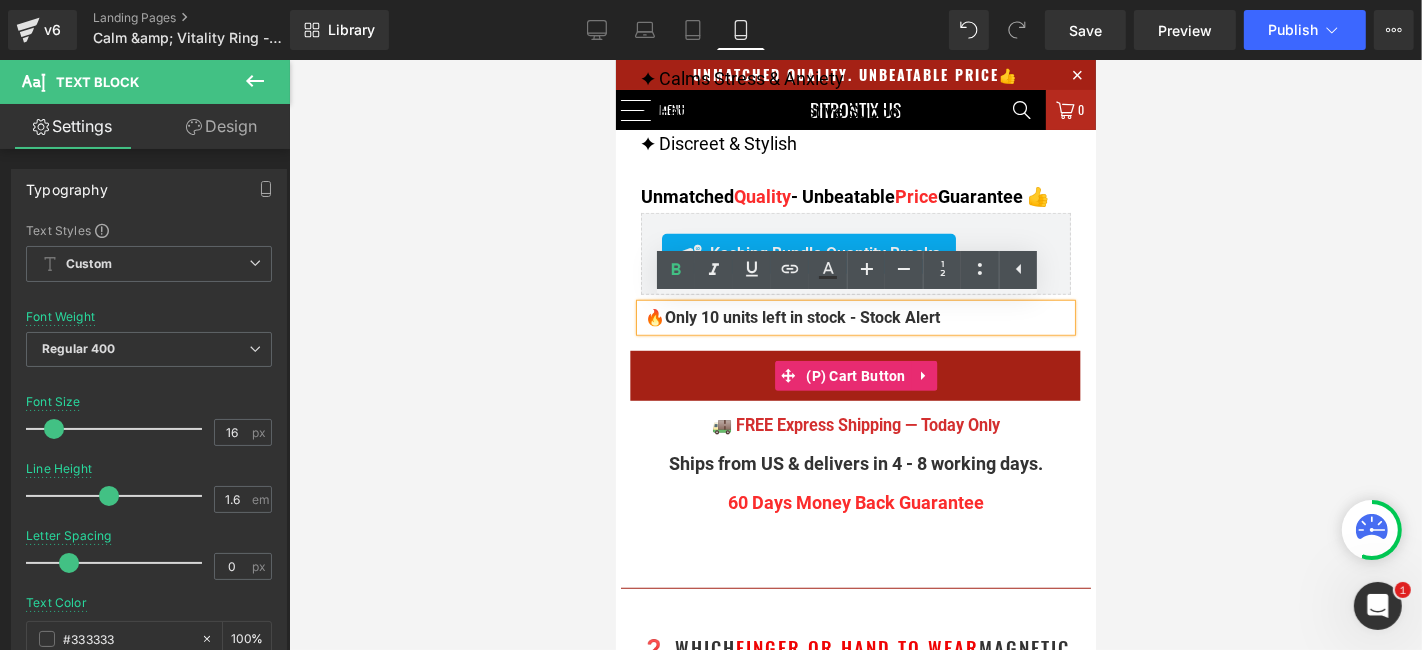 drag, startPoint x: 957, startPoint y: 311, endPoint x: 858, endPoint y: 318, distance: 99.24717 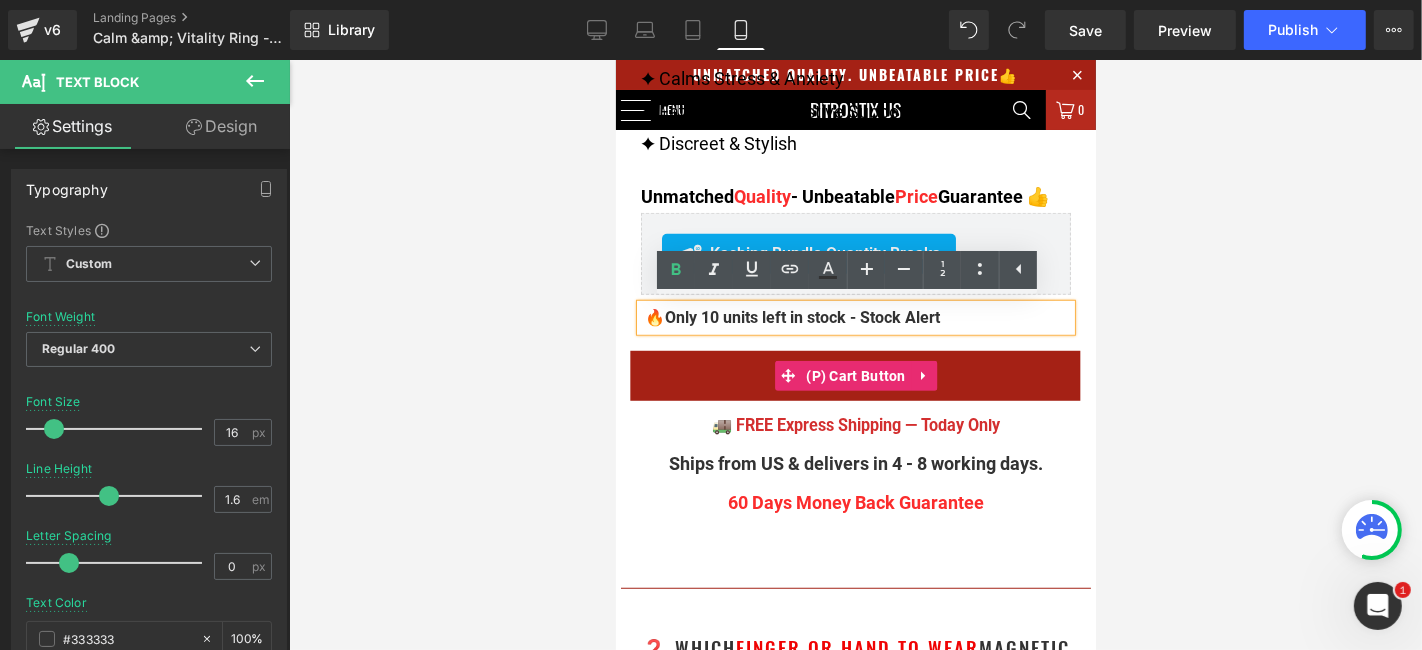 click on "🔥  Only 10 units left in stock - Stock Alert" at bounding box center [855, 317] 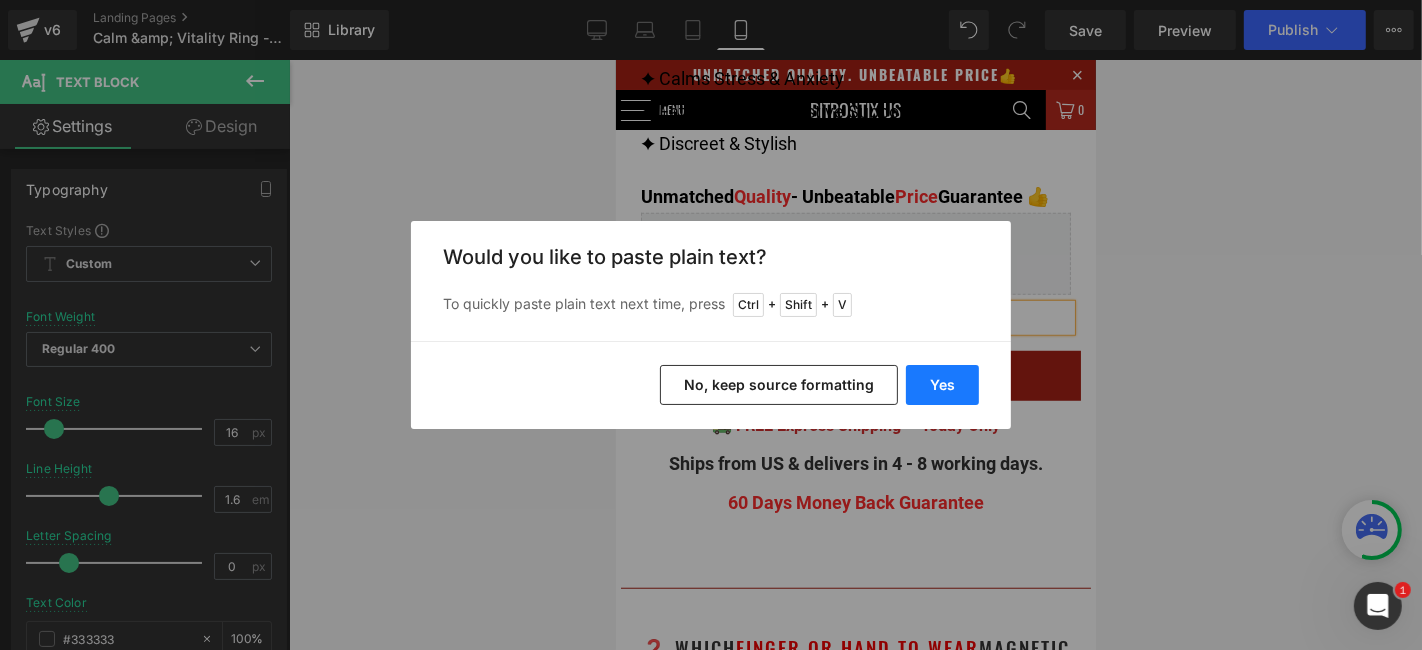 click on "Yes" at bounding box center [942, 385] 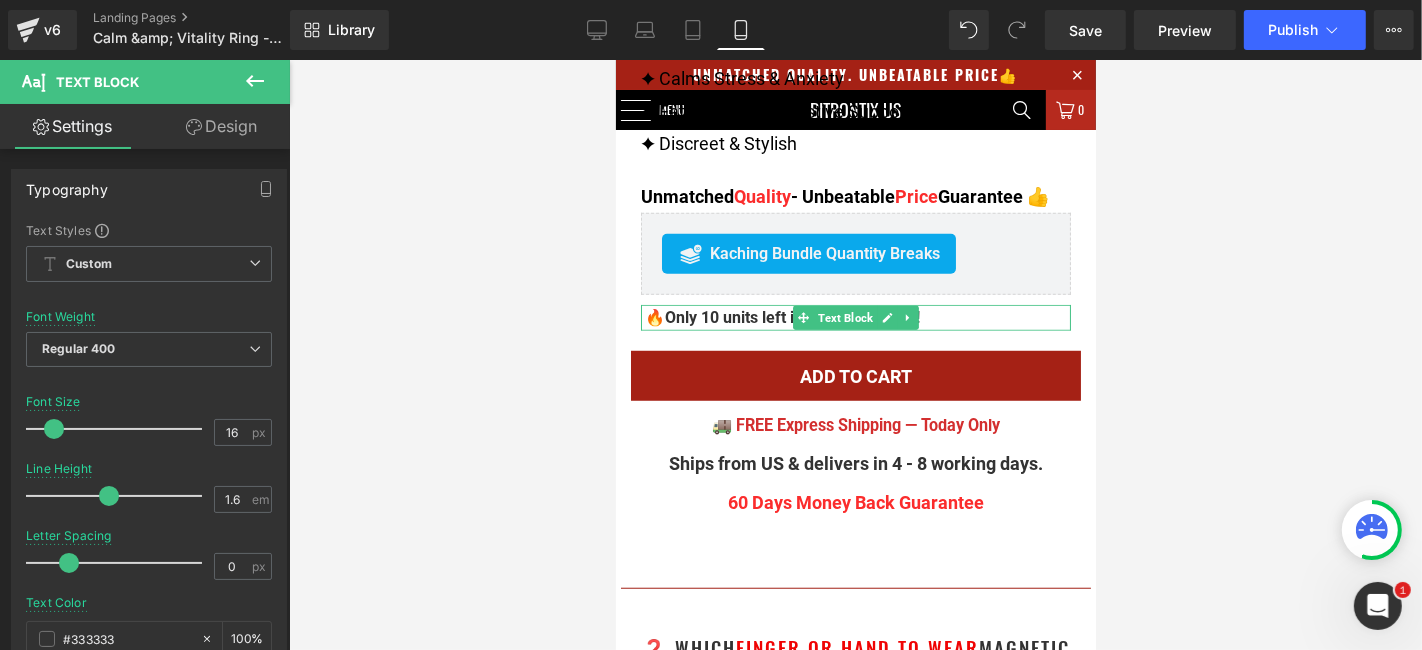 click at bounding box center (855, 355) 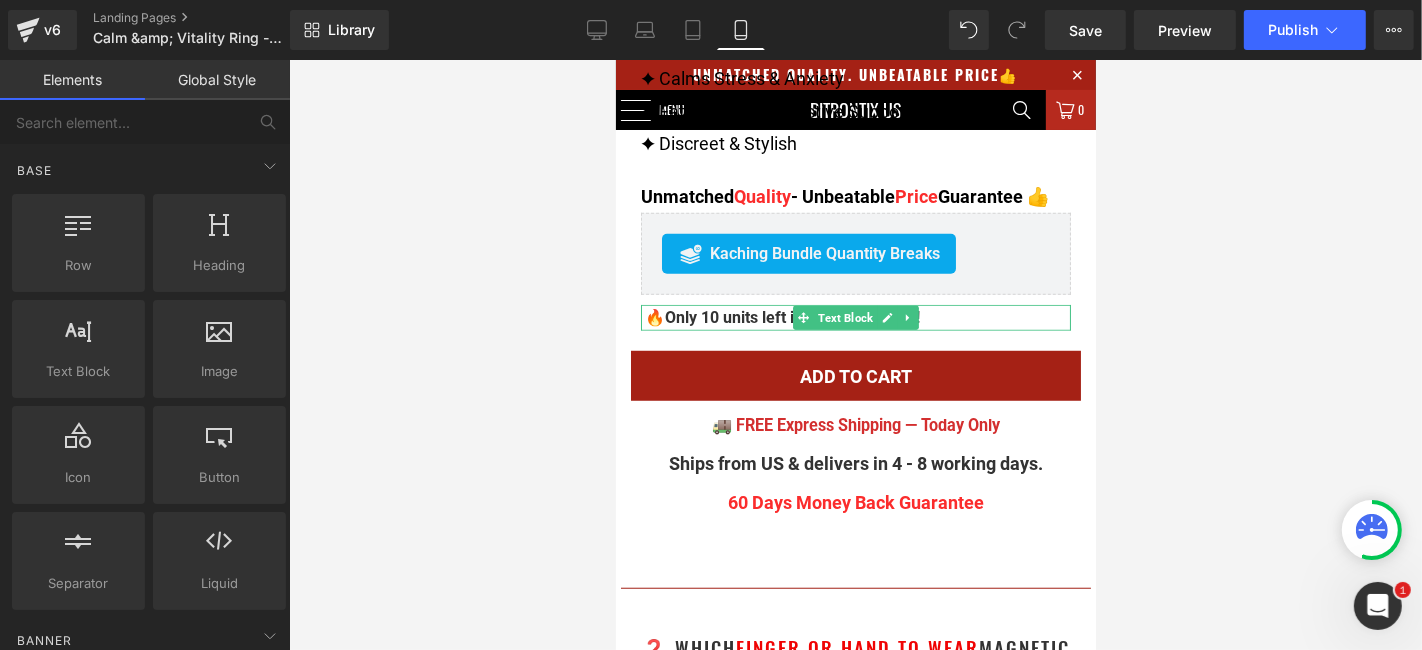 click at bounding box center (855, 355) 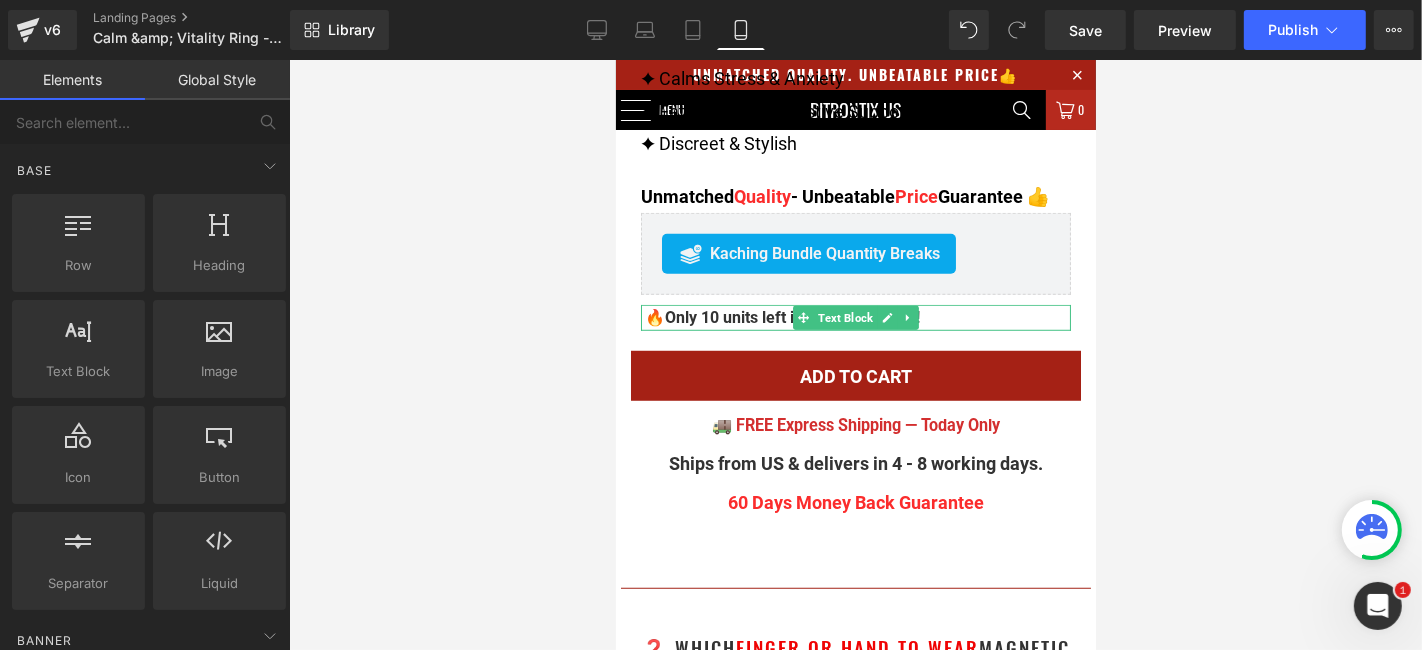 click at bounding box center (855, 355) 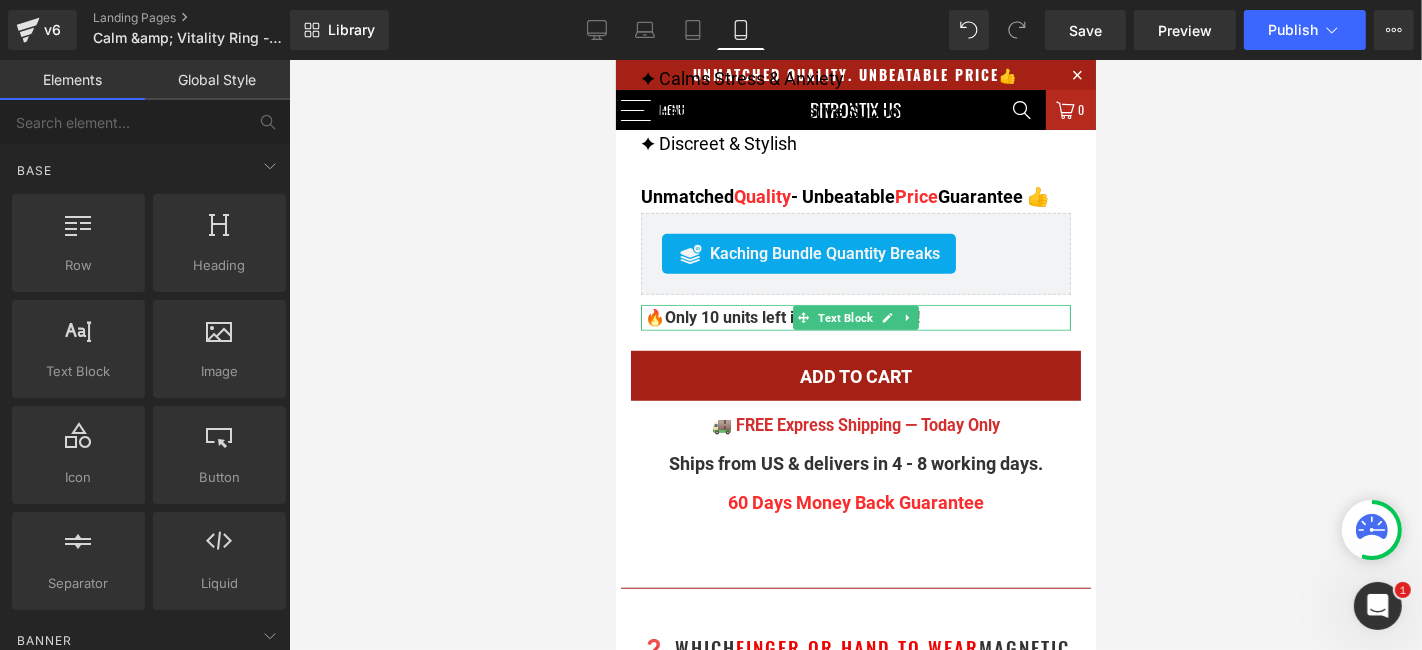 click at bounding box center [855, 355] 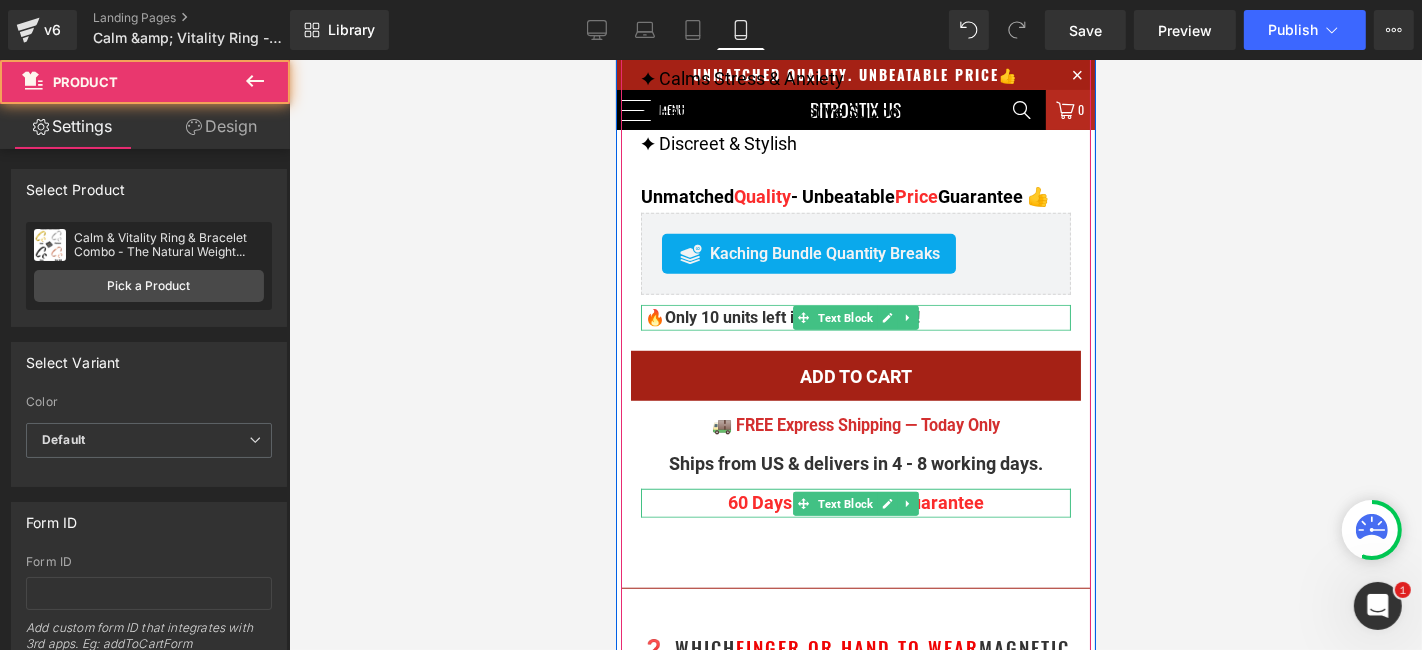 click on "Sale Off
(P) Image
Row" at bounding box center (855, 5043) 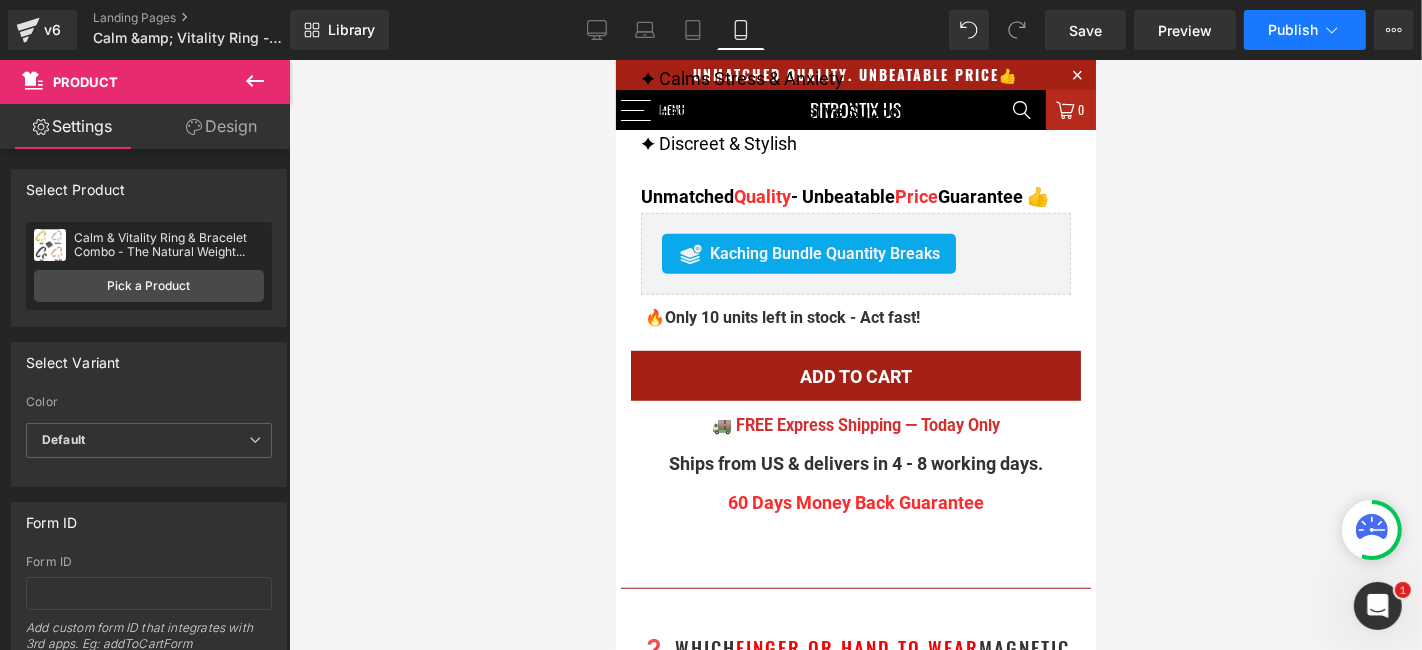 click on "Publish" at bounding box center (1293, 30) 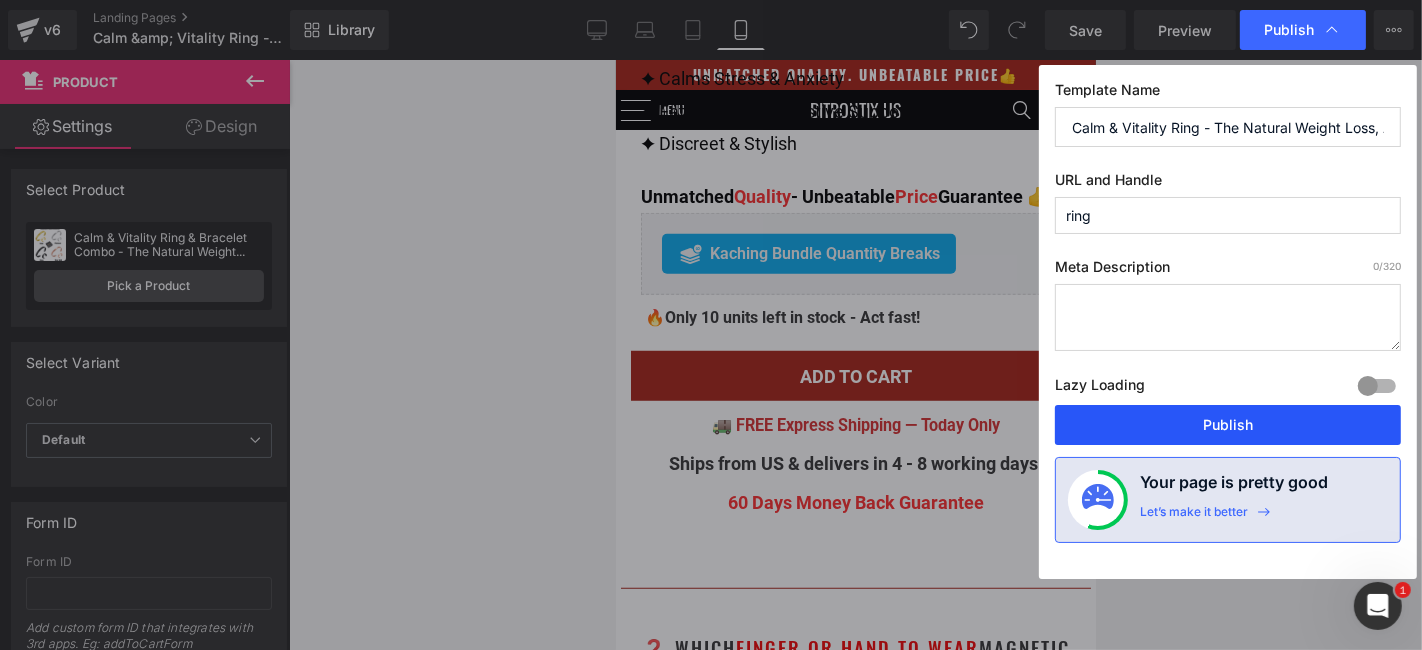 click on "Publish" at bounding box center (1228, 425) 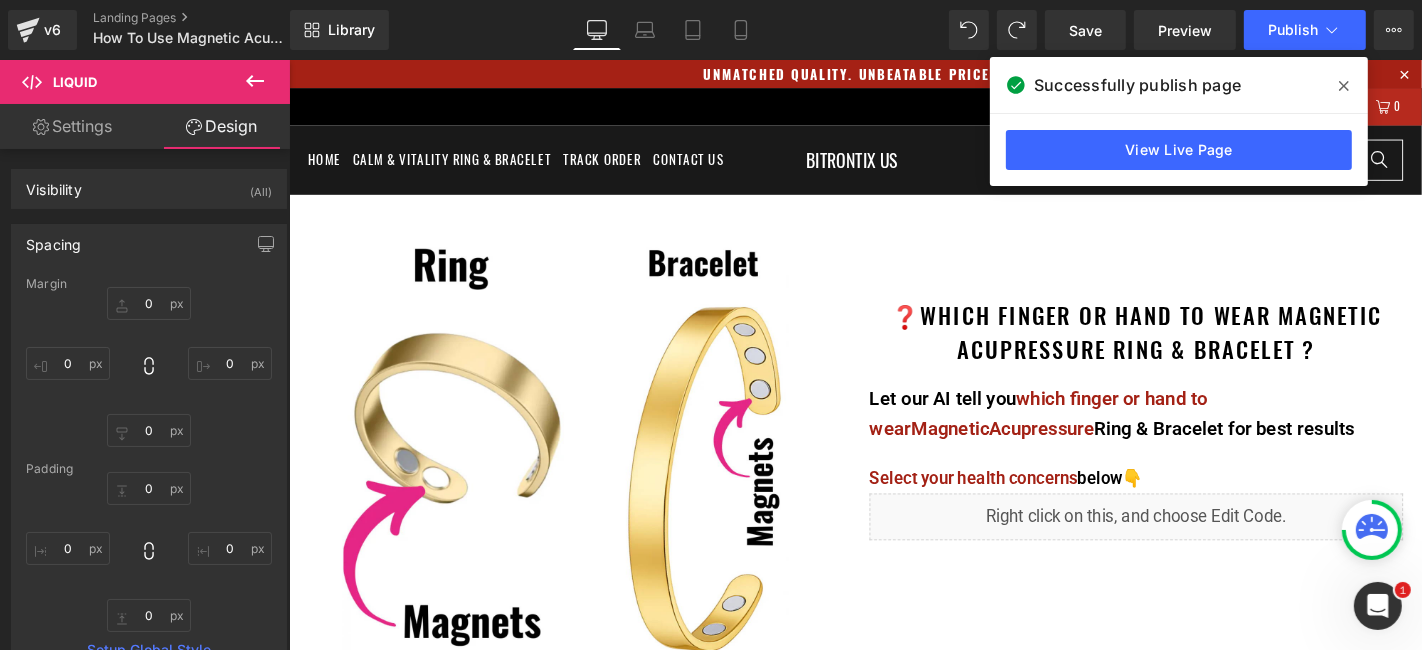 scroll, scrollTop: 0, scrollLeft: 0, axis: both 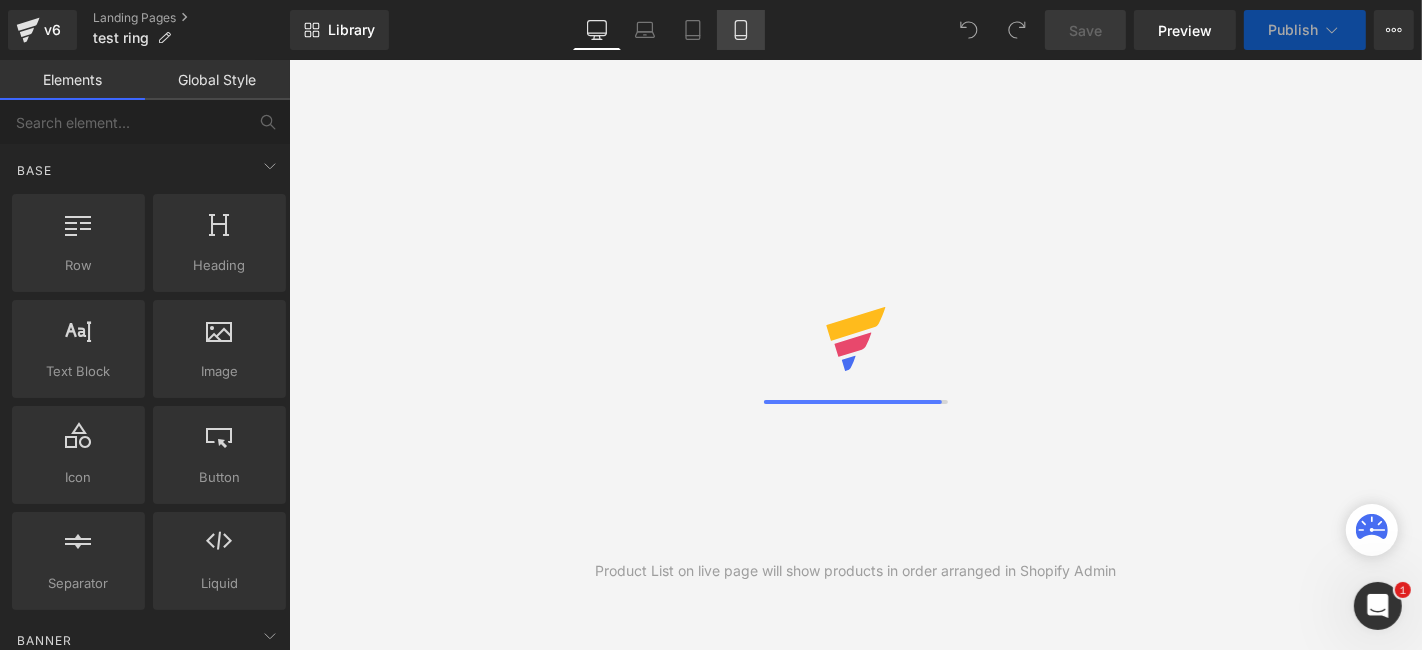 click 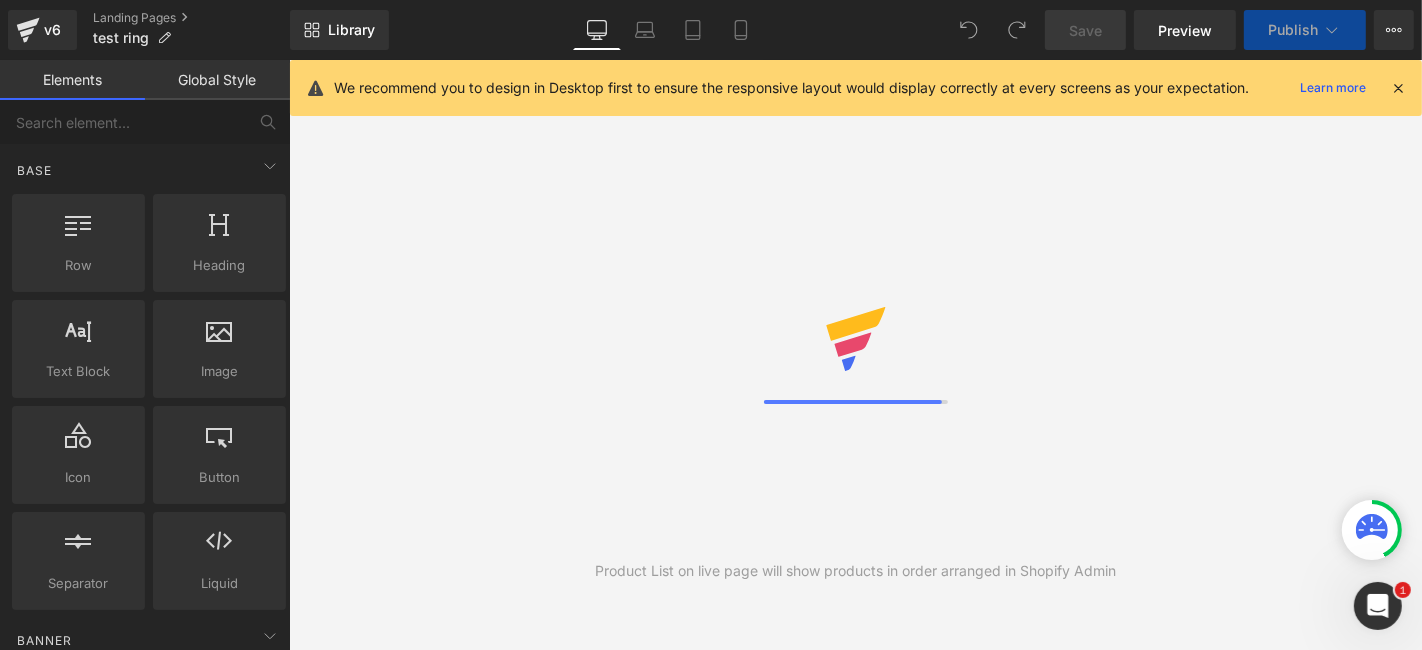click 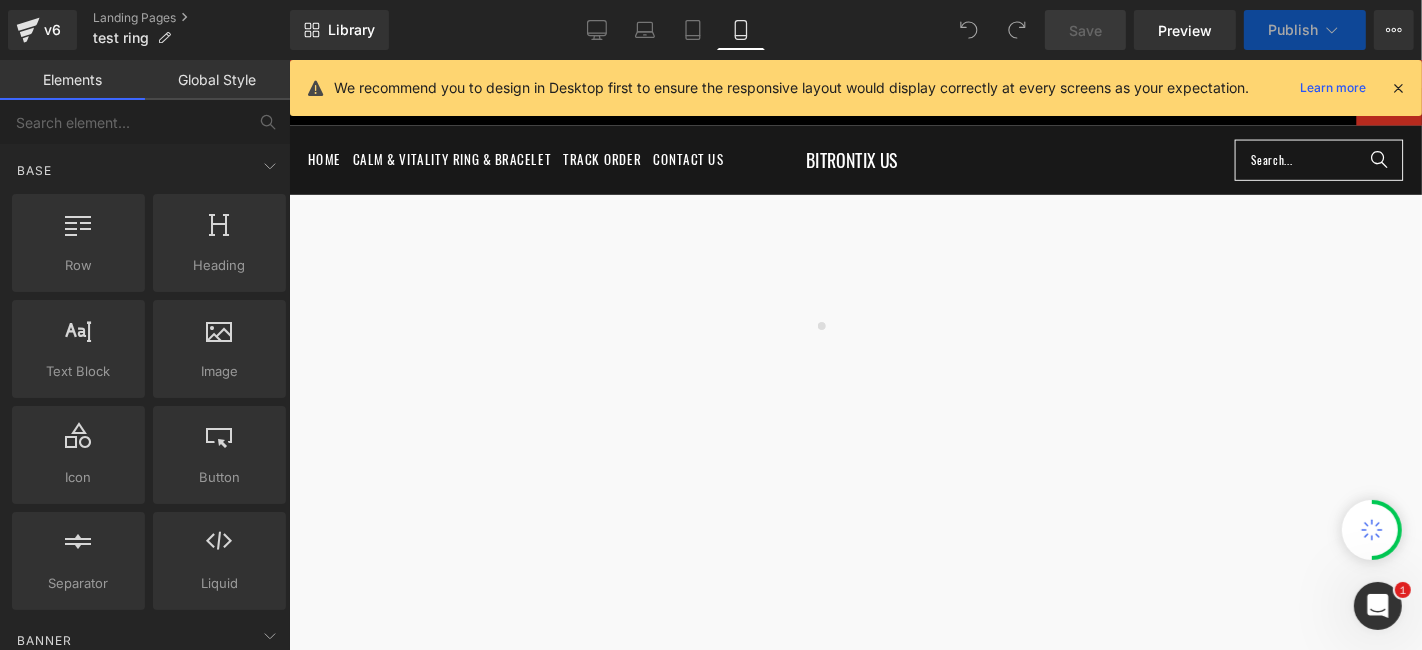click at bounding box center (1398, 88) 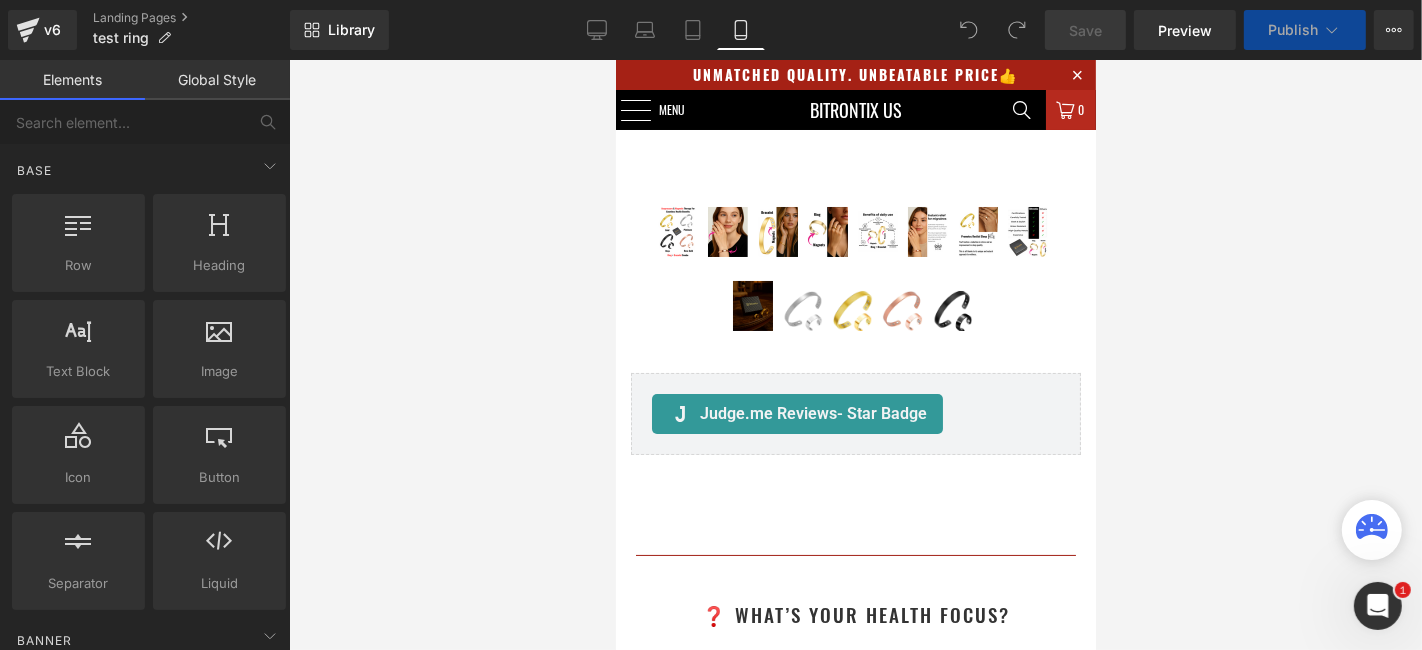 click on "Mobile" at bounding box center [741, 30] 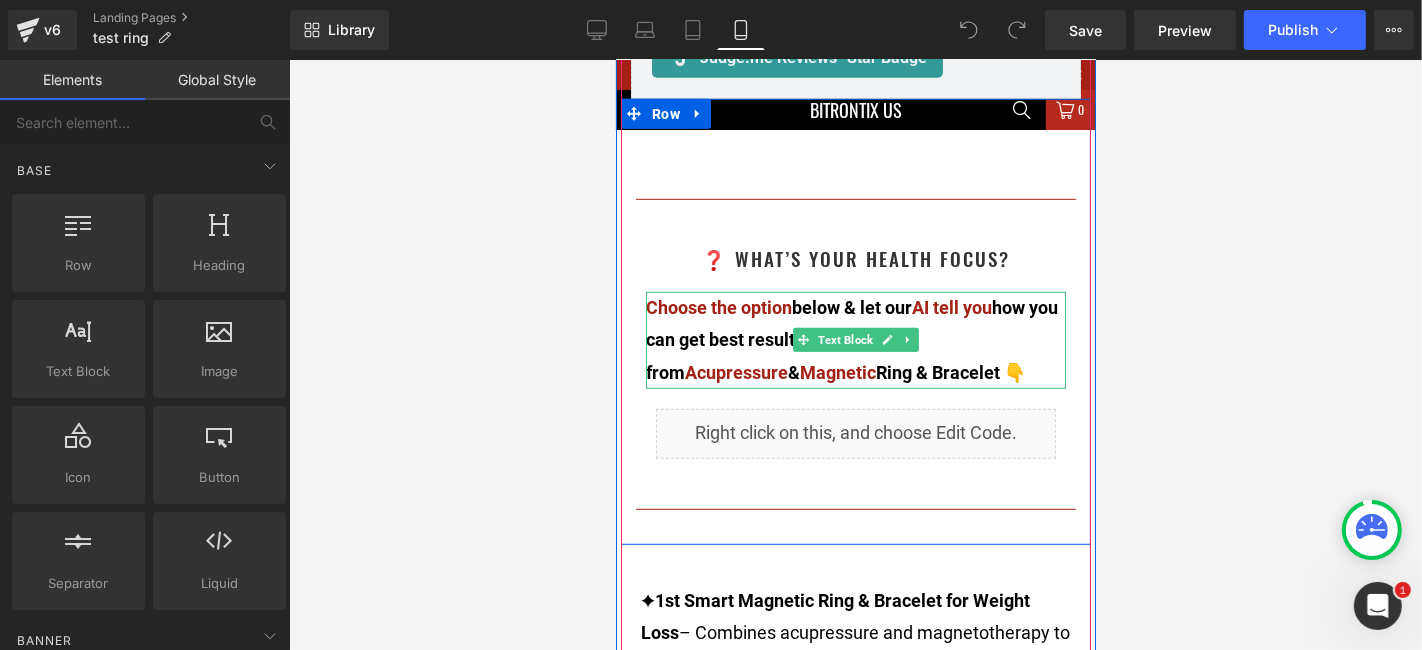 scroll, scrollTop: 1000, scrollLeft: 0, axis: vertical 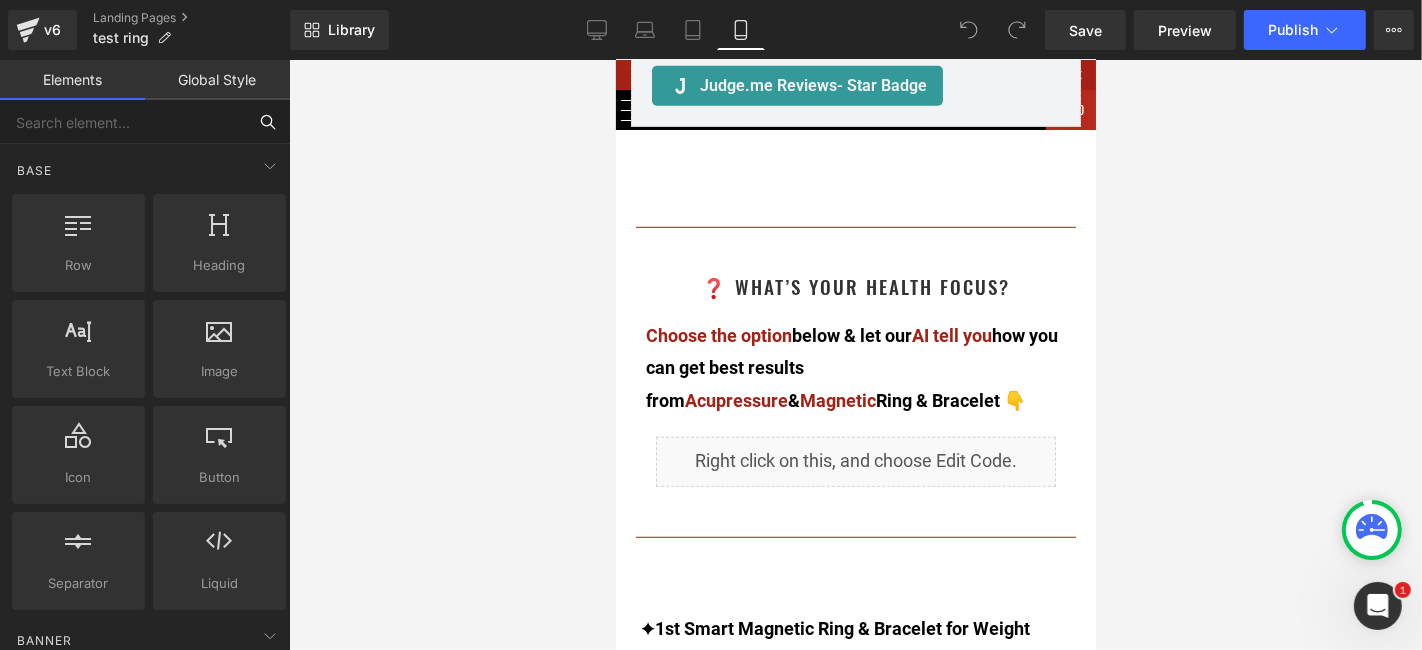 click at bounding box center [123, 122] 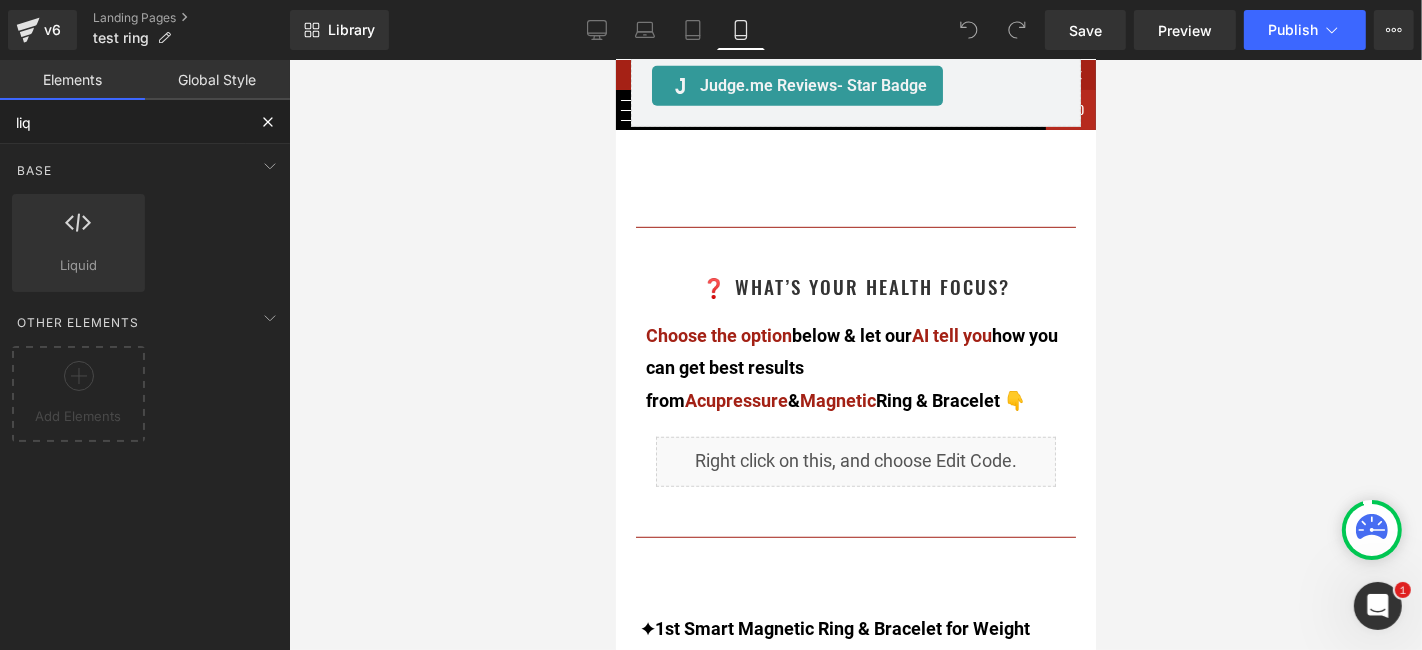 type on "liqu" 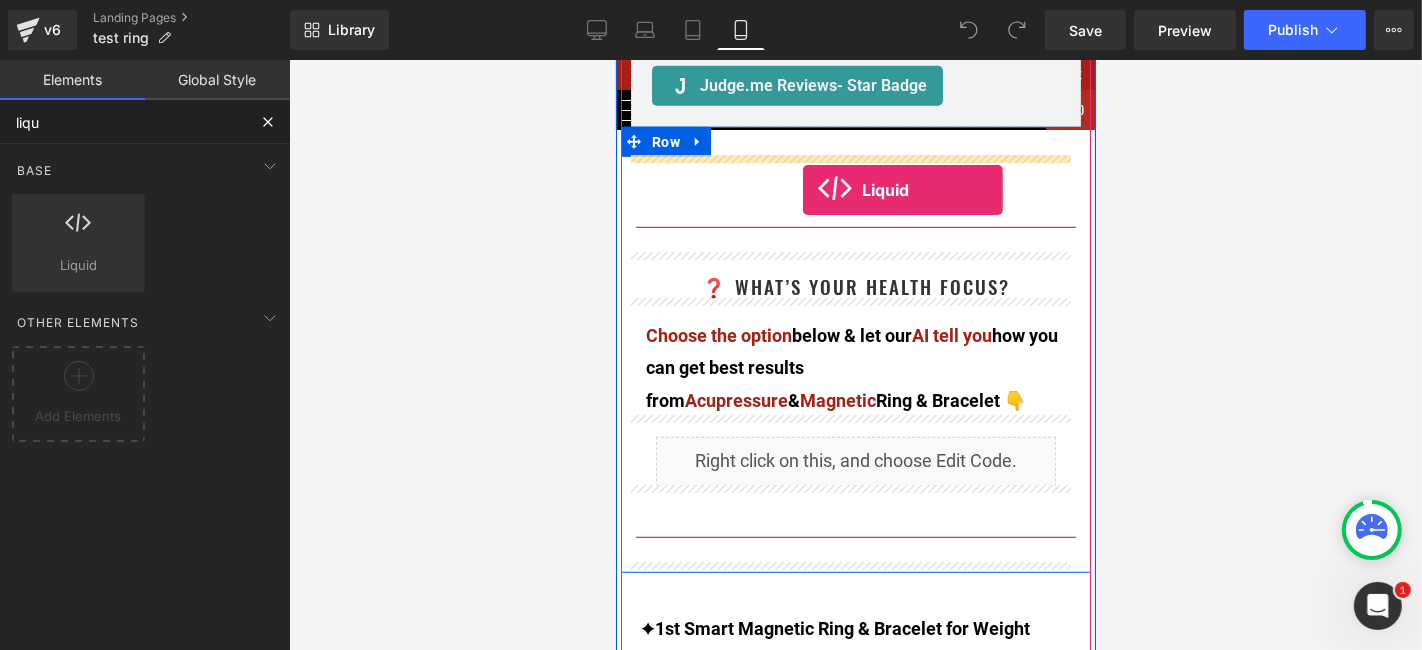 drag, startPoint x: 702, startPoint y: 323, endPoint x: 802, endPoint y: 189, distance: 167.20049 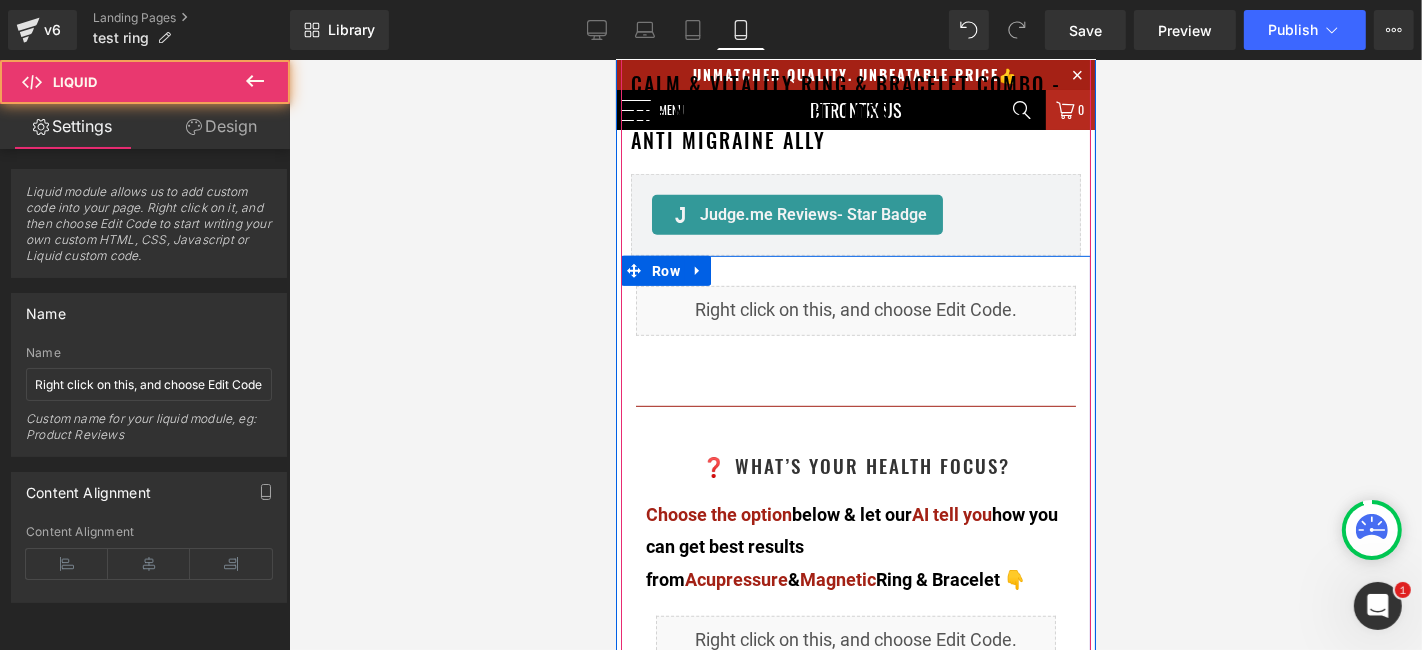 scroll, scrollTop: 777, scrollLeft: 0, axis: vertical 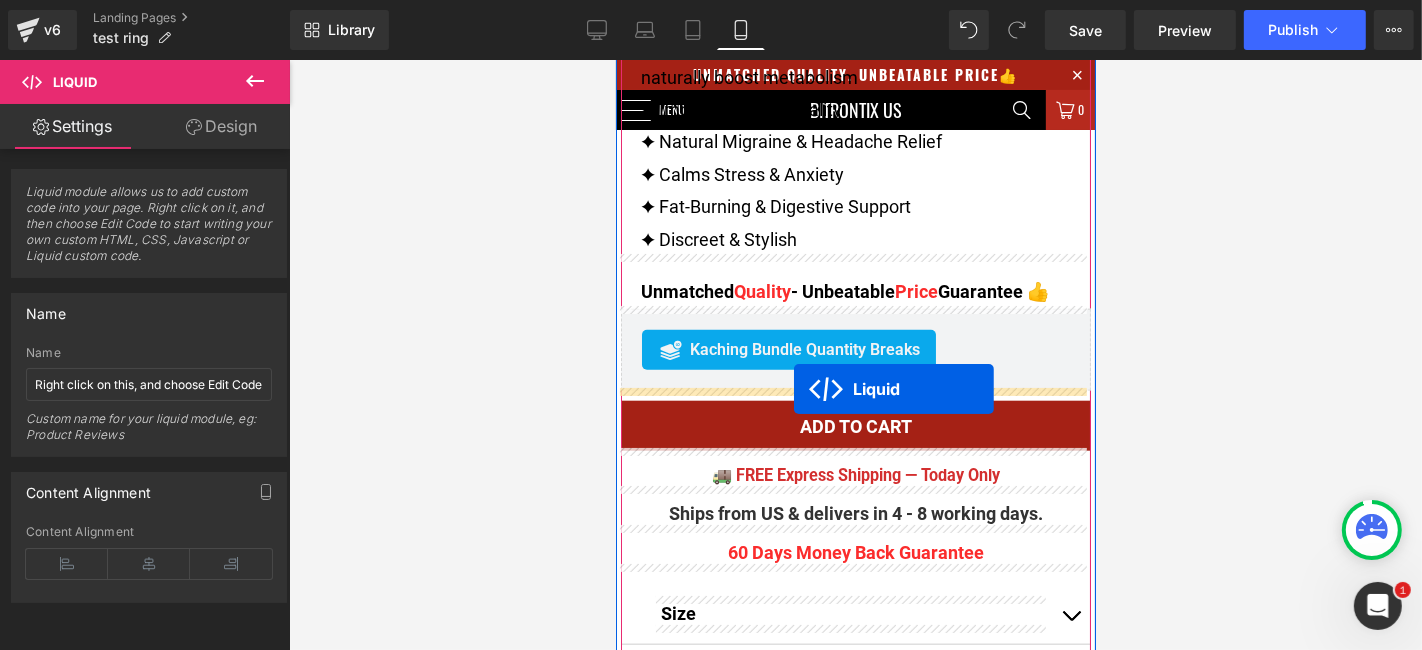 drag, startPoint x: 808, startPoint y: 398, endPoint x: 793, endPoint y: 389, distance: 17.492855 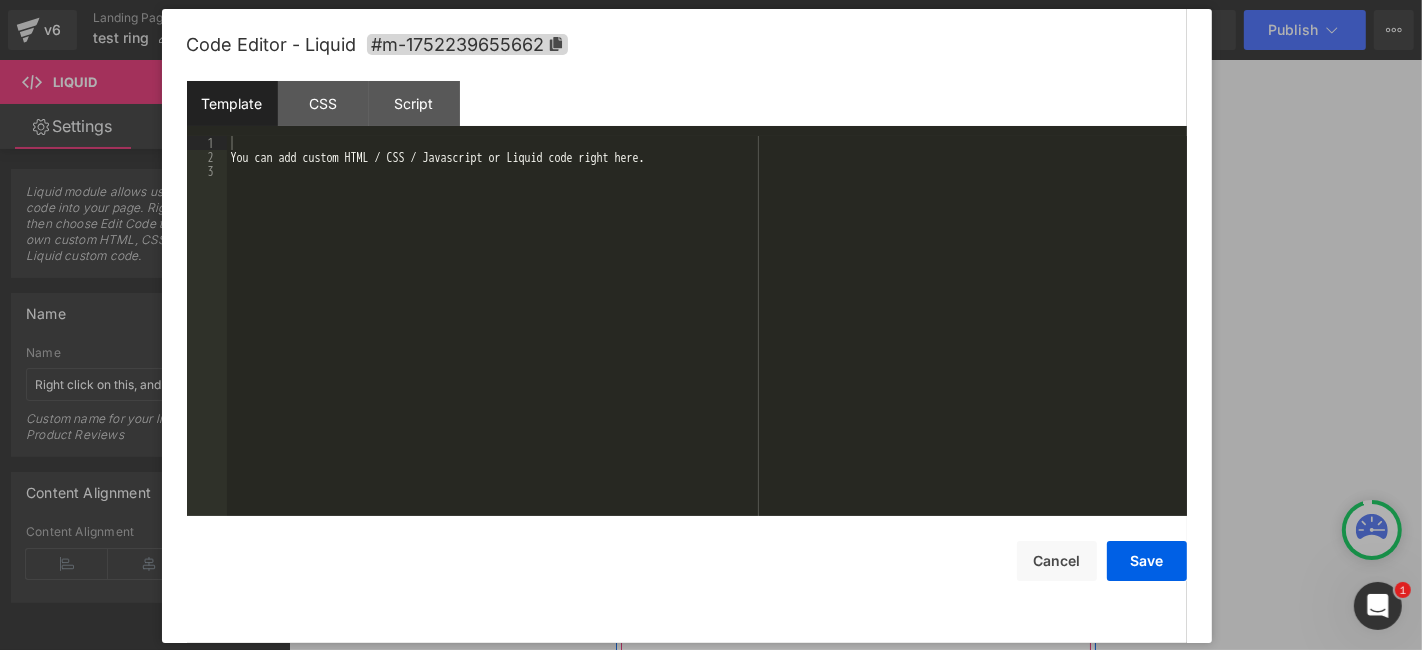 click on "Liquid" at bounding box center [855, 414] 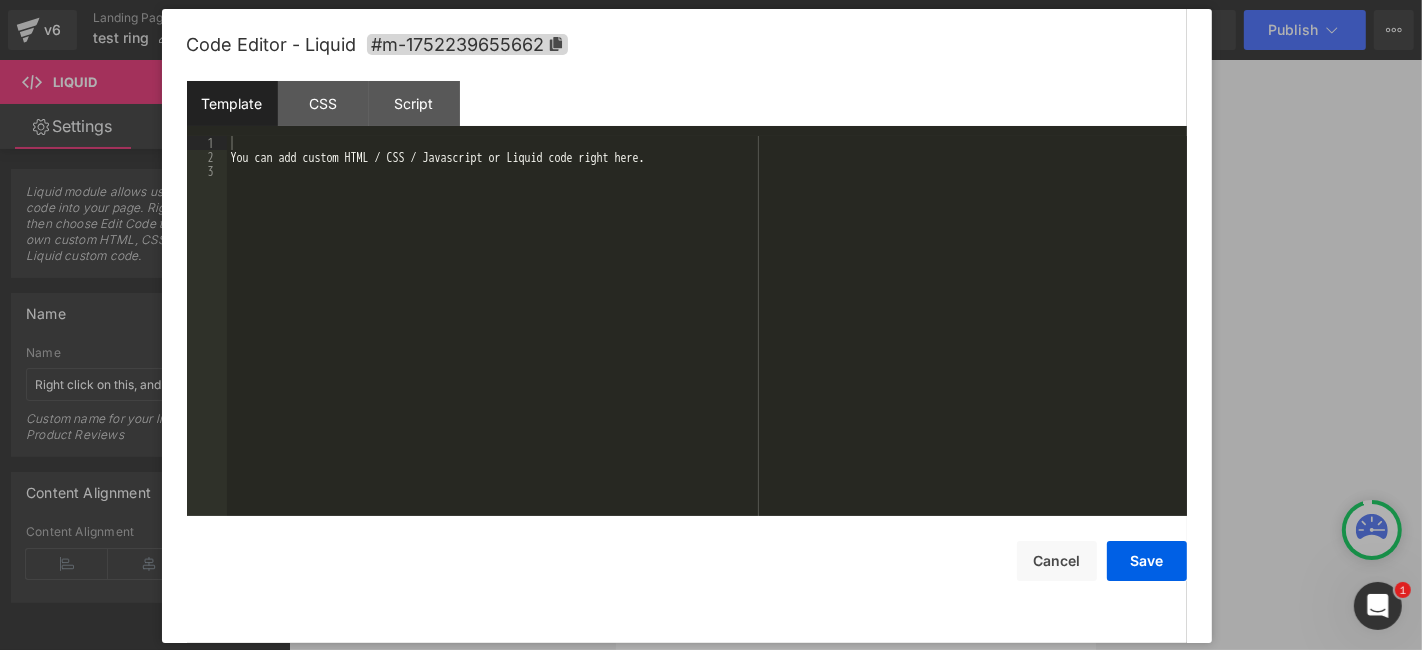 click on "You can add custom HTML / CSS / Javascript or Liquid code right here." at bounding box center [707, 340] 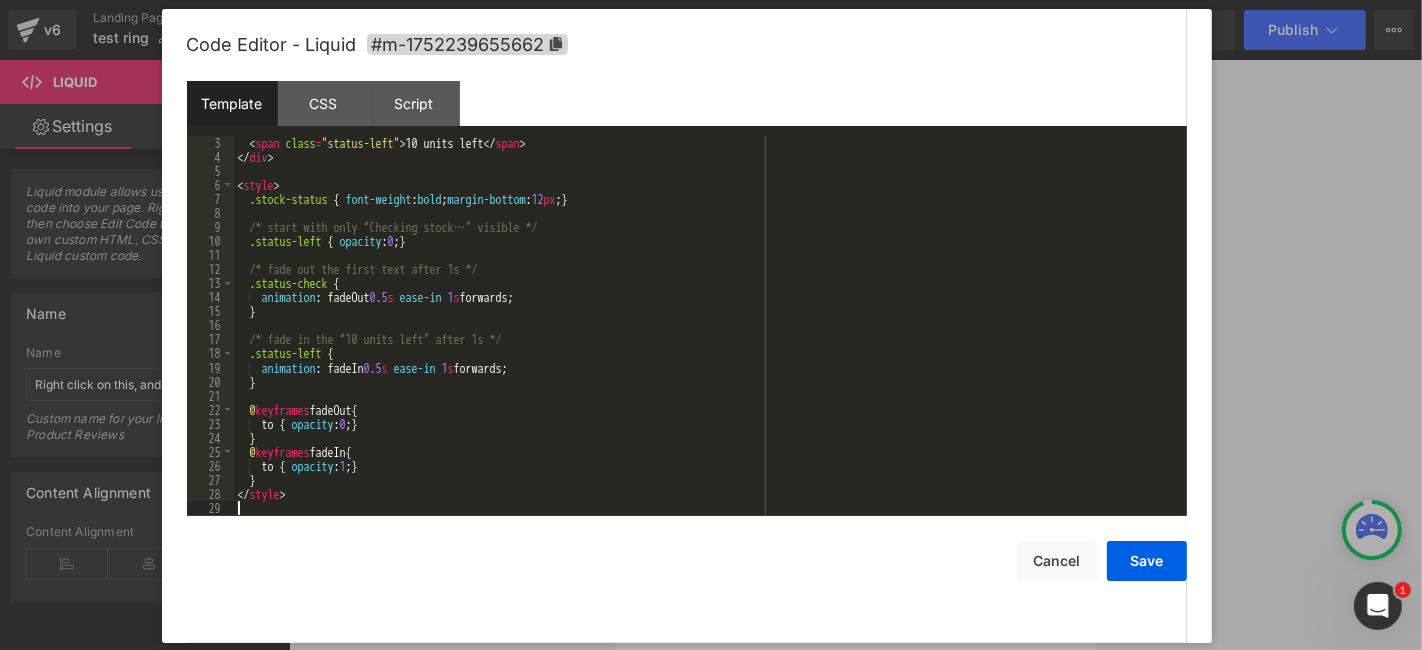 scroll, scrollTop: 28, scrollLeft: 0, axis: vertical 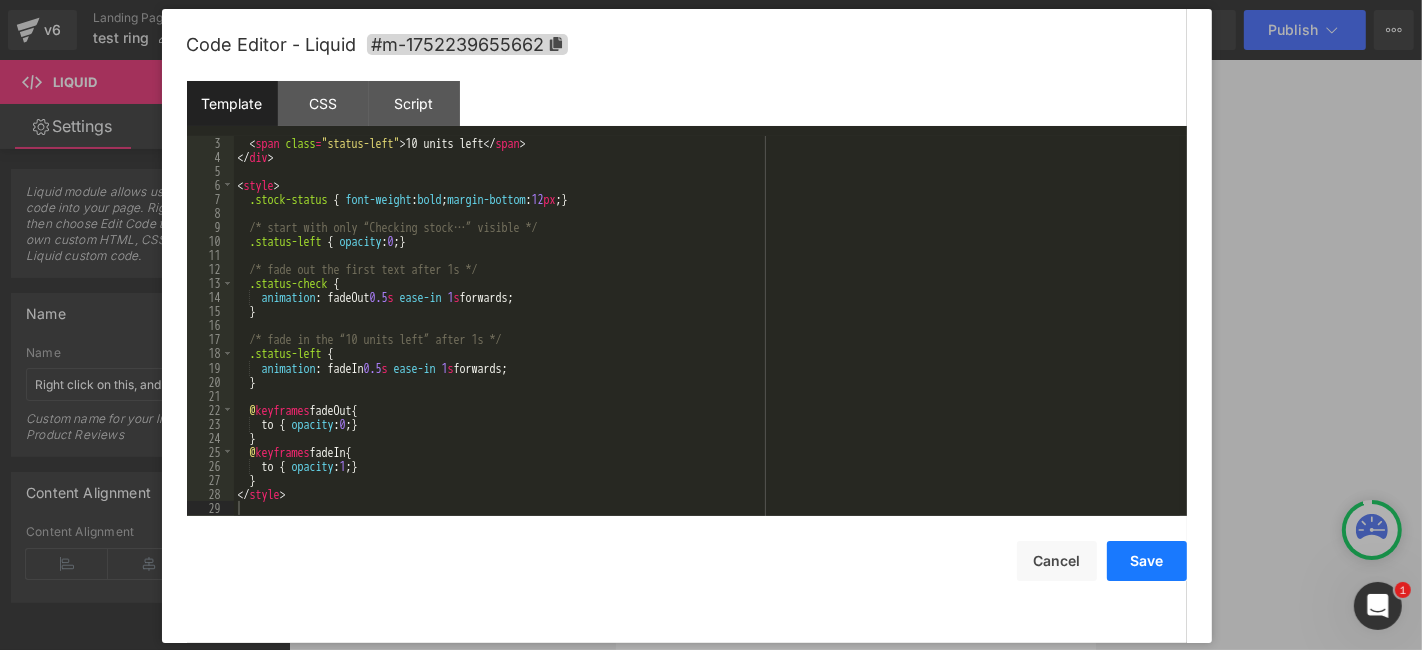 click on "Save" at bounding box center (1147, 561) 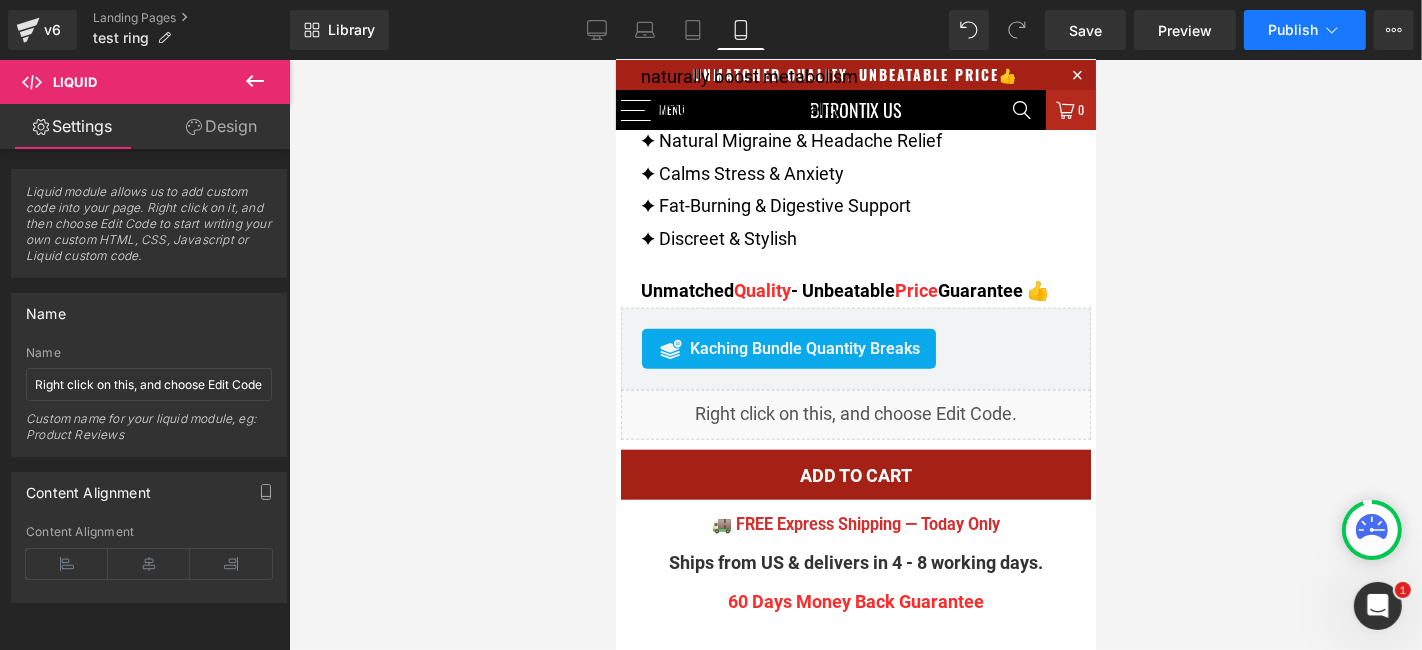 click on "Publish" at bounding box center (1305, 30) 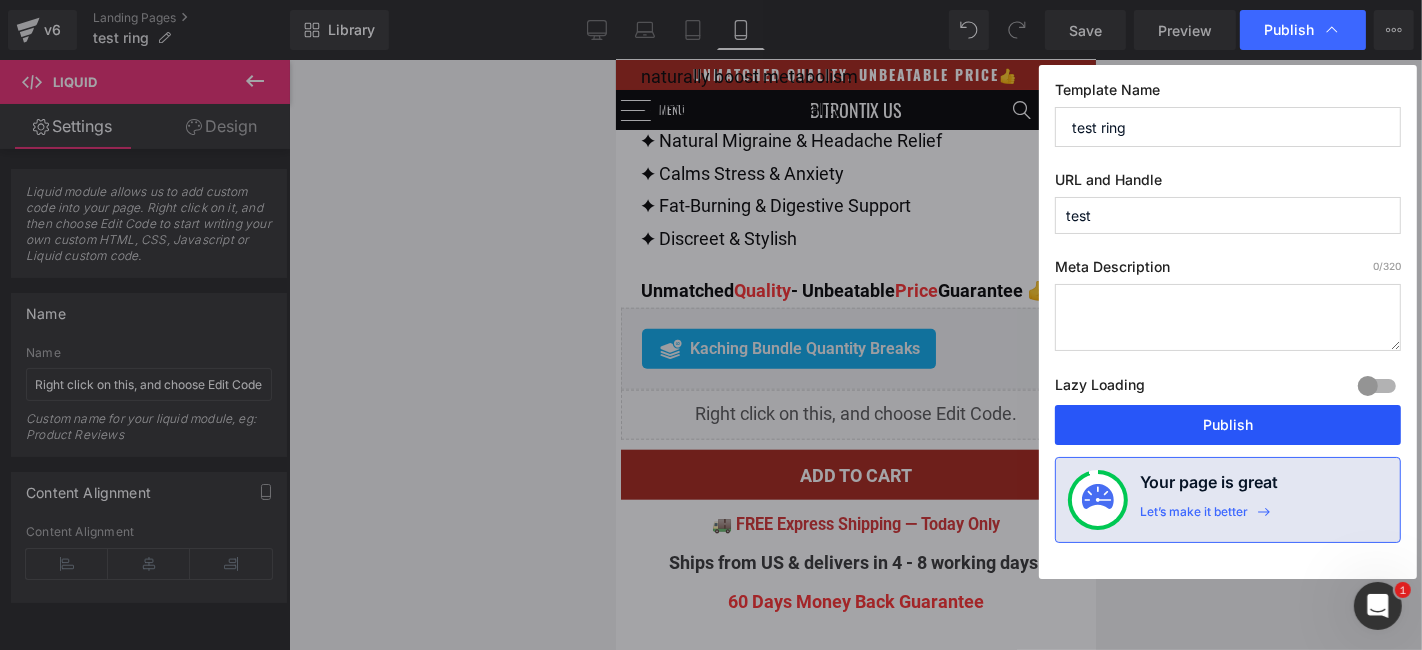 click on "Publish" at bounding box center [1228, 425] 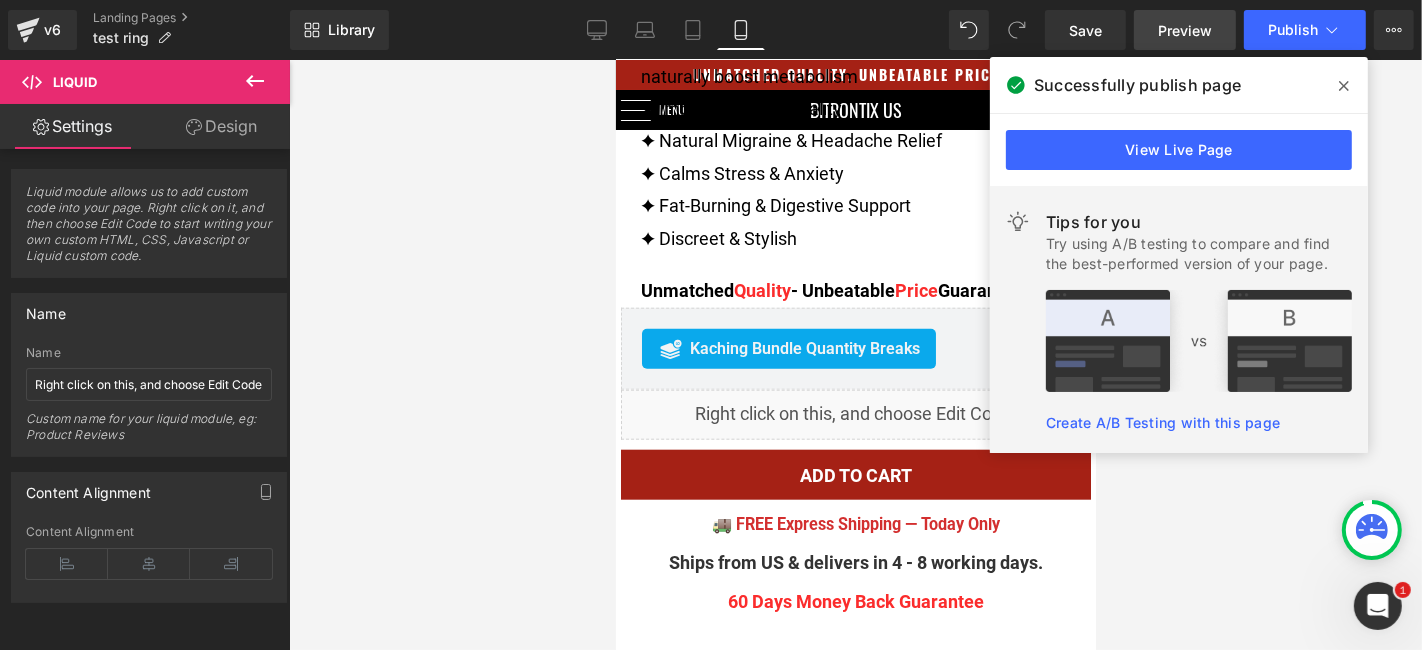 click on "Preview" at bounding box center [1185, 30] 